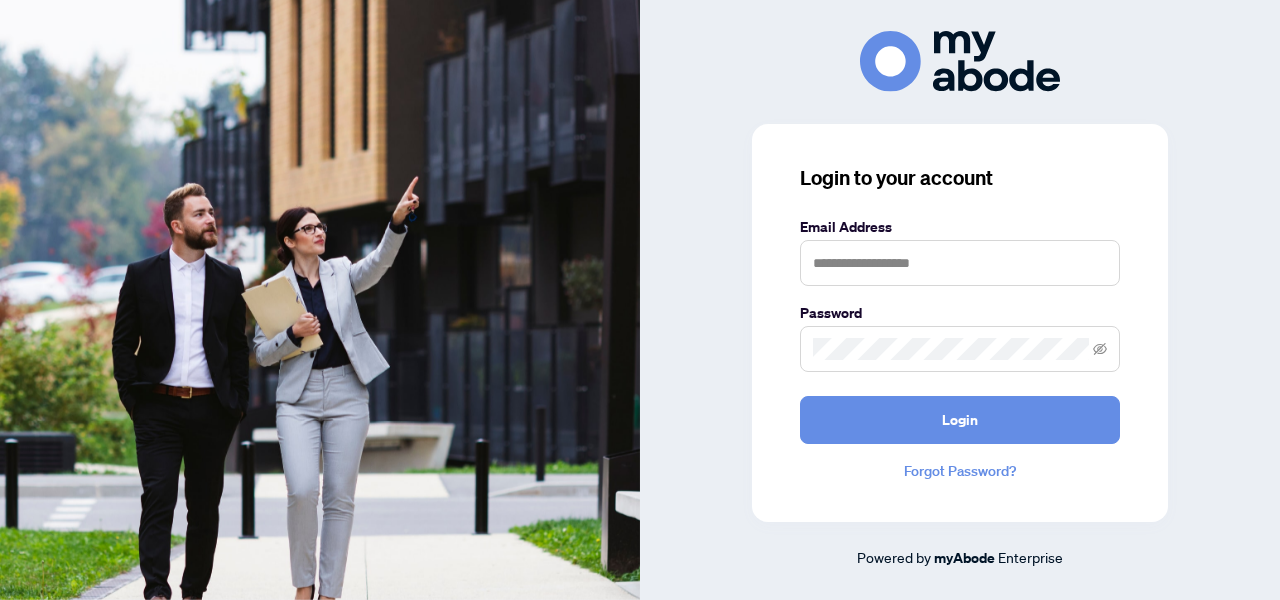 scroll, scrollTop: 0, scrollLeft: 0, axis: both 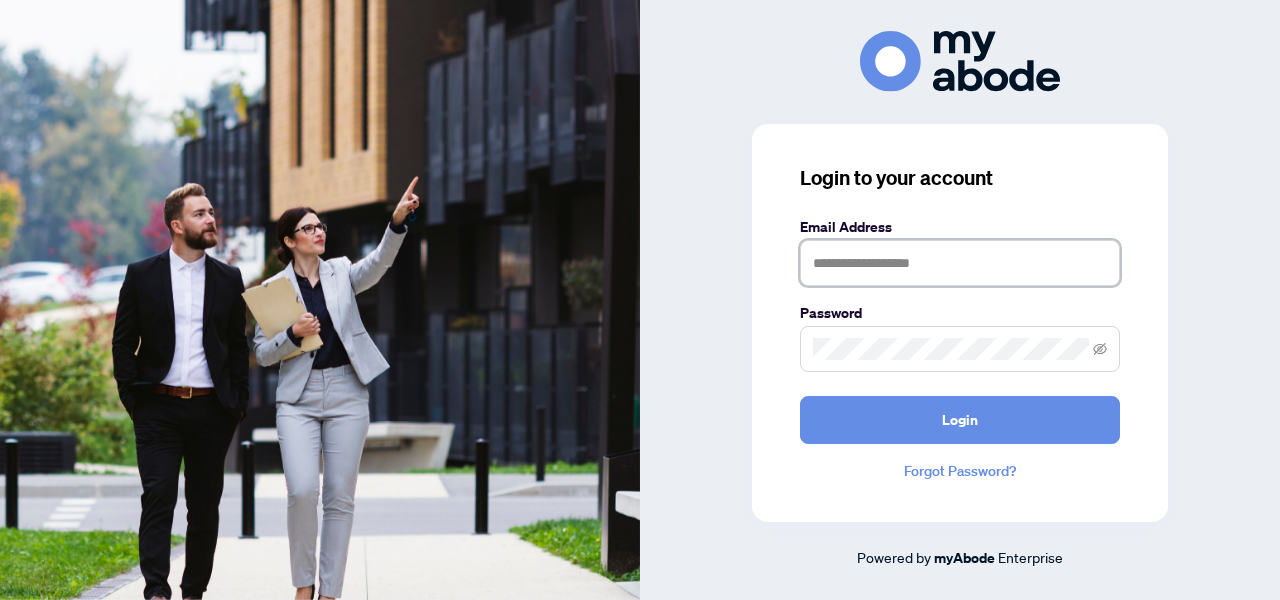 click at bounding box center [960, 263] 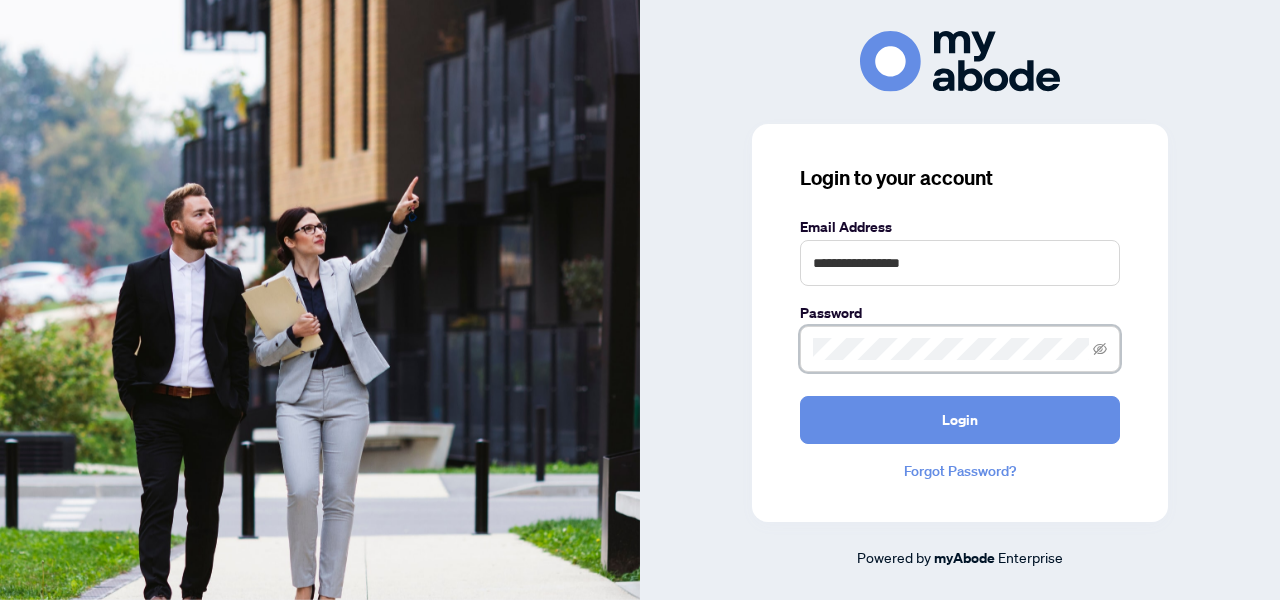 click on "Login" at bounding box center [960, 420] 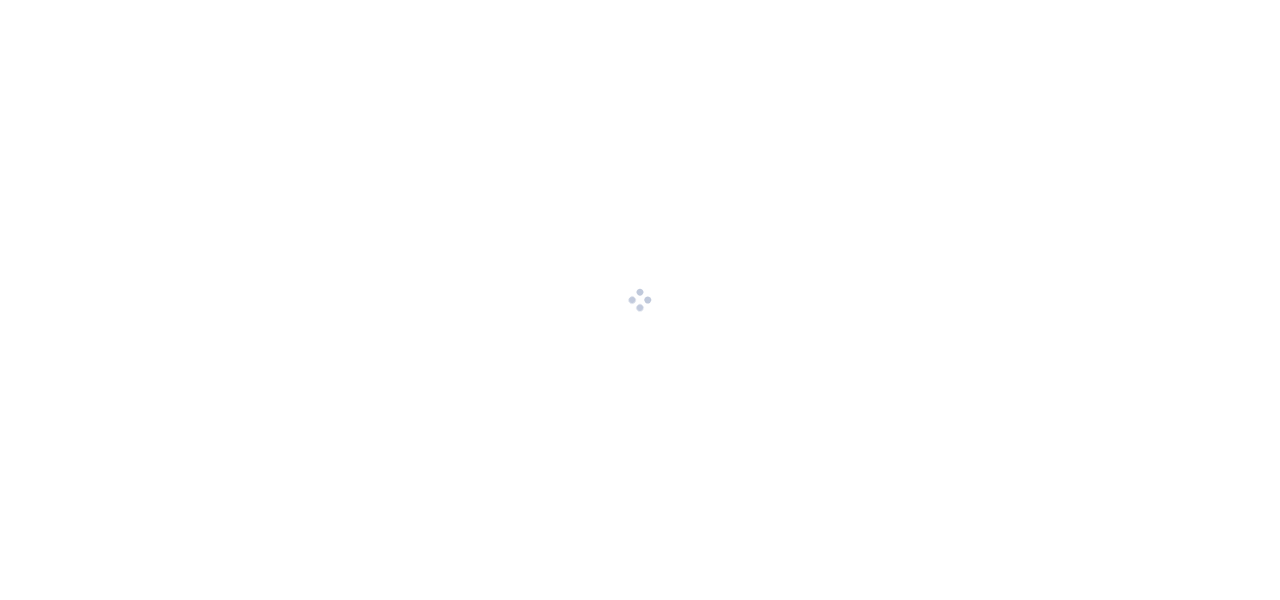 scroll, scrollTop: 0, scrollLeft: 0, axis: both 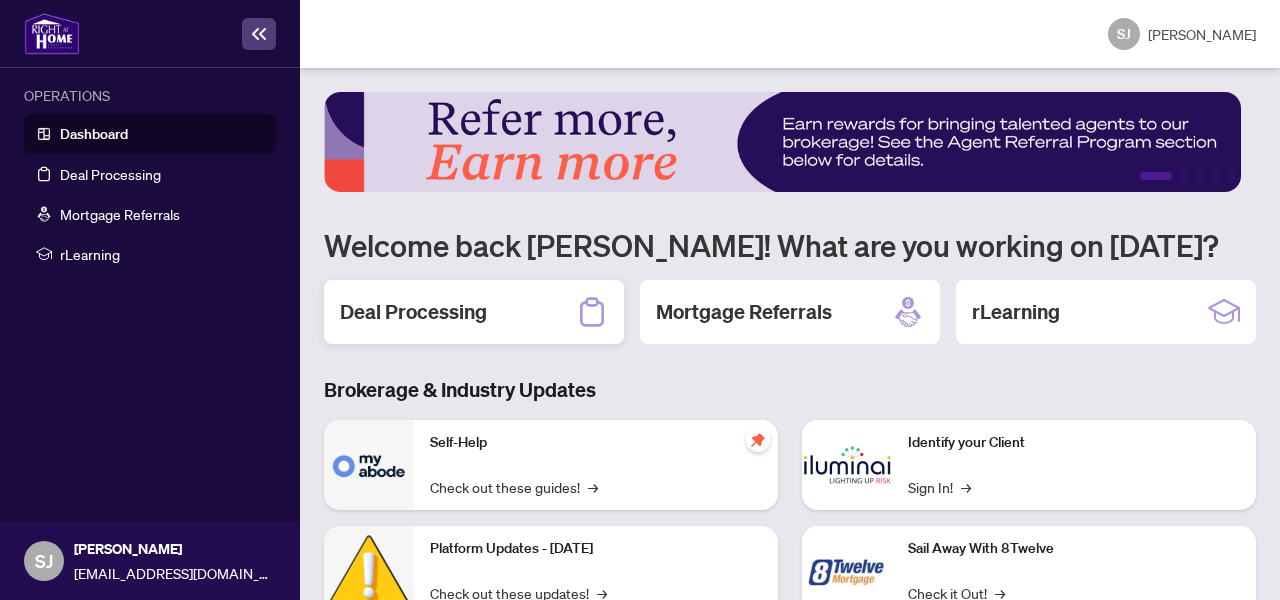 click on "Deal Processing" at bounding box center (474, 312) 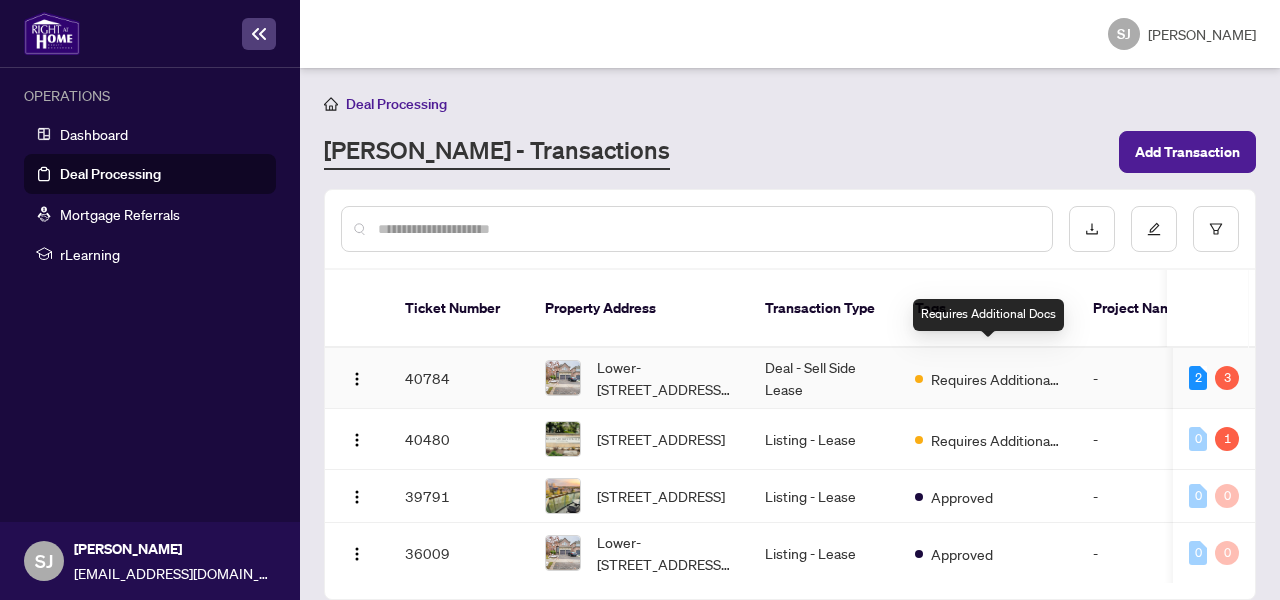 click on "Requires Additional Docs" at bounding box center [996, 379] 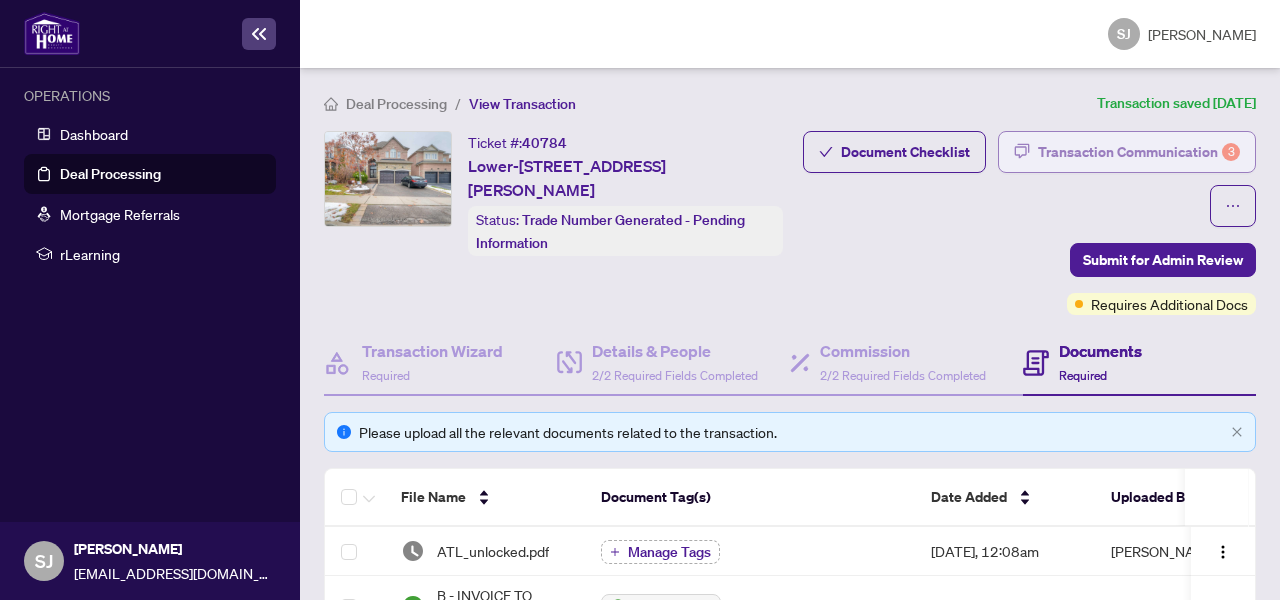 click on "Transaction Communication 3" at bounding box center [1139, 152] 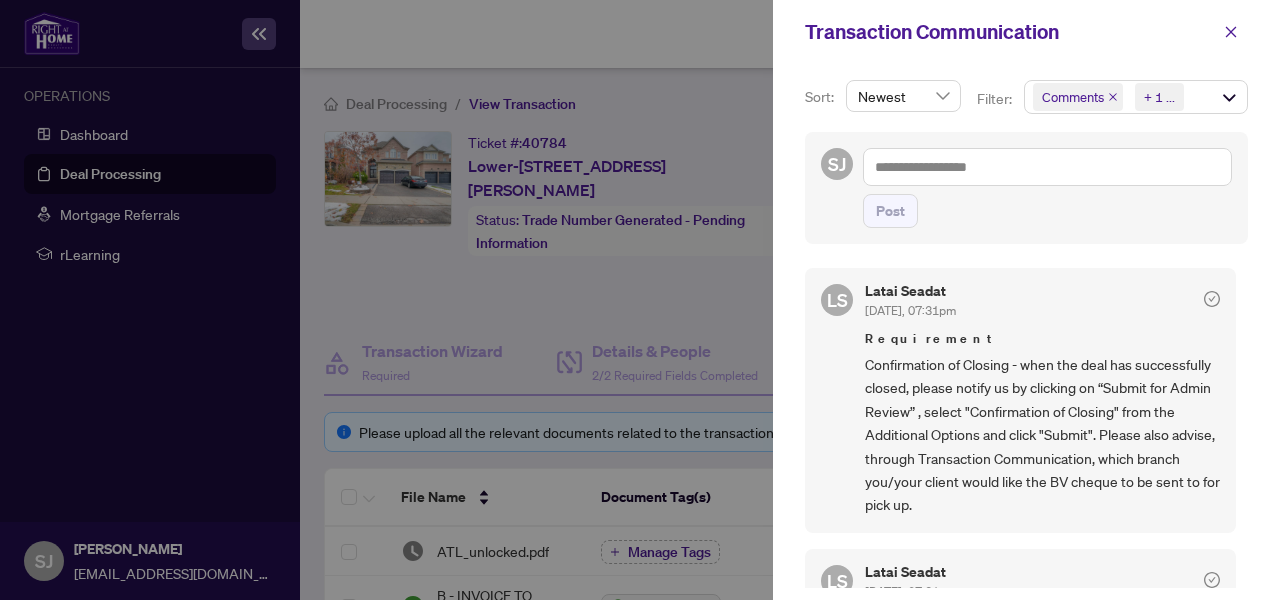 scroll, scrollTop: 4, scrollLeft: 0, axis: vertical 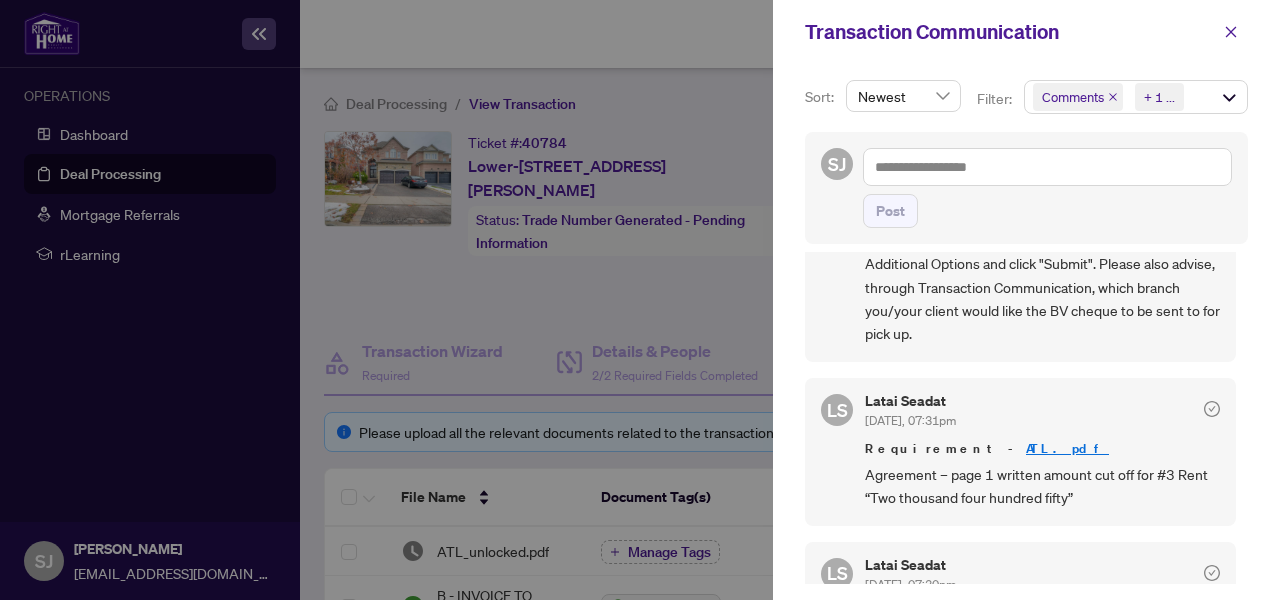 click at bounding box center (640, 300) 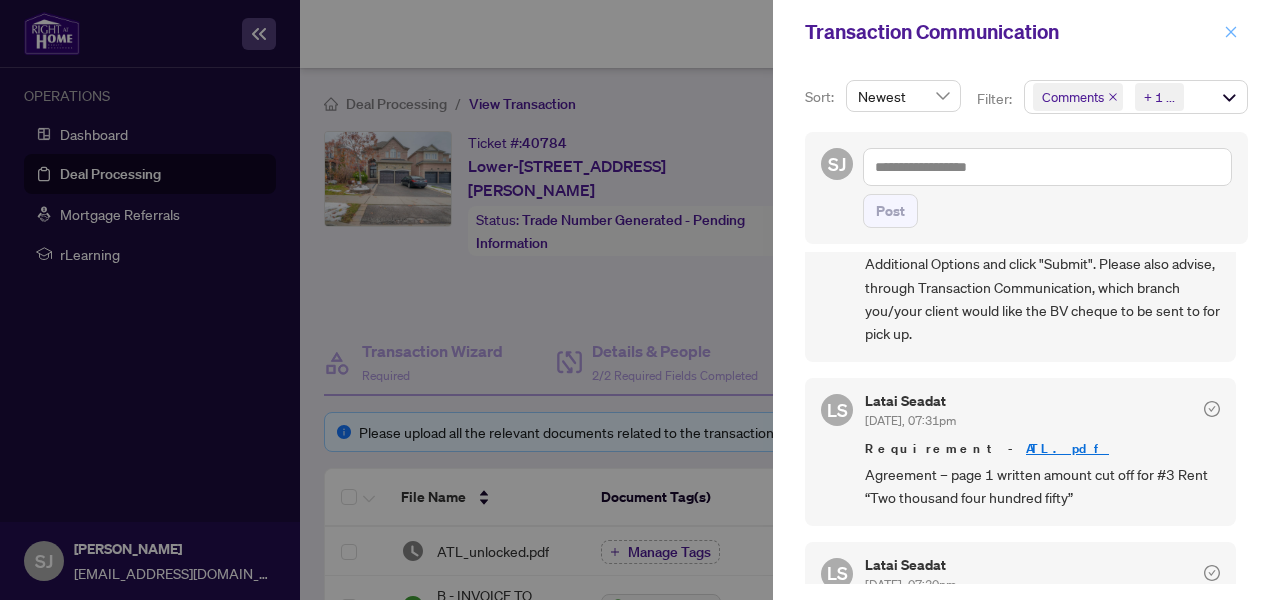 click at bounding box center (1231, 32) 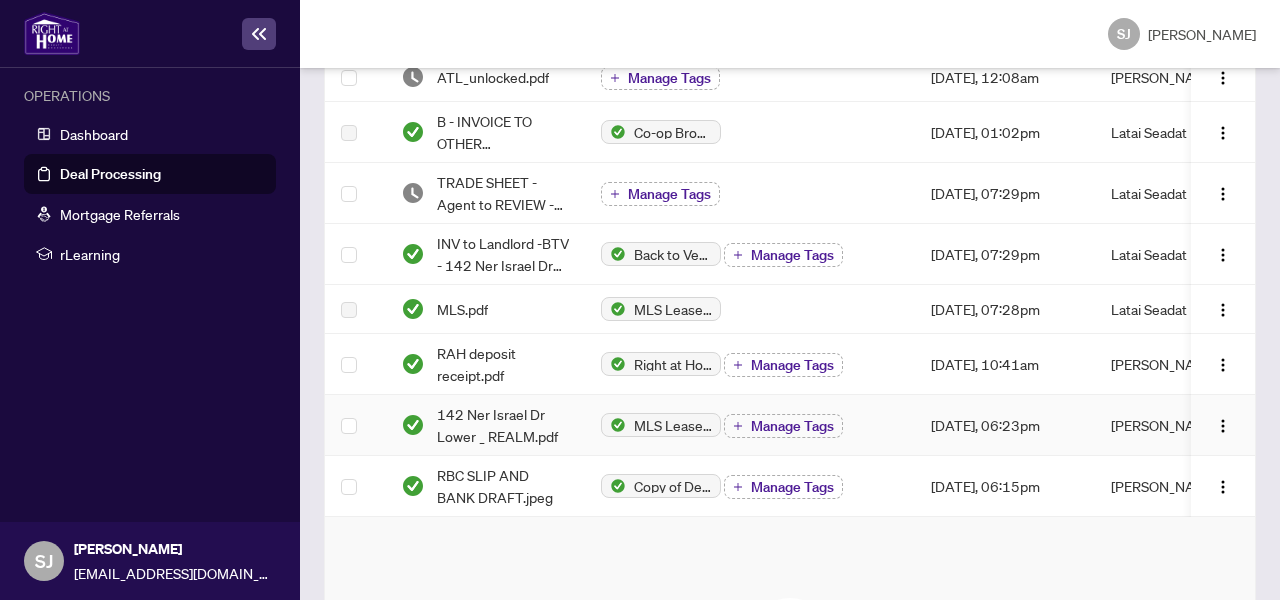 scroll, scrollTop: 0, scrollLeft: 0, axis: both 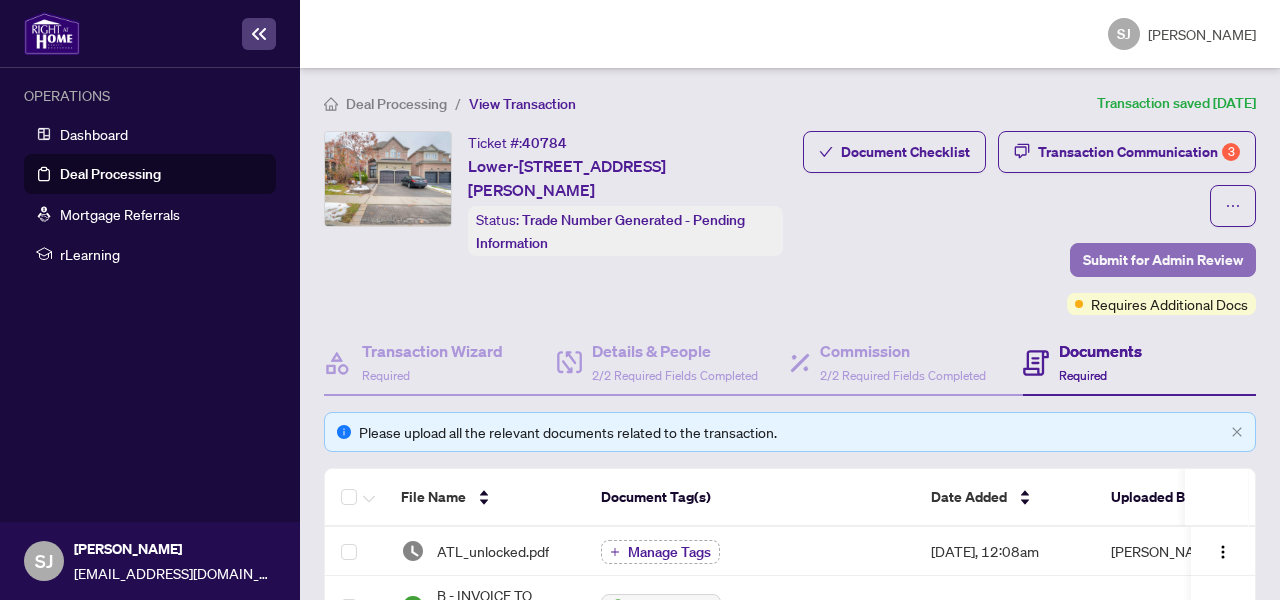 click on "Submit for Admin Review" at bounding box center (1163, 260) 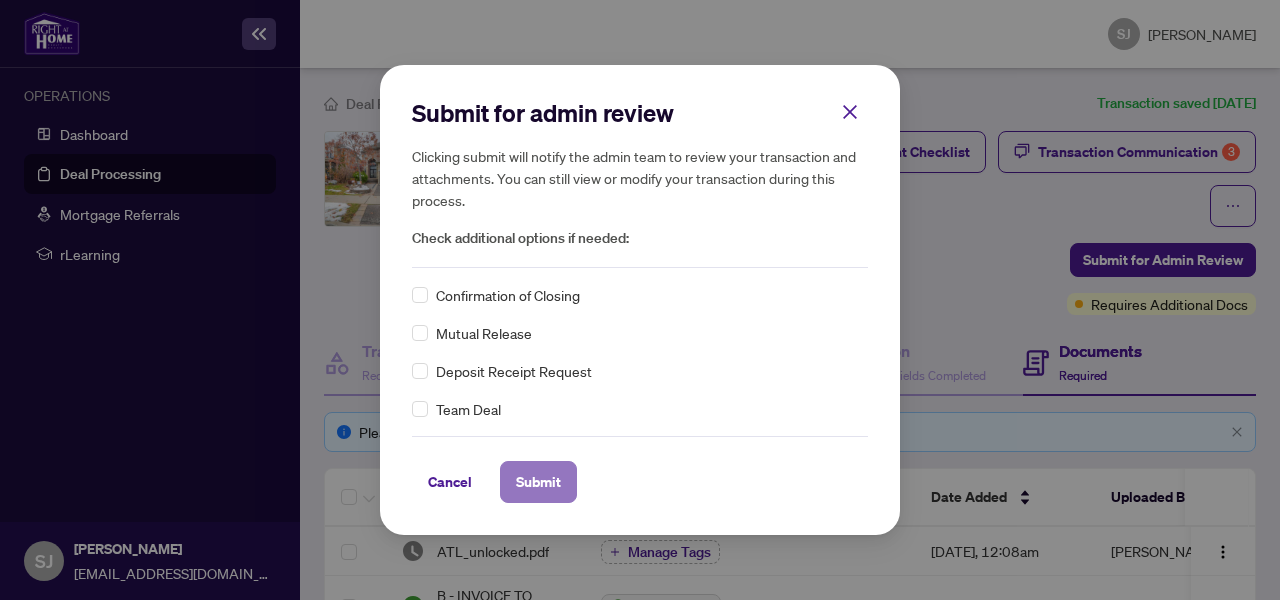 click on "Submit" at bounding box center [538, 482] 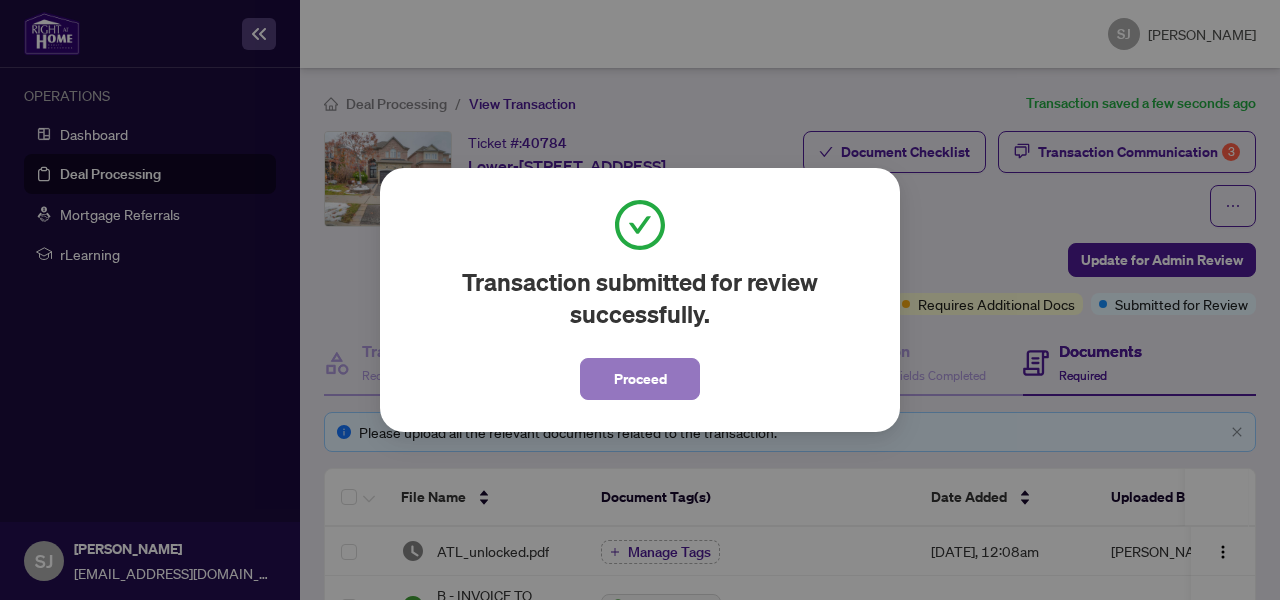 click on "Proceed" at bounding box center [640, 379] 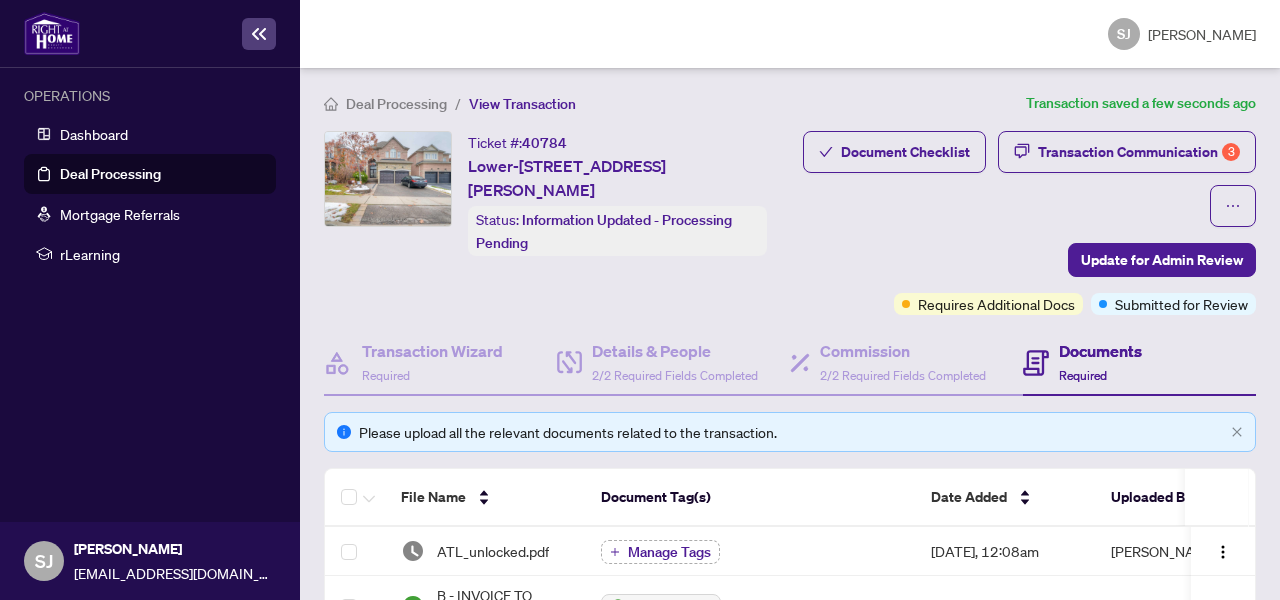 click on "Deal Processing" at bounding box center (110, 174) 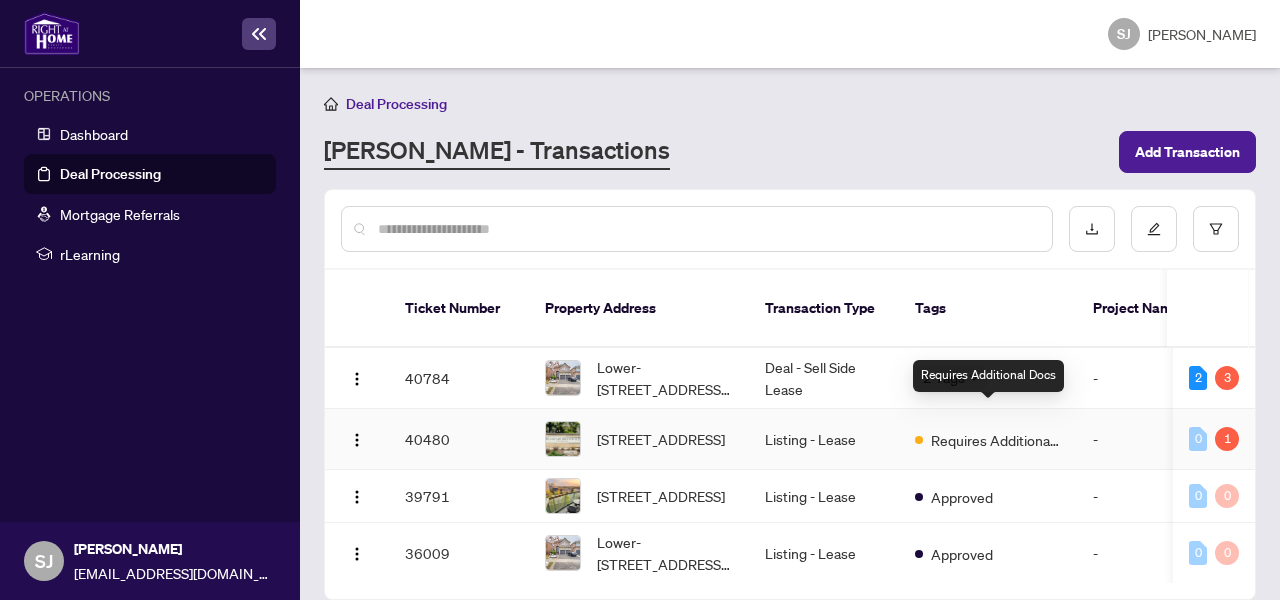 click on "Requires Additional Docs" at bounding box center [996, 440] 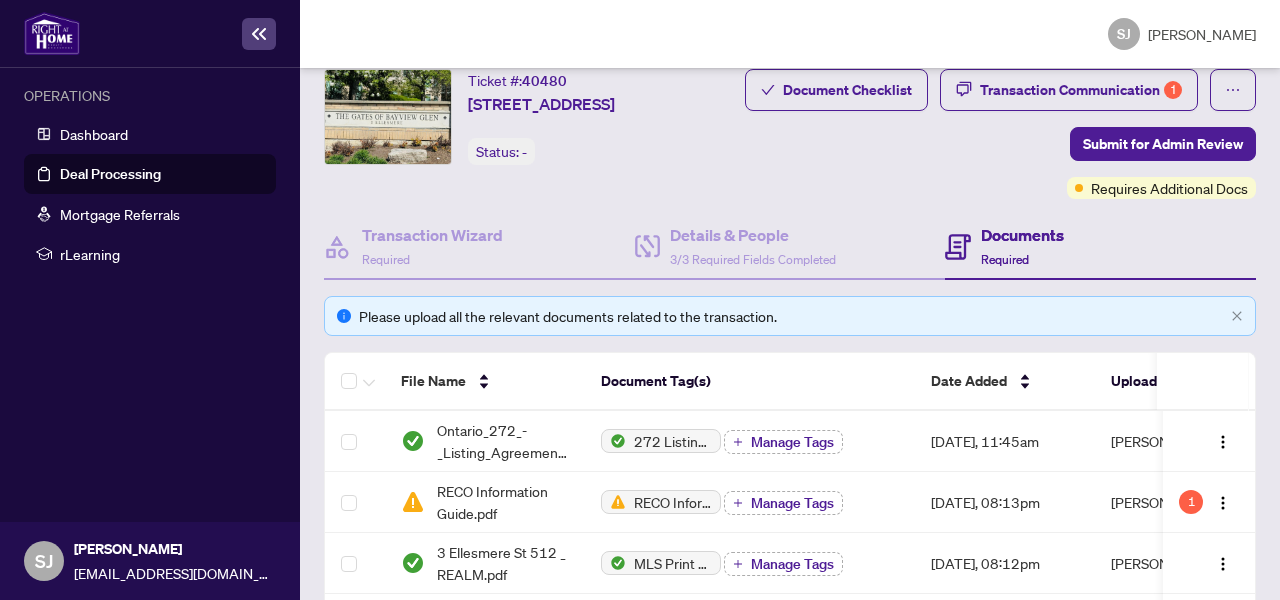 scroll, scrollTop: 0, scrollLeft: 0, axis: both 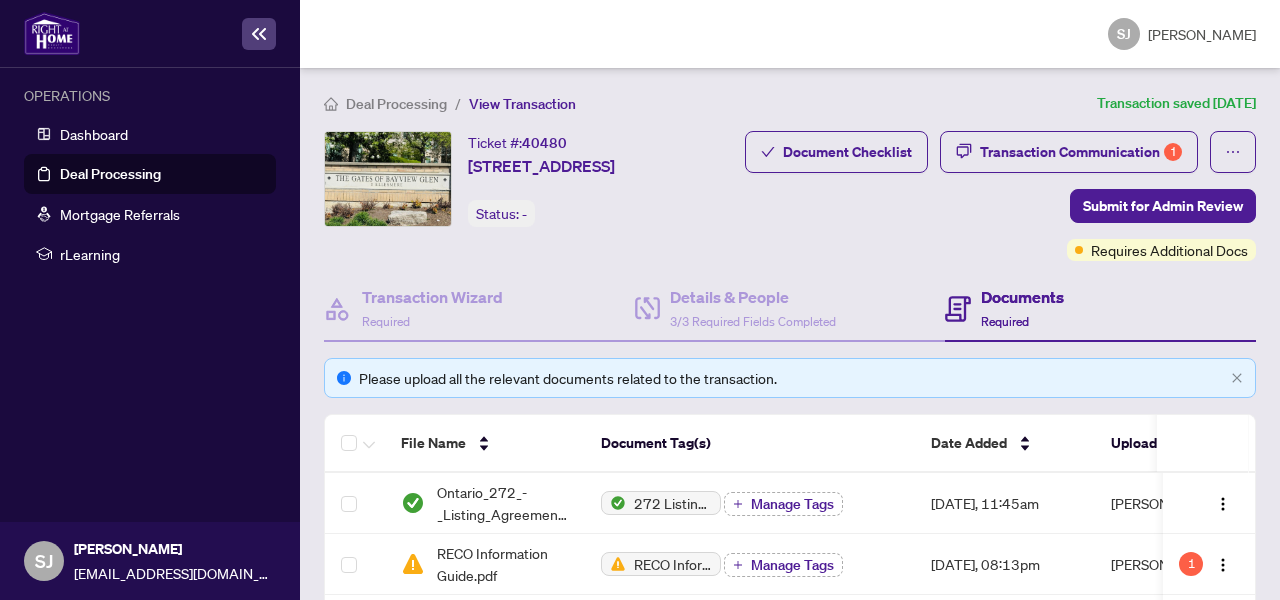 click on "Deal Processing" at bounding box center (110, 174) 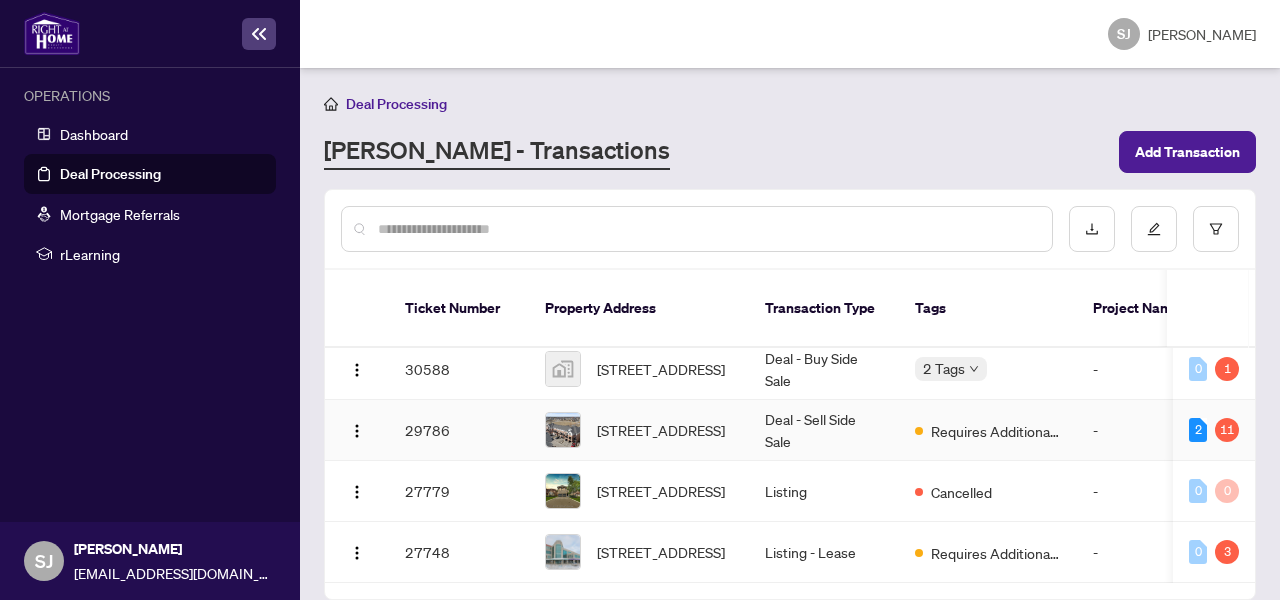 scroll, scrollTop: 900, scrollLeft: 0, axis: vertical 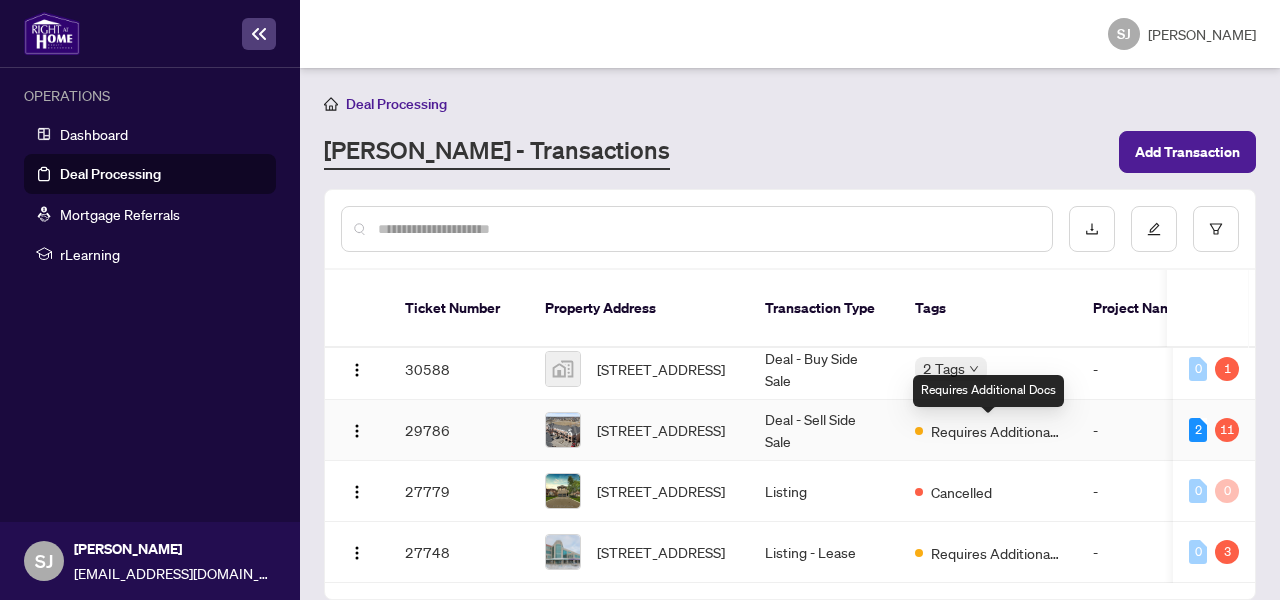 click on "Requires Additional Docs" at bounding box center [988, 430] 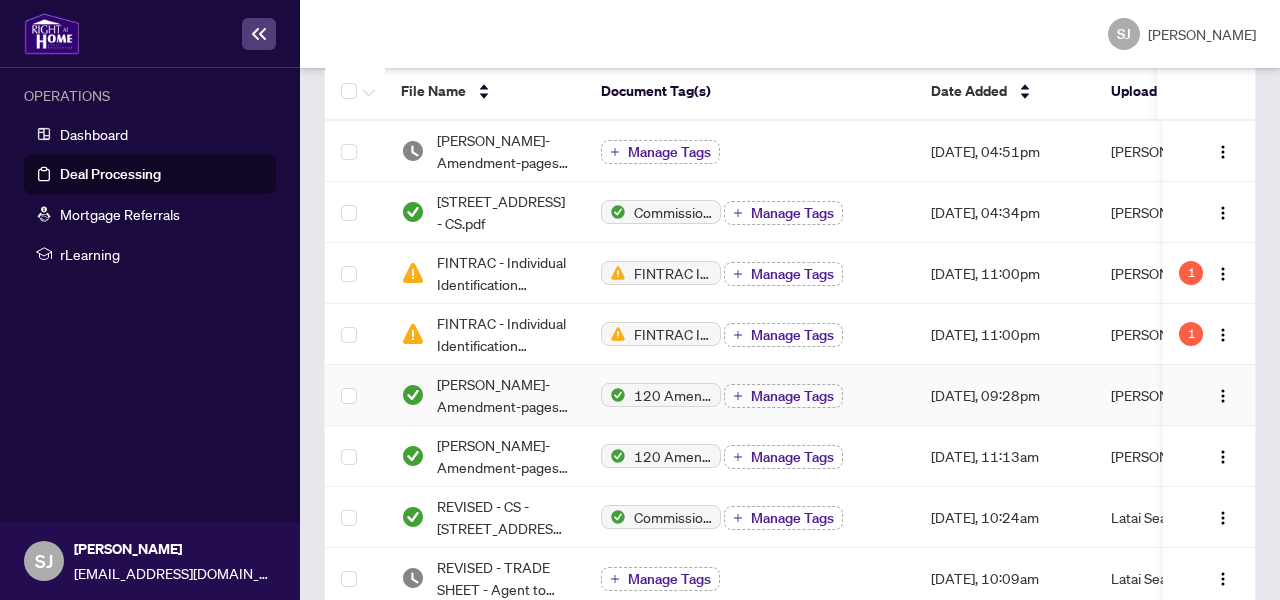 scroll, scrollTop: 0, scrollLeft: 0, axis: both 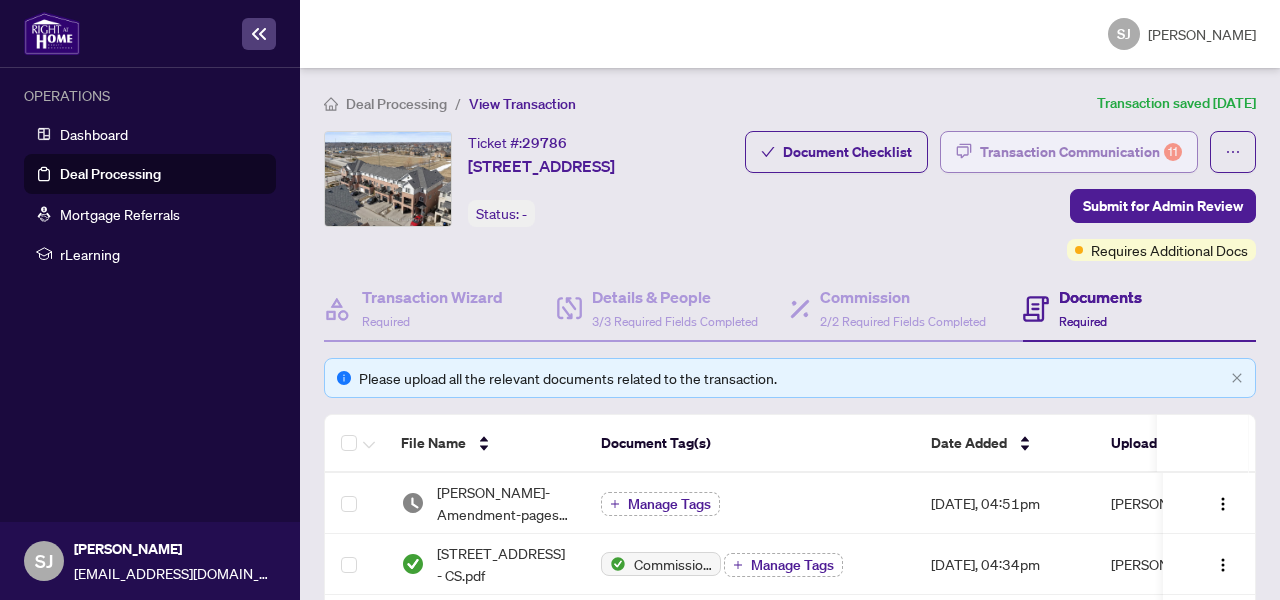 click on "Transaction Communication 11" at bounding box center (1081, 152) 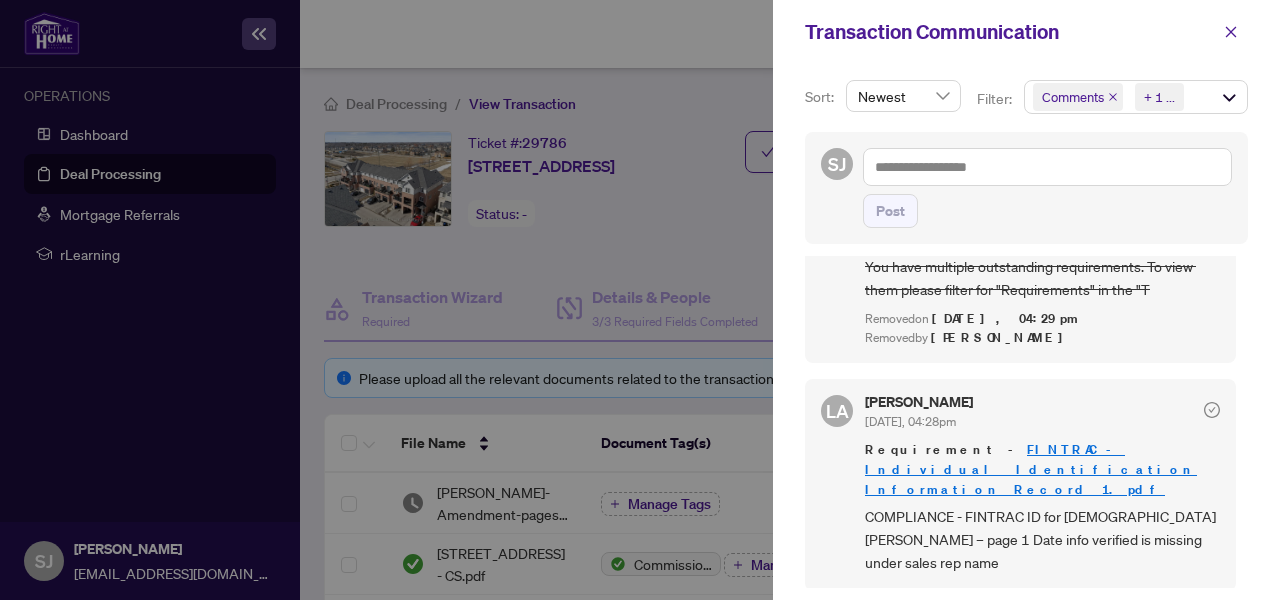 scroll, scrollTop: 309, scrollLeft: 0, axis: vertical 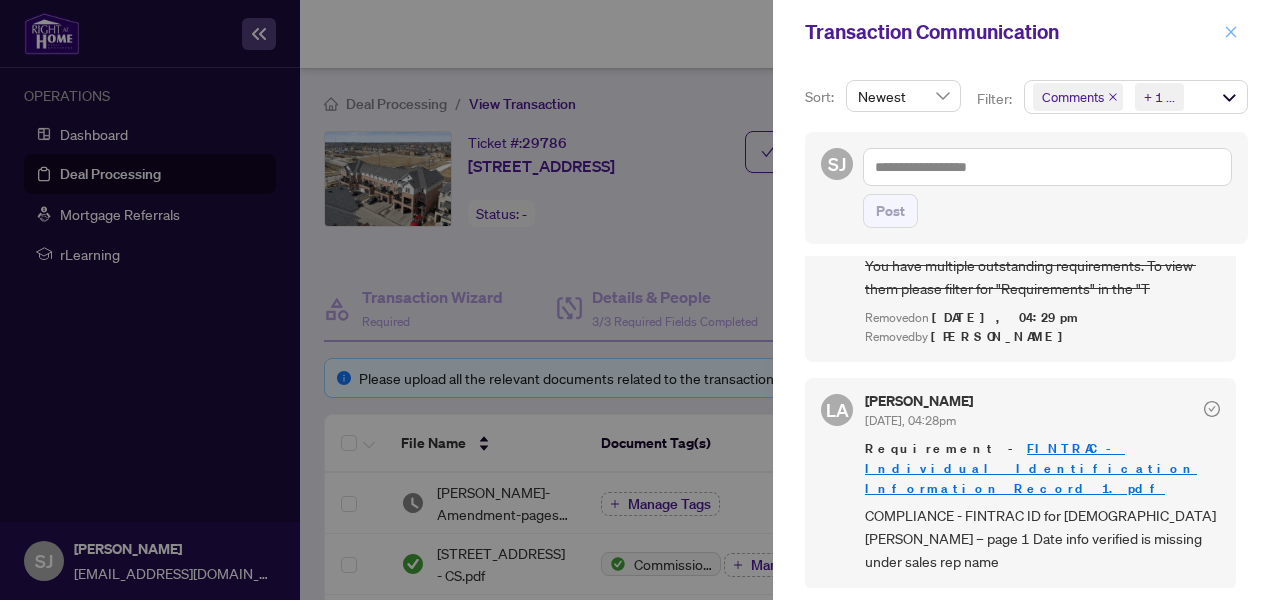 click at bounding box center [1231, 32] 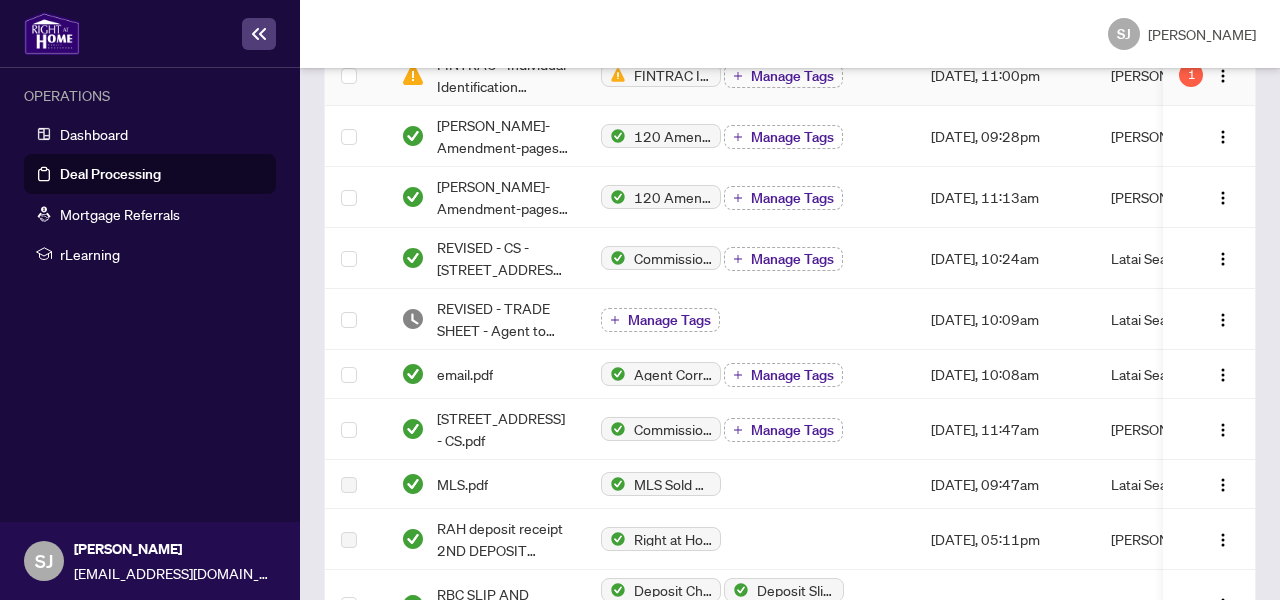click on "FINTRAC - Individual Identification Information Record.pdf" at bounding box center (503, 75) 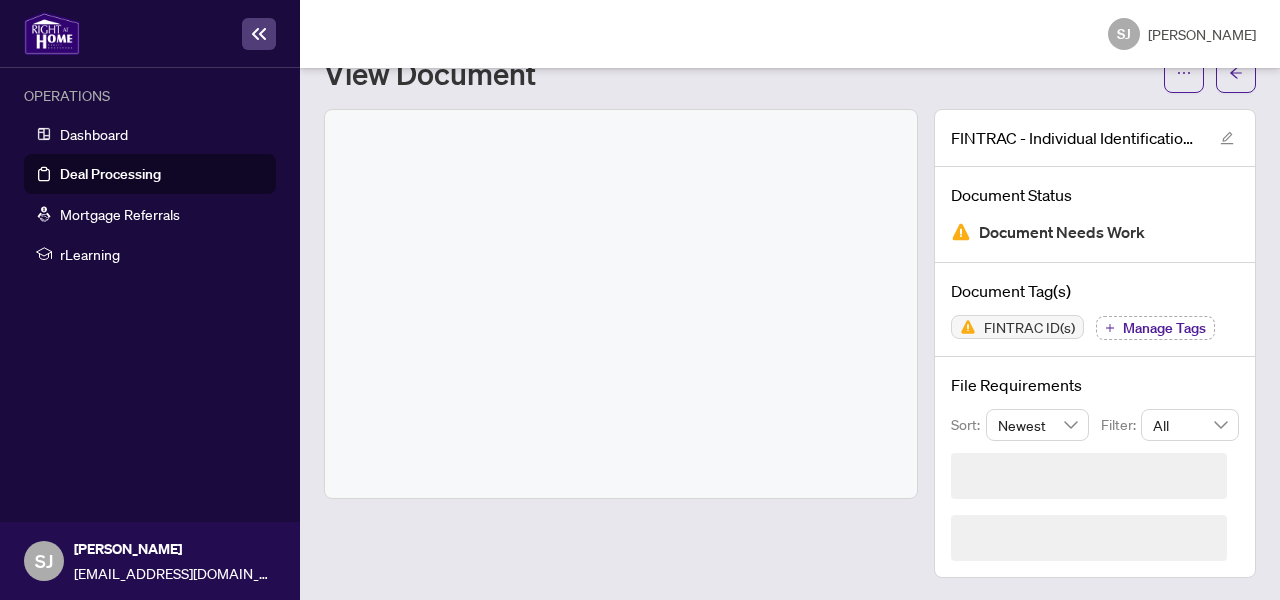 scroll, scrollTop: 149, scrollLeft: 0, axis: vertical 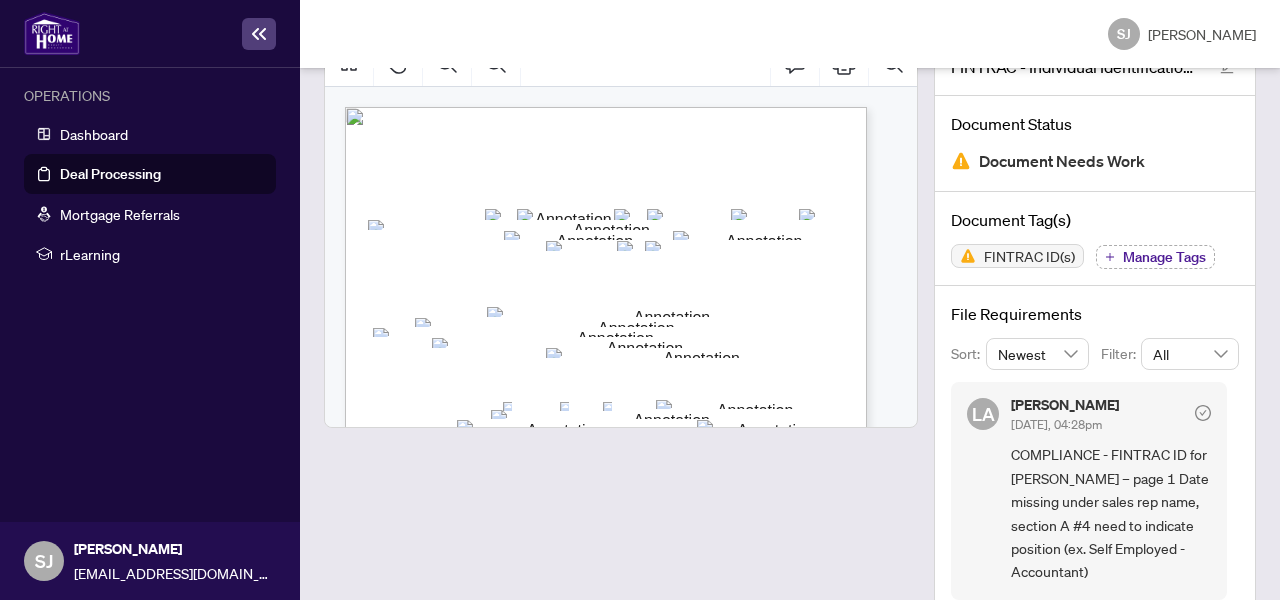 click on "Deal Processing" at bounding box center [110, 174] 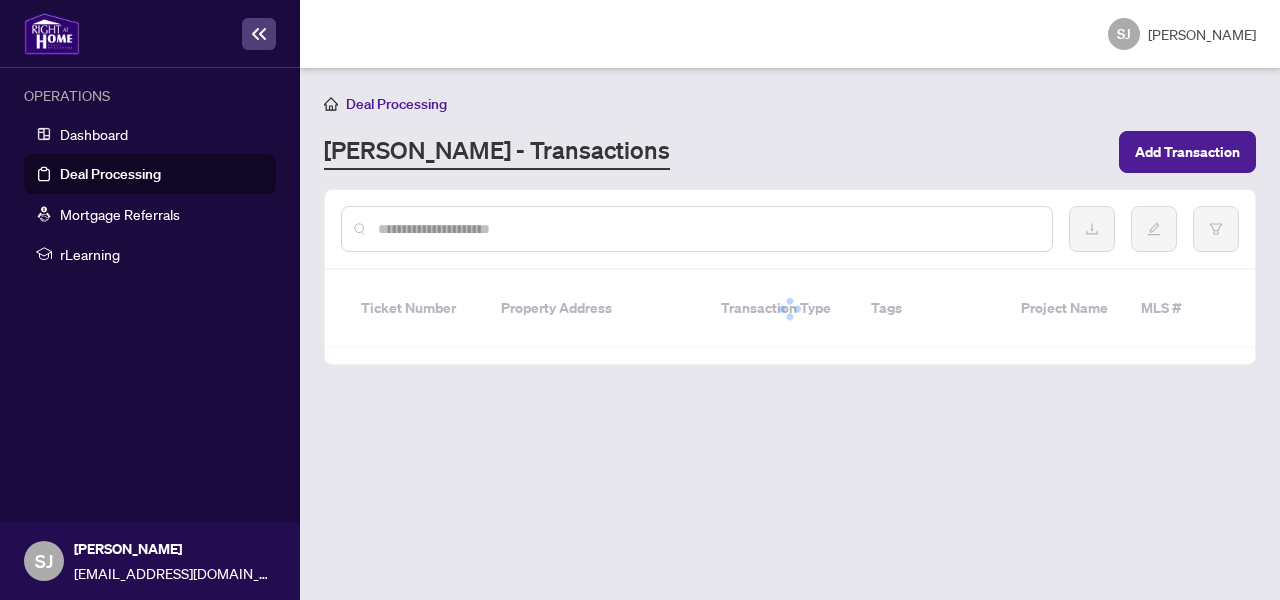 scroll, scrollTop: 0, scrollLeft: 0, axis: both 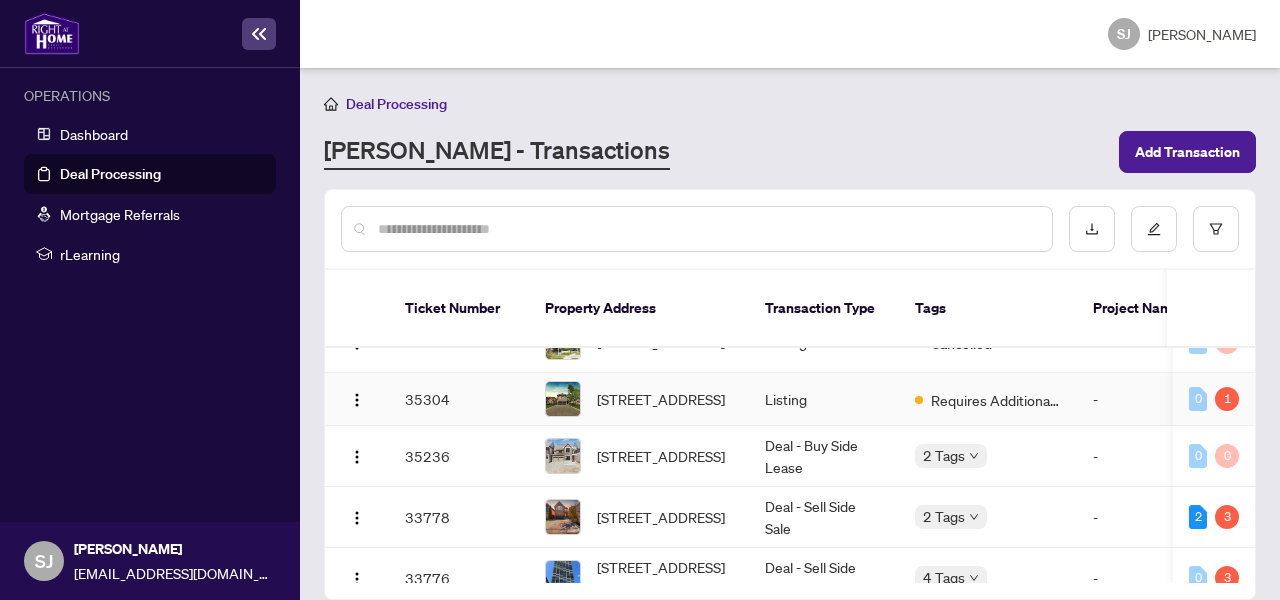 click on "Requires Additional Docs" at bounding box center (988, 399) 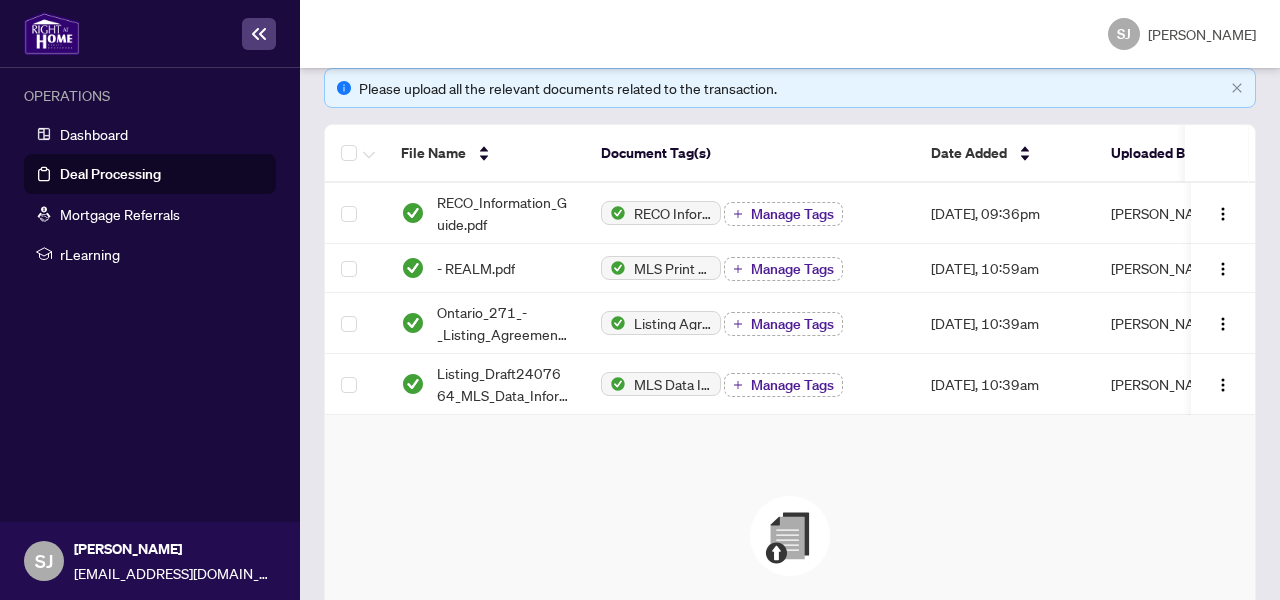 scroll, scrollTop: 0, scrollLeft: 0, axis: both 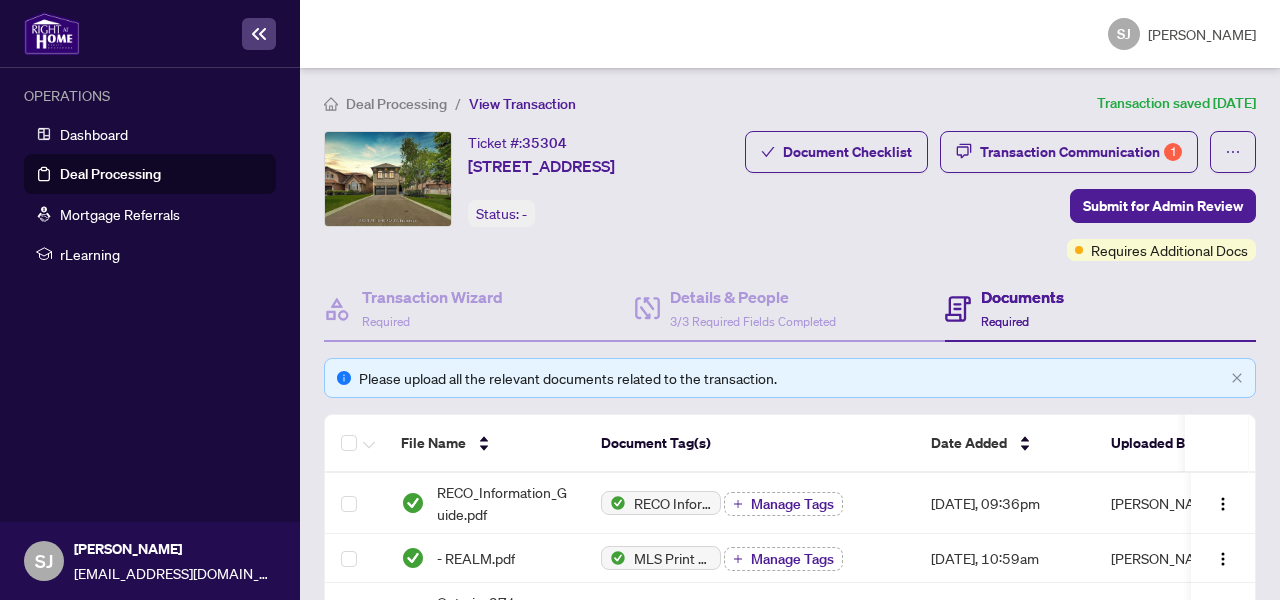 click on "Deal Processing" at bounding box center [110, 174] 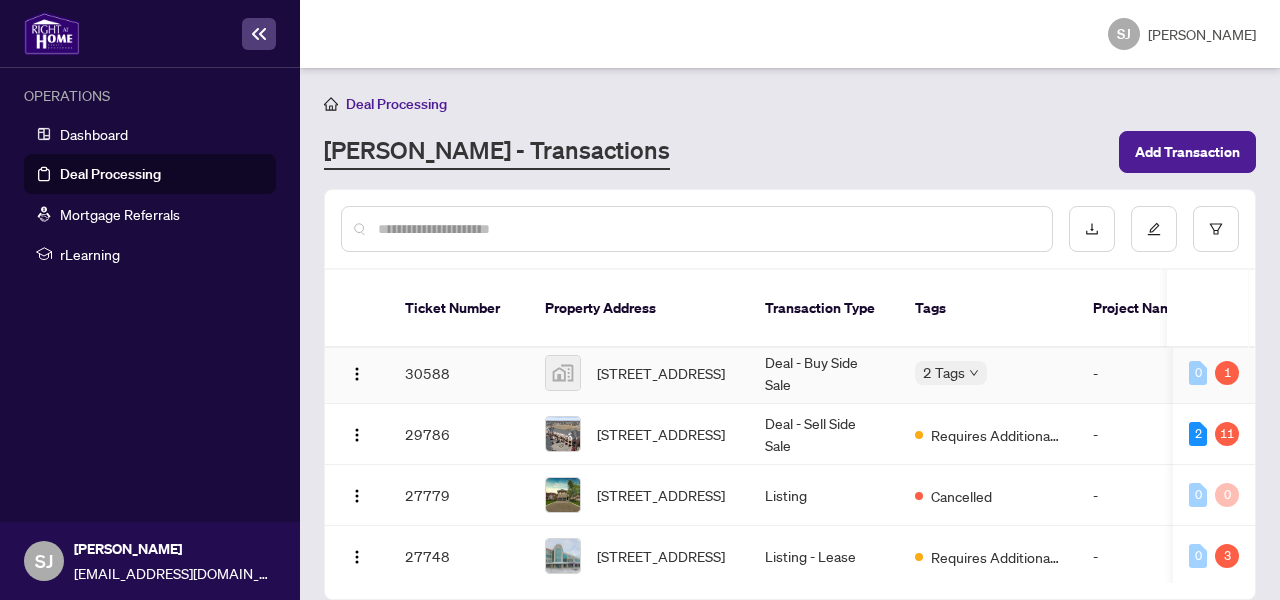 scroll, scrollTop: 929, scrollLeft: 0, axis: vertical 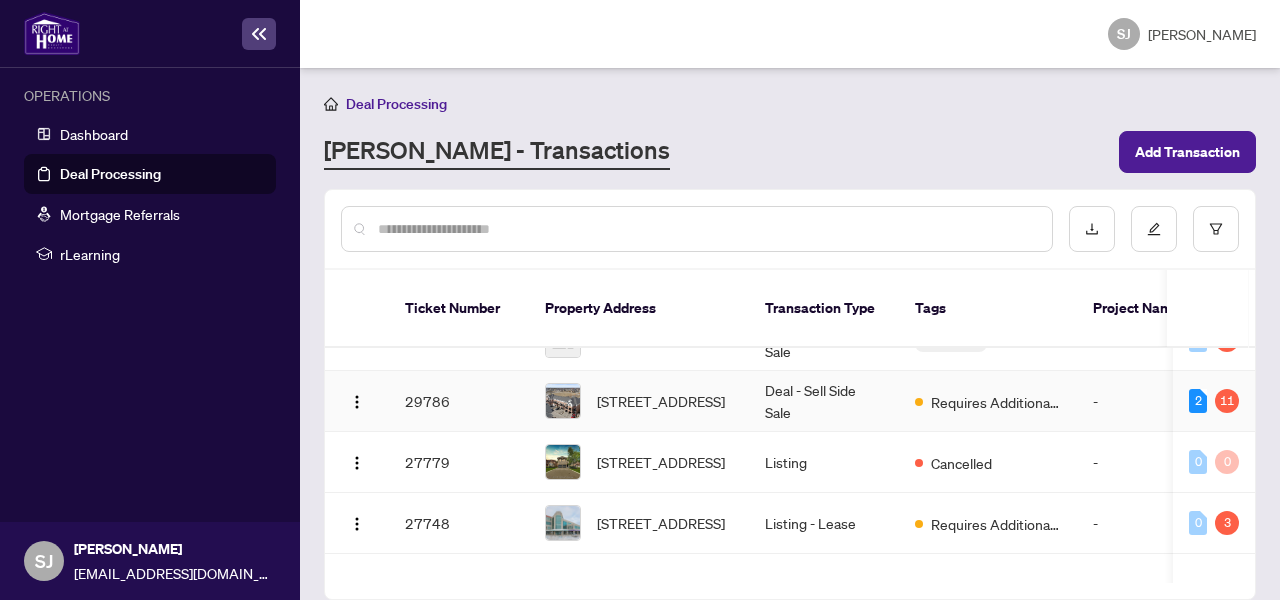 click on "Requires Additional Docs" at bounding box center [988, 401] 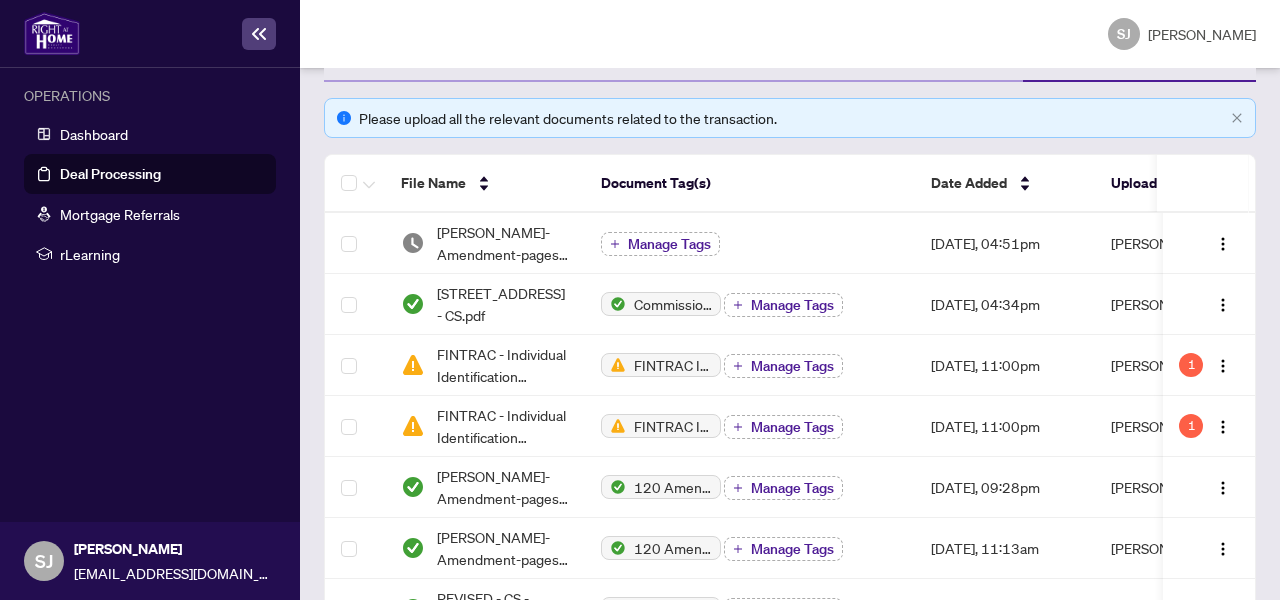 scroll, scrollTop: 378, scrollLeft: 0, axis: vertical 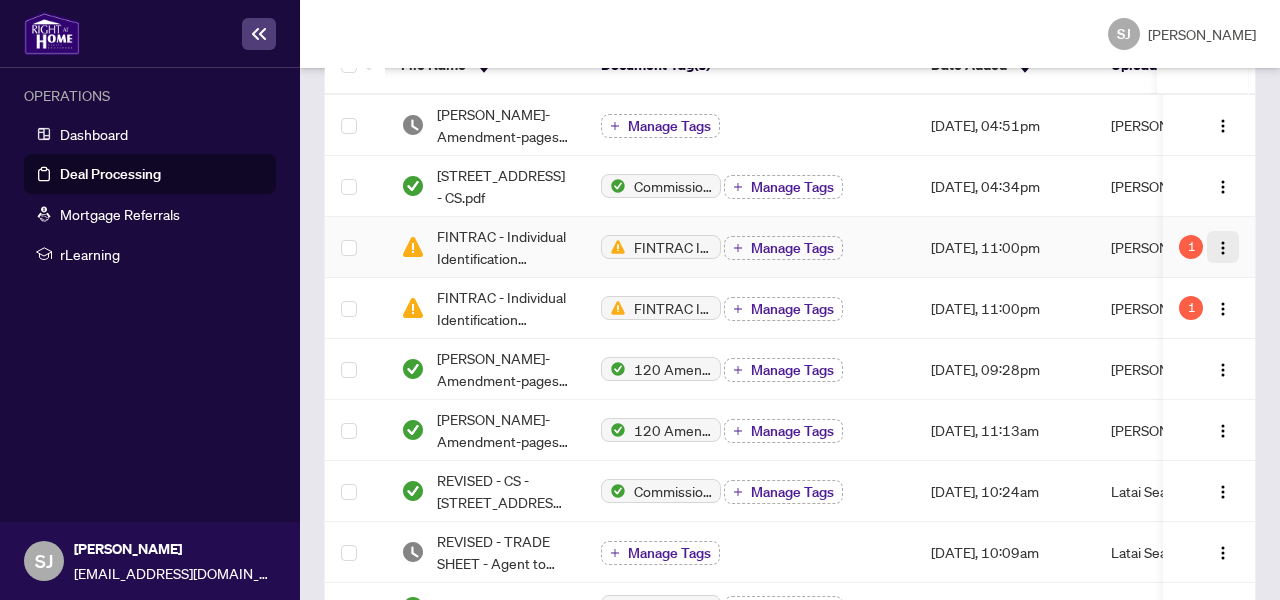 click at bounding box center (1223, 248) 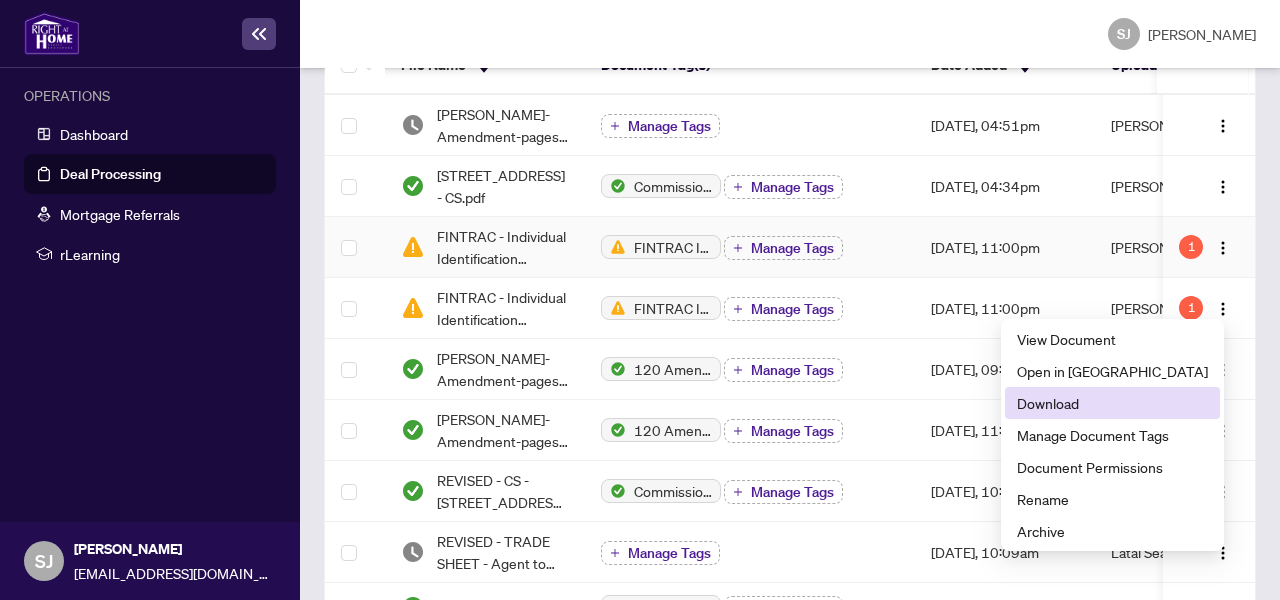 click on "Download" at bounding box center [1112, 403] 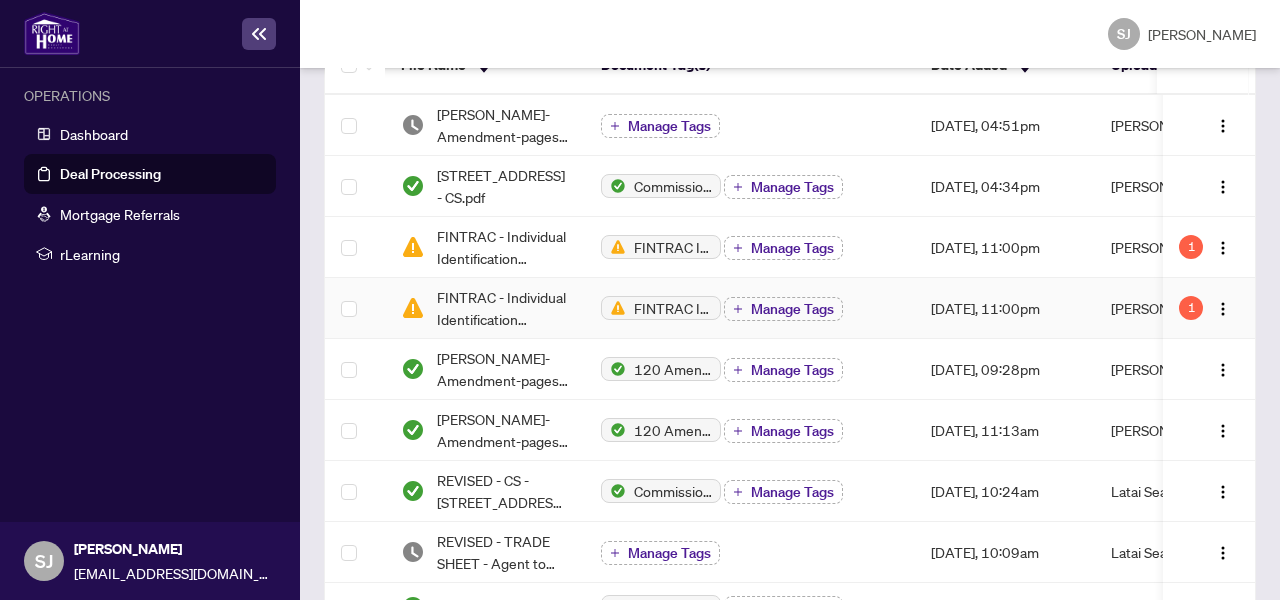 click at bounding box center (1223, 309) 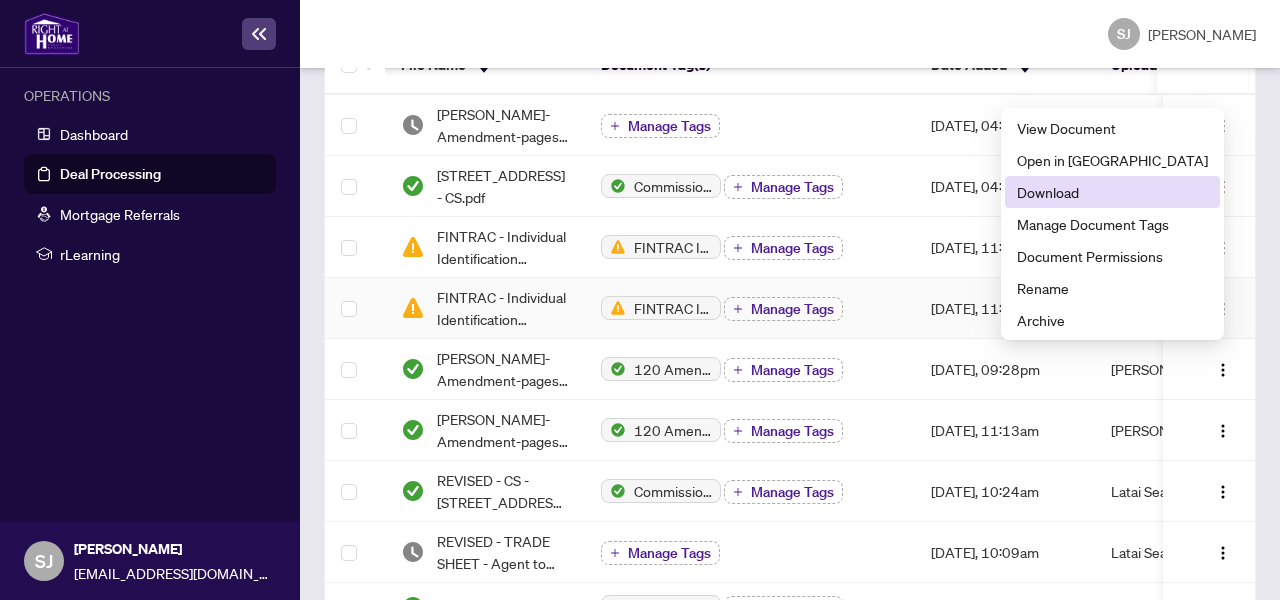 click on "Download" at bounding box center [1112, 192] 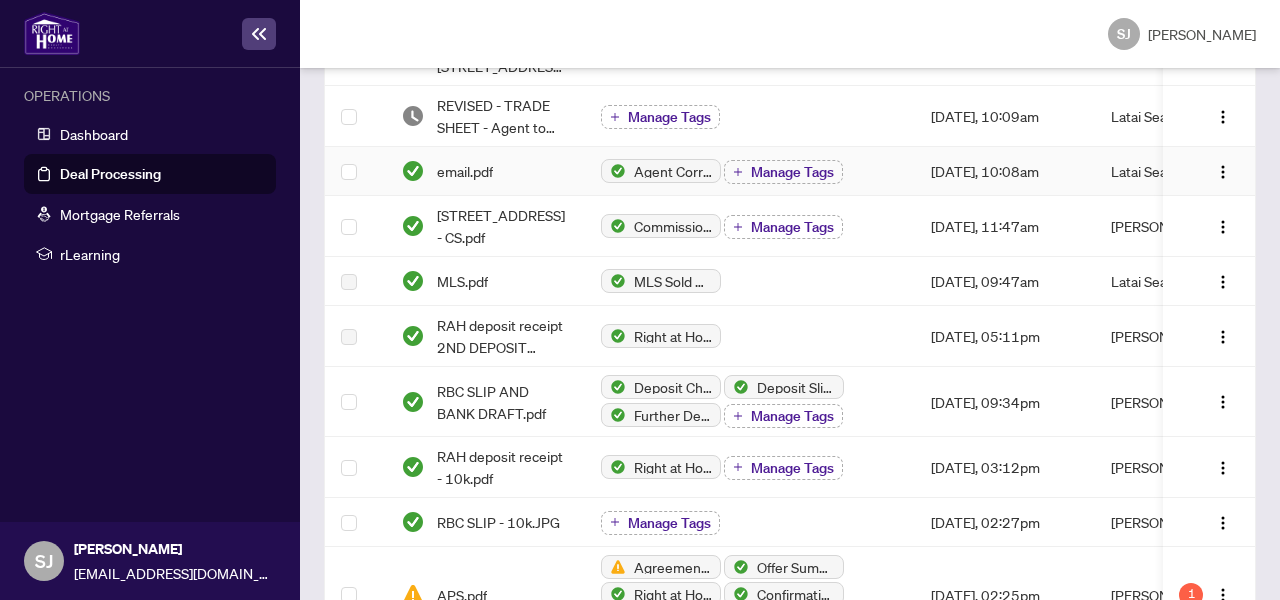 scroll, scrollTop: 1147, scrollLeft: 0, axis: vertical 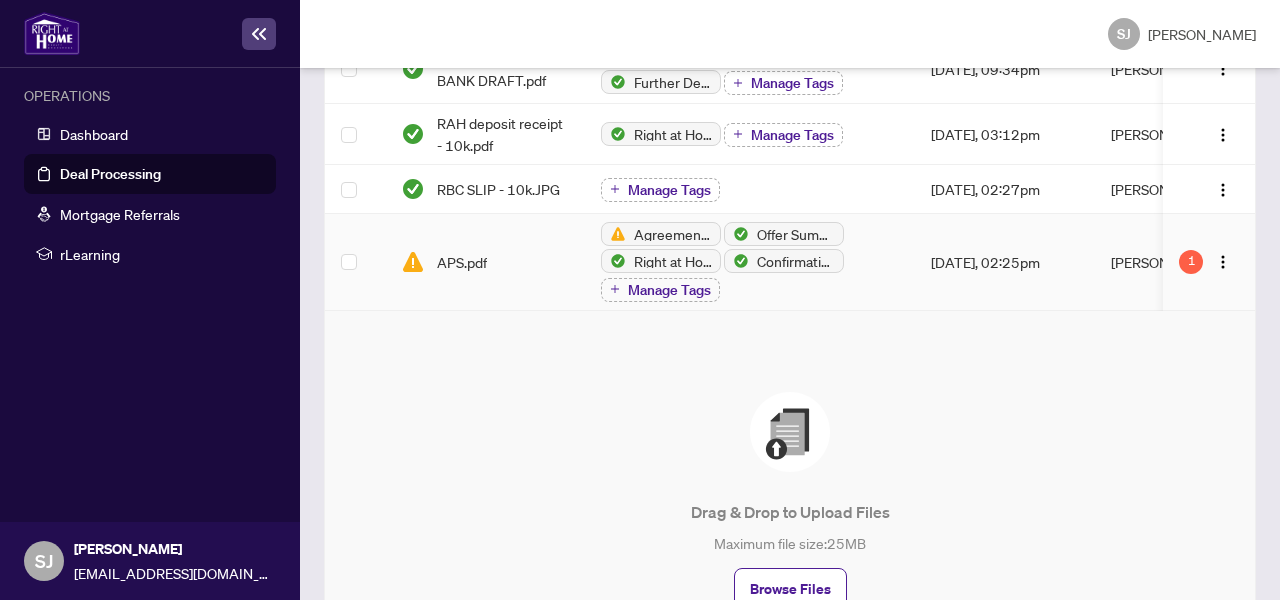click on "[DATE], 02:25pm" at bounding box center [1005, 262] 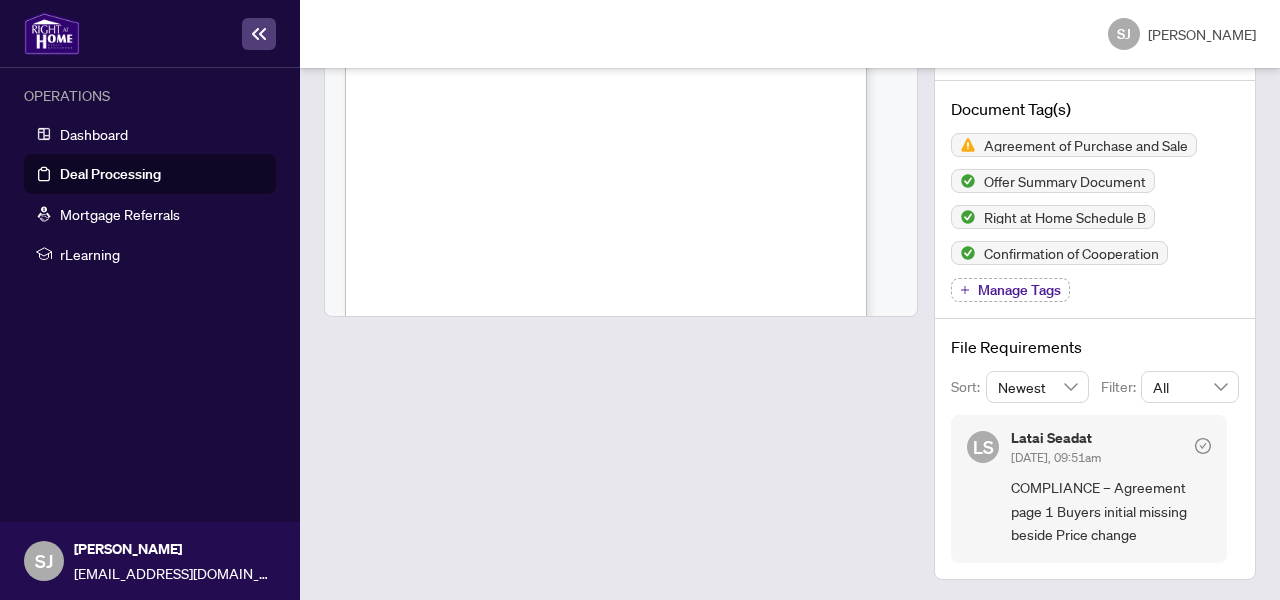 scroll, scrollTop: 0, scrollLeft: 0, axis: both 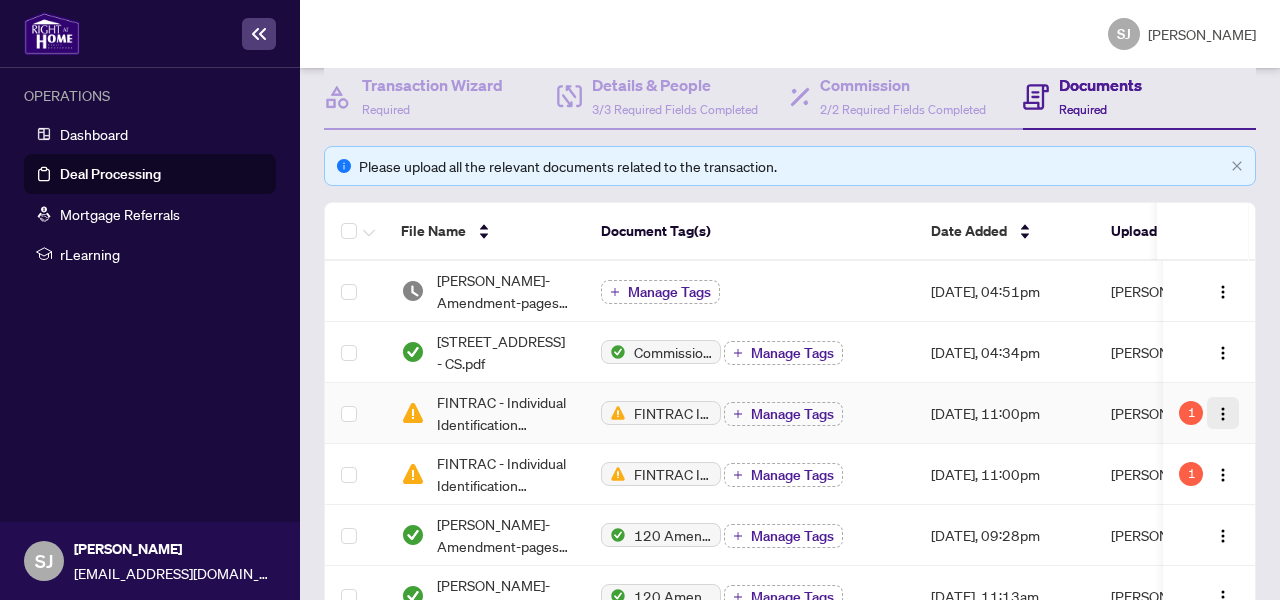 click at bounding box center (1223, 414) 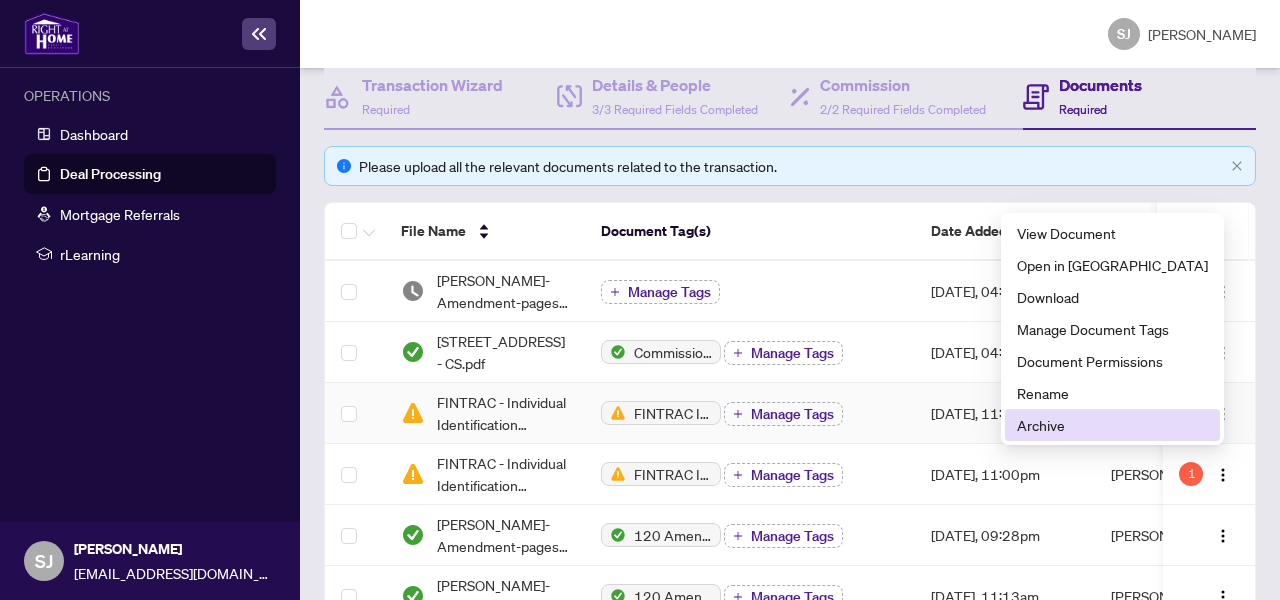 click on "Archive" at bounding box center [1112, 425] 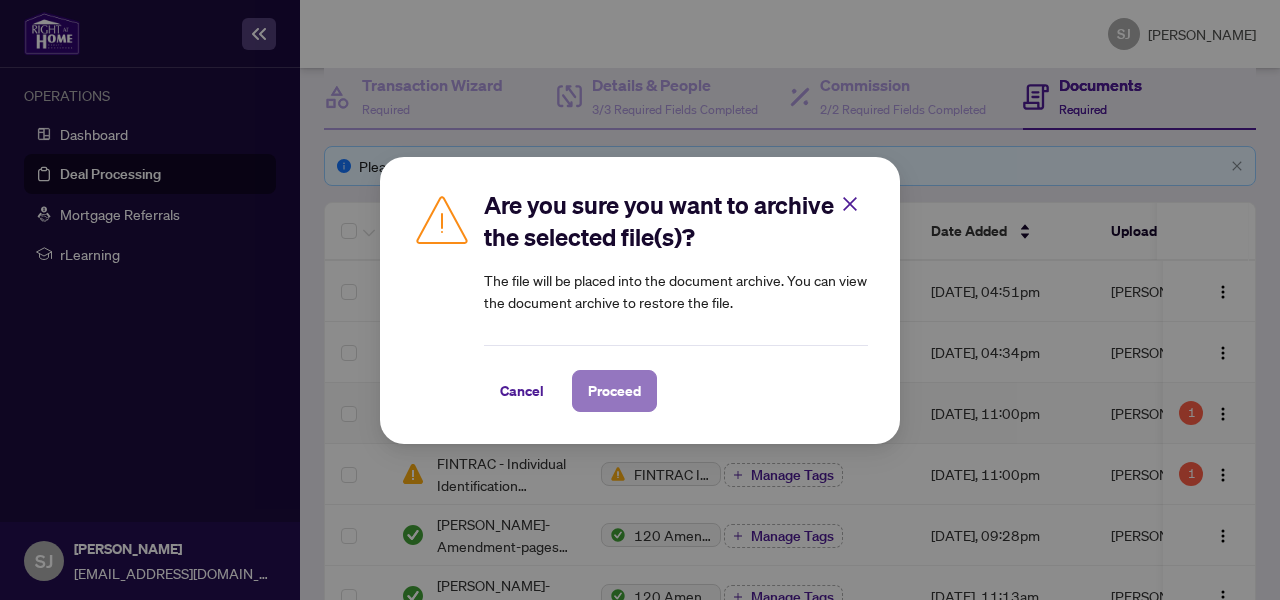 click on "Proceed" at bounding box center [614, 391] 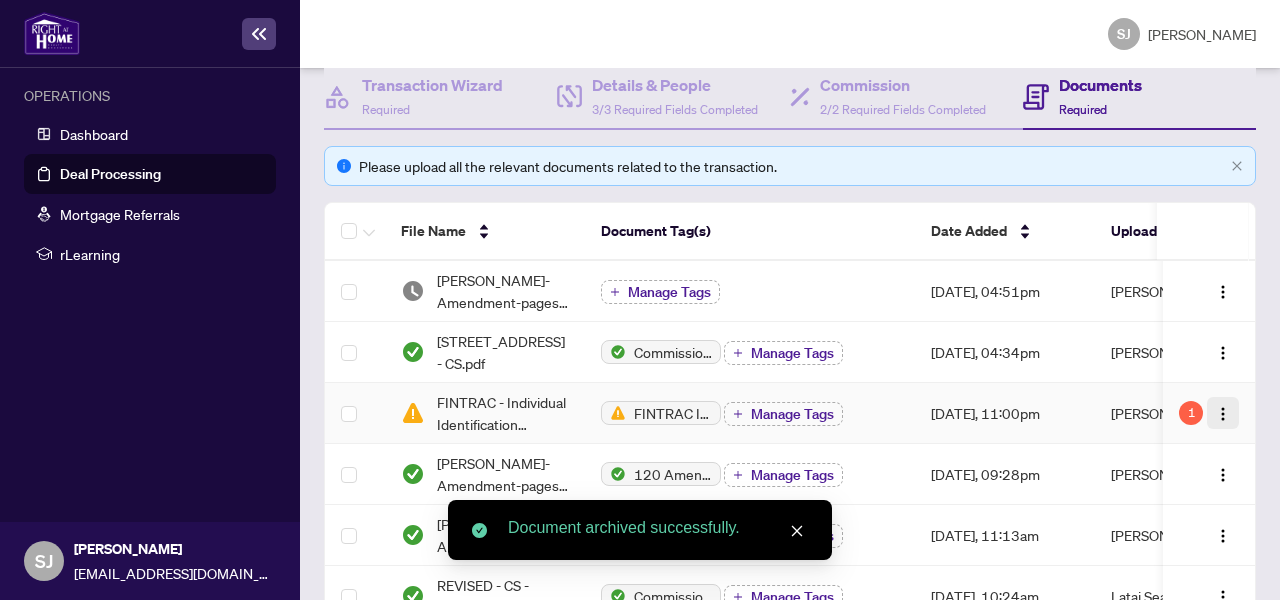 click at bounding box center [1223, 413] 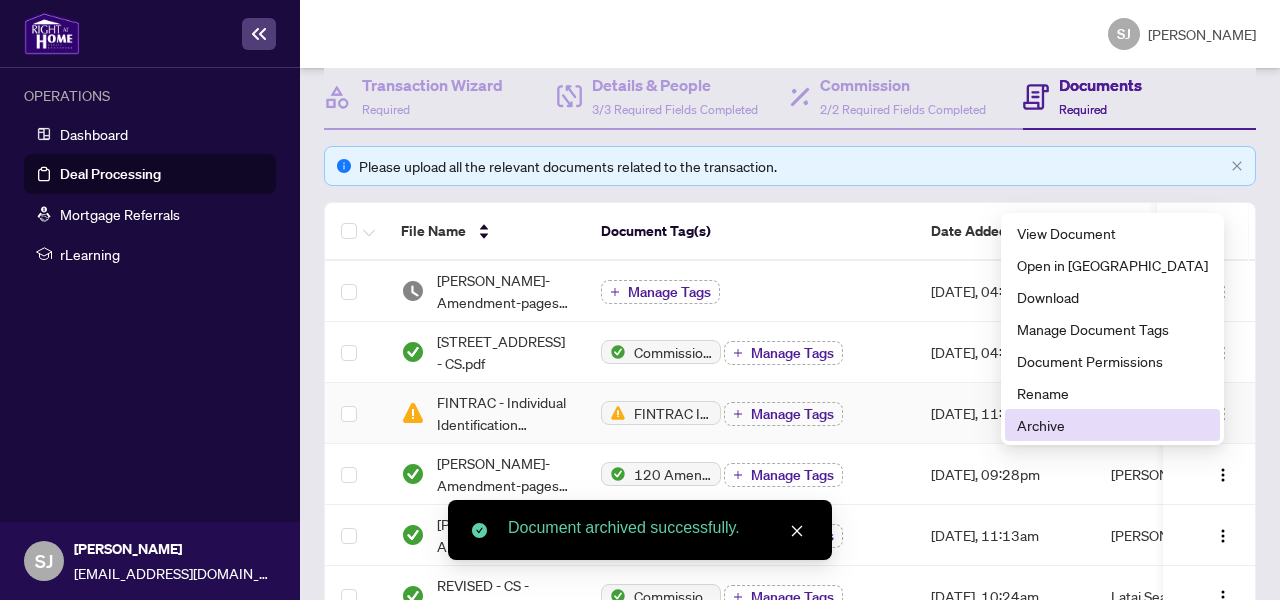 click on "Archive" at bounding box center [1112, 425] 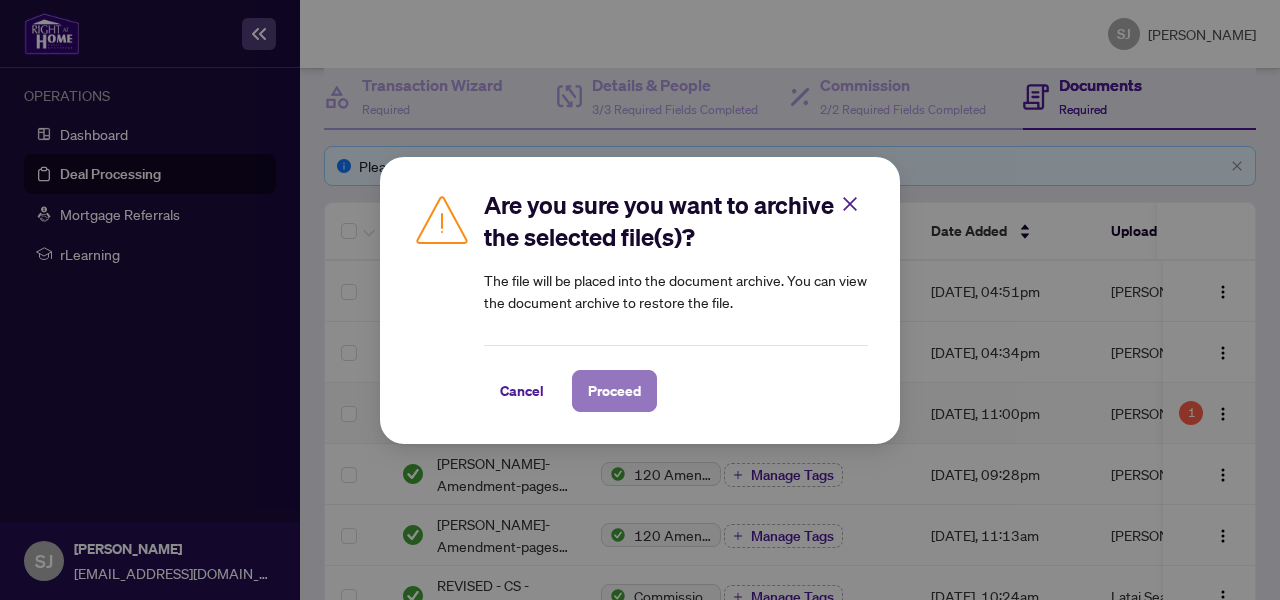 click on "Proceed" at bounding box center (614, 391) 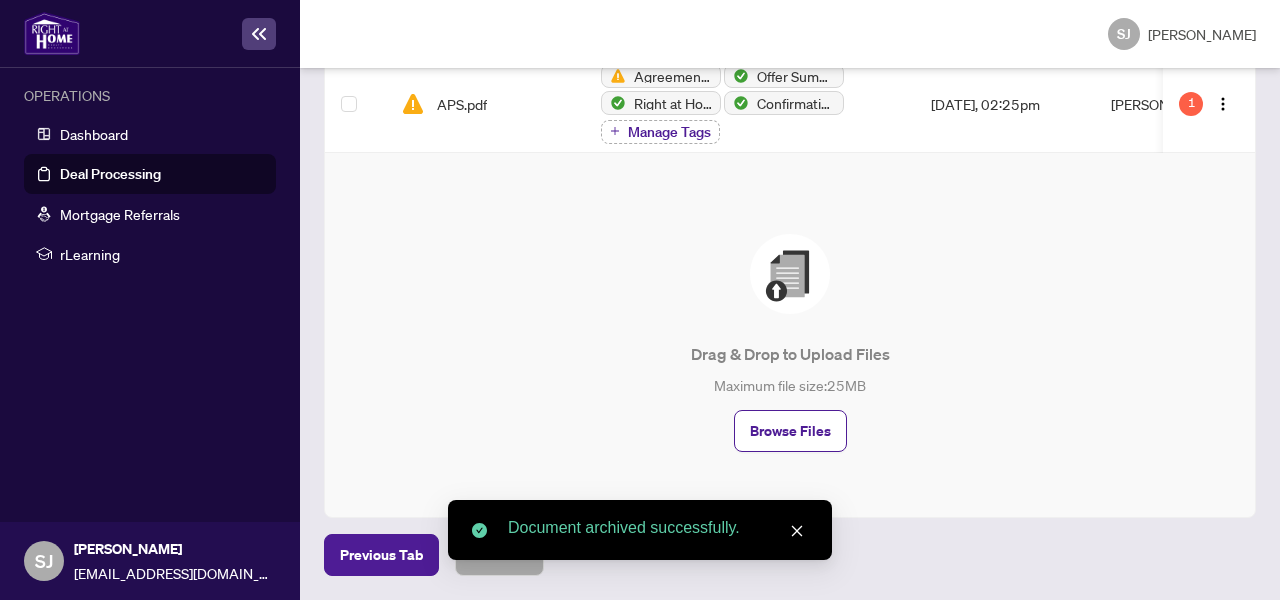 scroll, scrollTop: 1262, scrollLeft: 0, axis: vertical 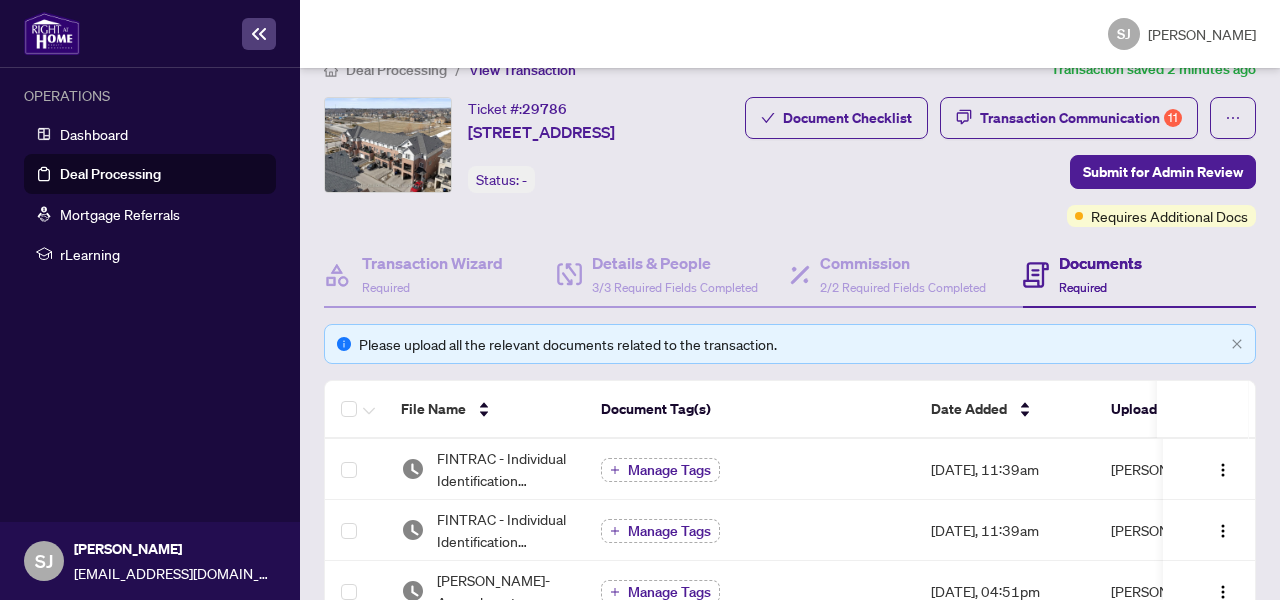 click on "Deal Processing" at bounding box center [110, 174] 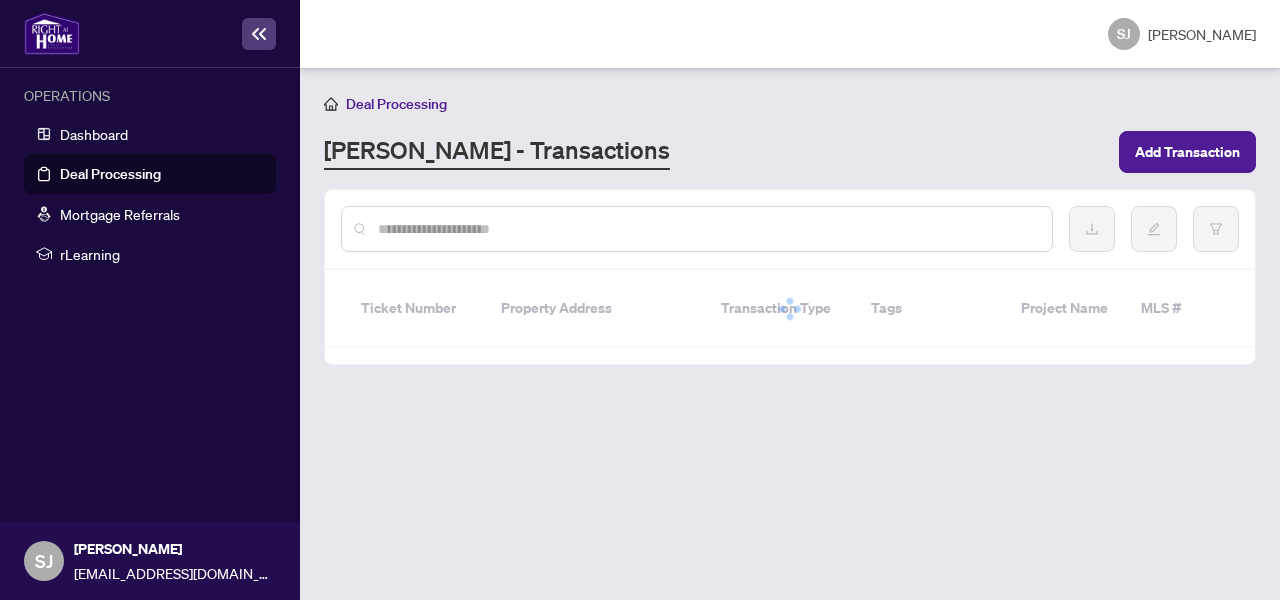 scroll, scrollTop: 0, scrollLeft: 0, axis: both 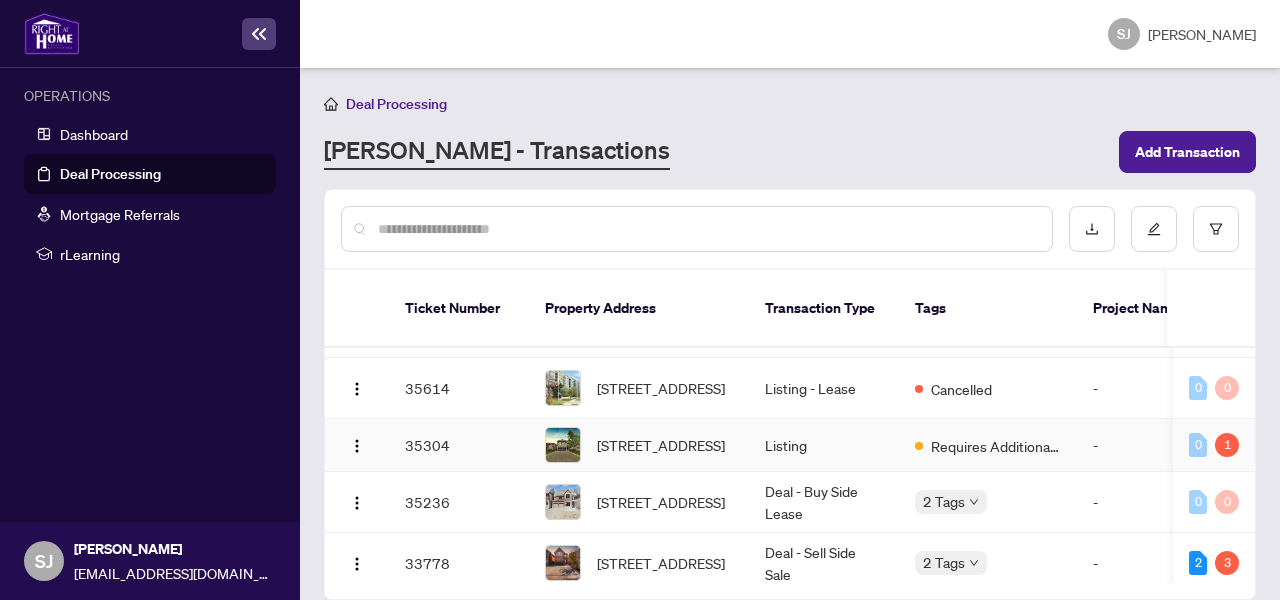 click on "Requires Additional Docs" at bounding box center [988, 445] 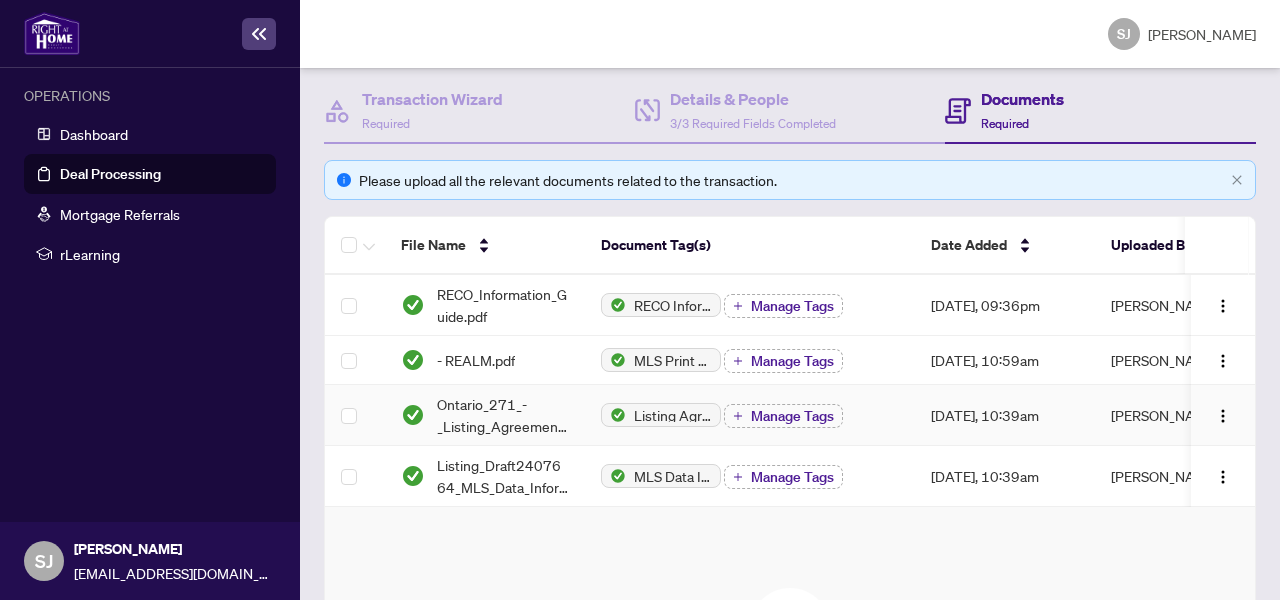 scroll, scrollTop: 85, scrollLeft: 0, axis: vertical 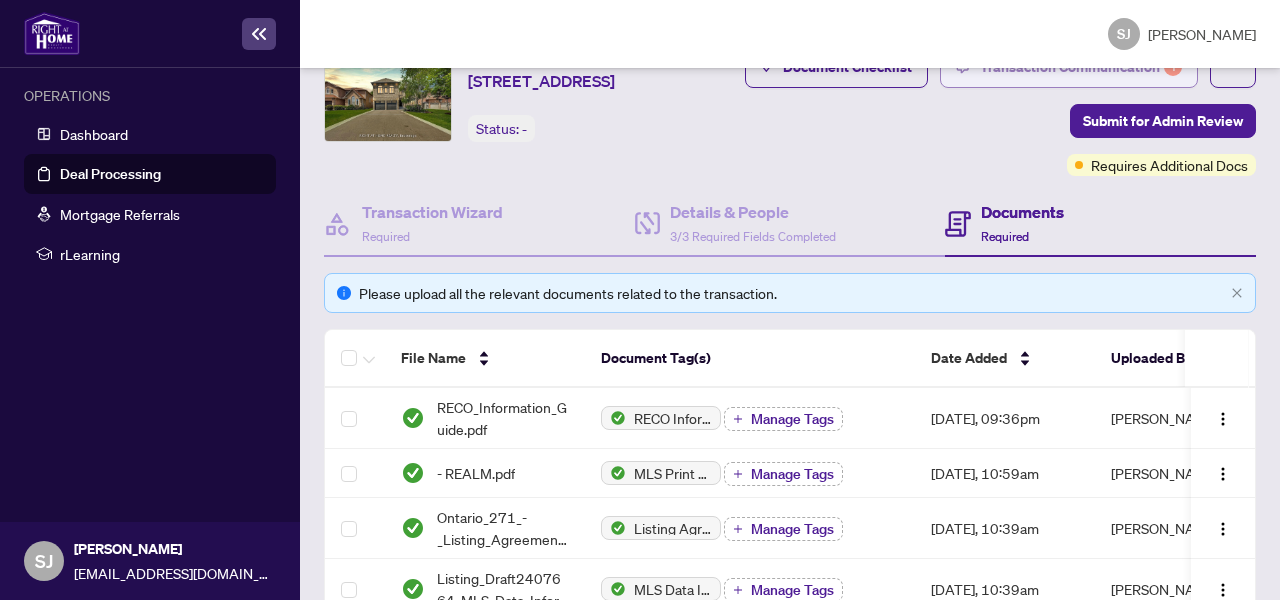 click on "Transaction Communication 1" at bounding box center [1081, 67] 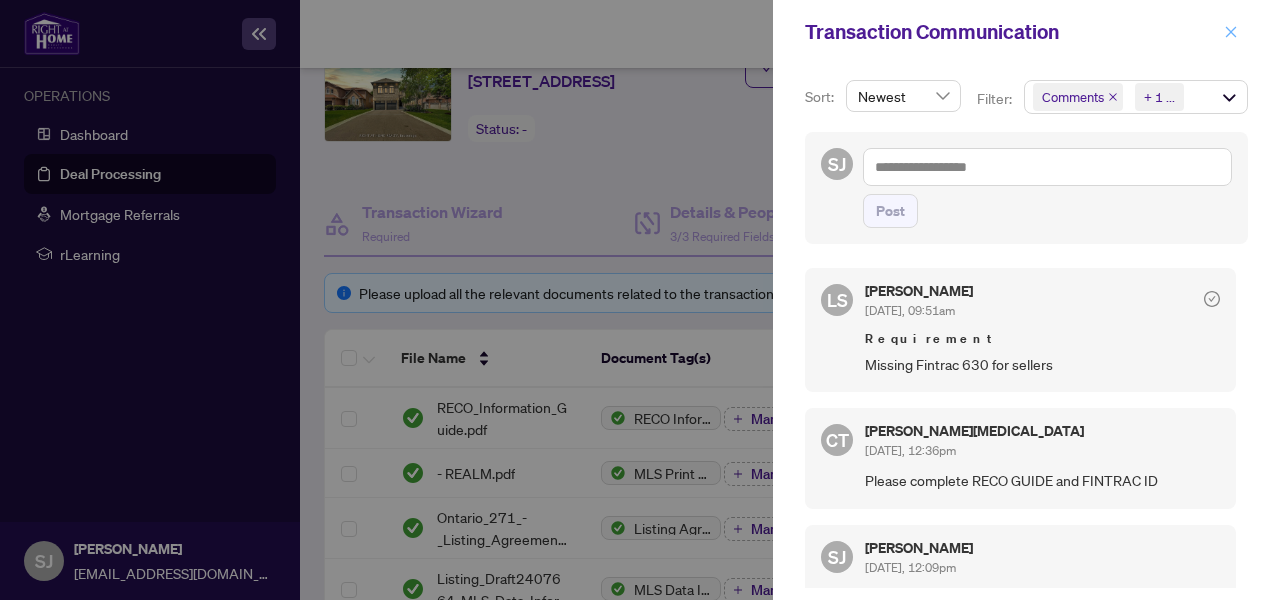 click at bounding box center (1231, 32) 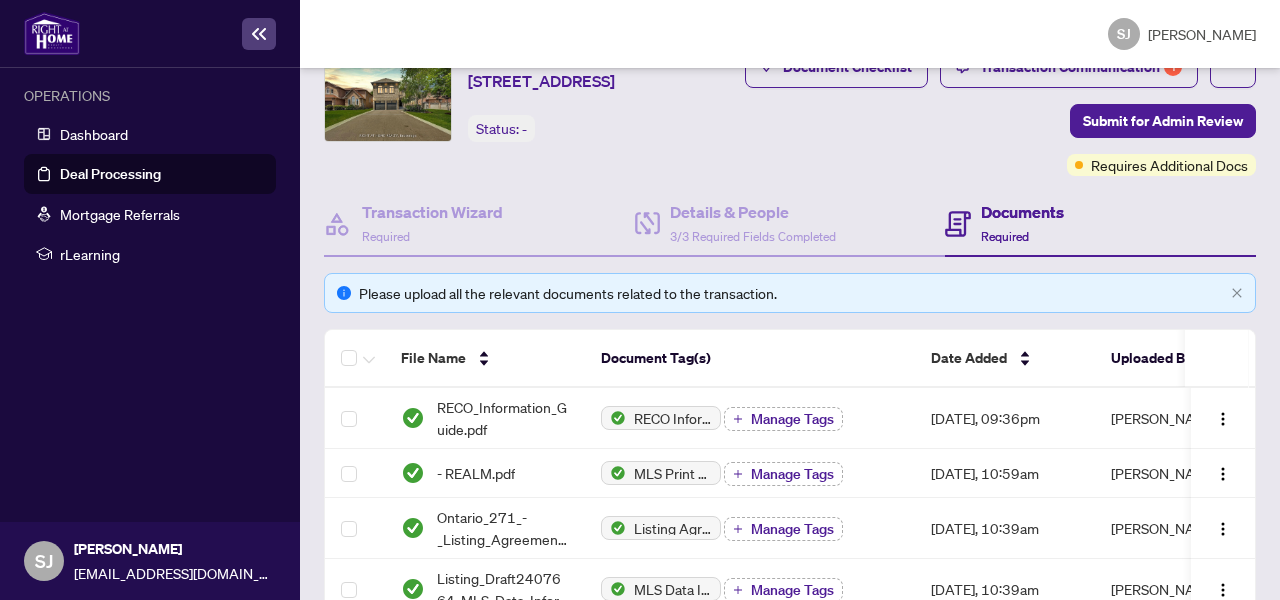 click on "Deal Processing" at bounding box center (110, 174) 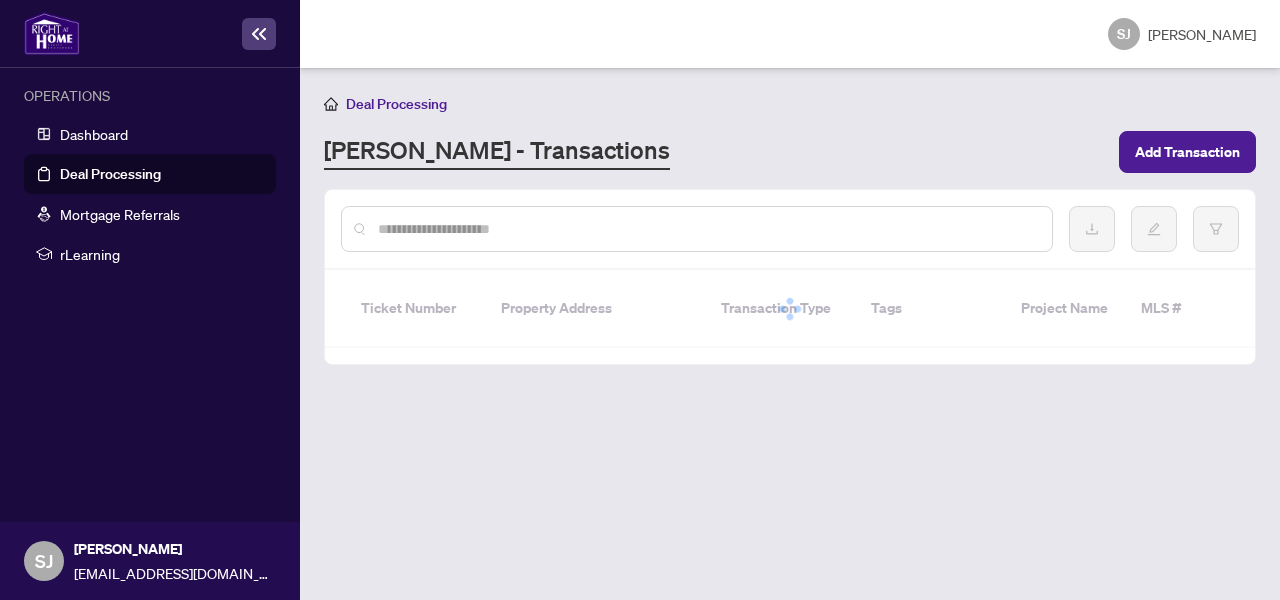 scroll, scrollTop: 0, scrollLeft: 0, axis: both 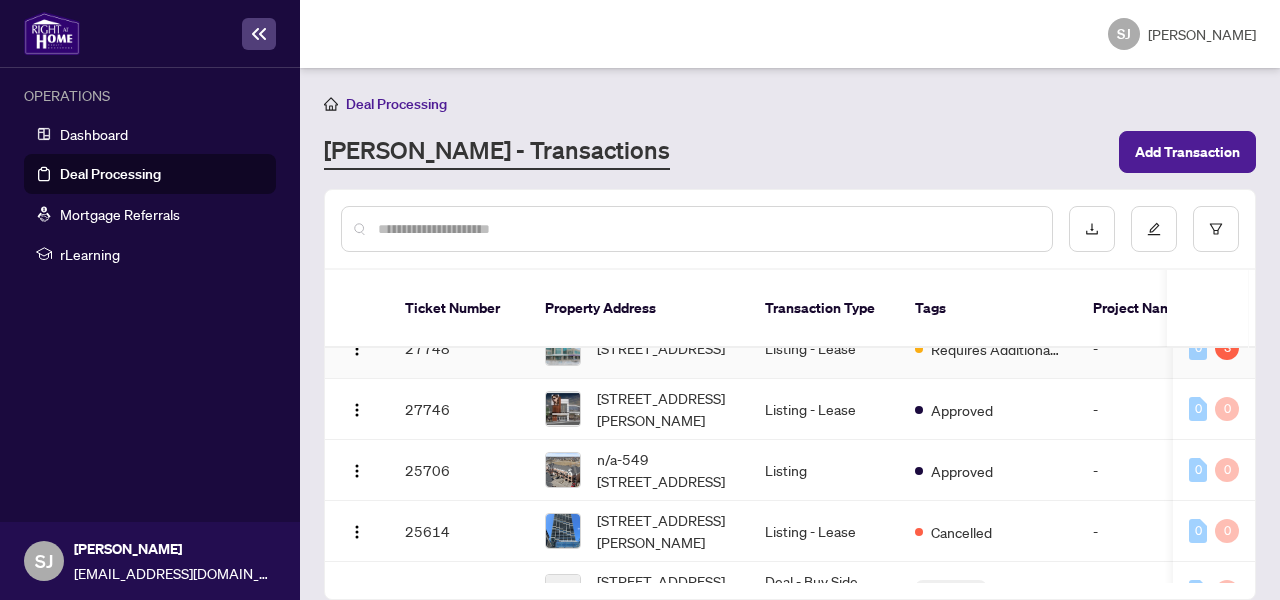 click on "Requires Additional Docs" at bounding box center (996, 349) 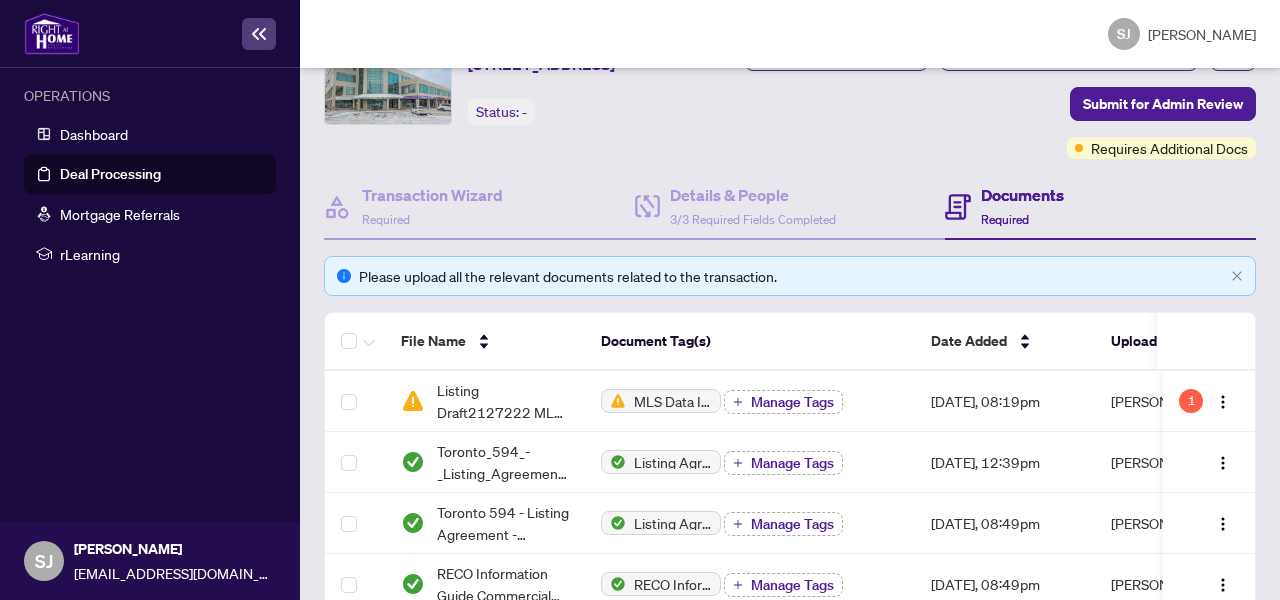 scroll, scrollTop: 0, scrollLeft: 0, axis: both 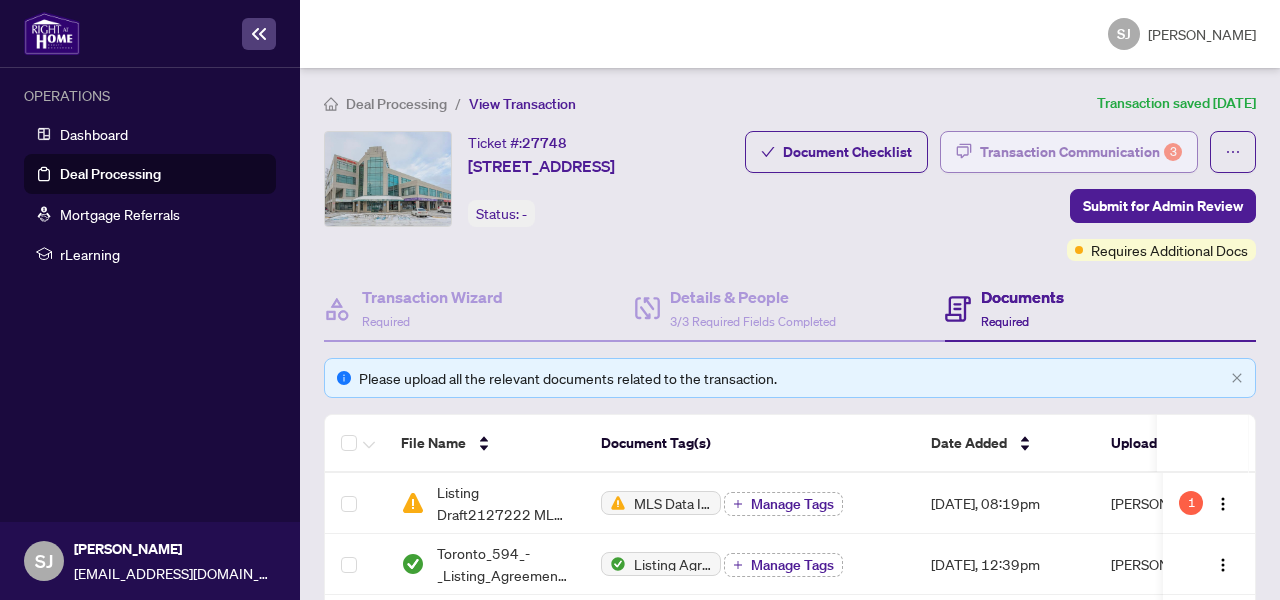 click on "Transaction Communication 3" at bounding box center [1069, 152] 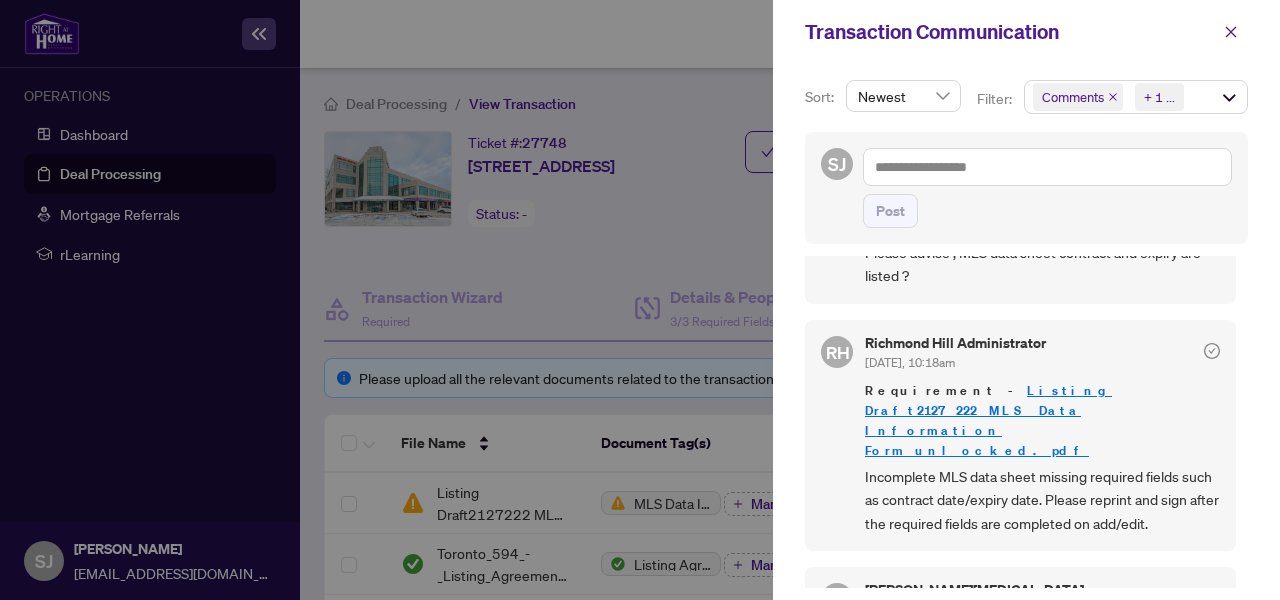 scroll, scrollTop: 418, scrollLeft: 0, axis: vertical 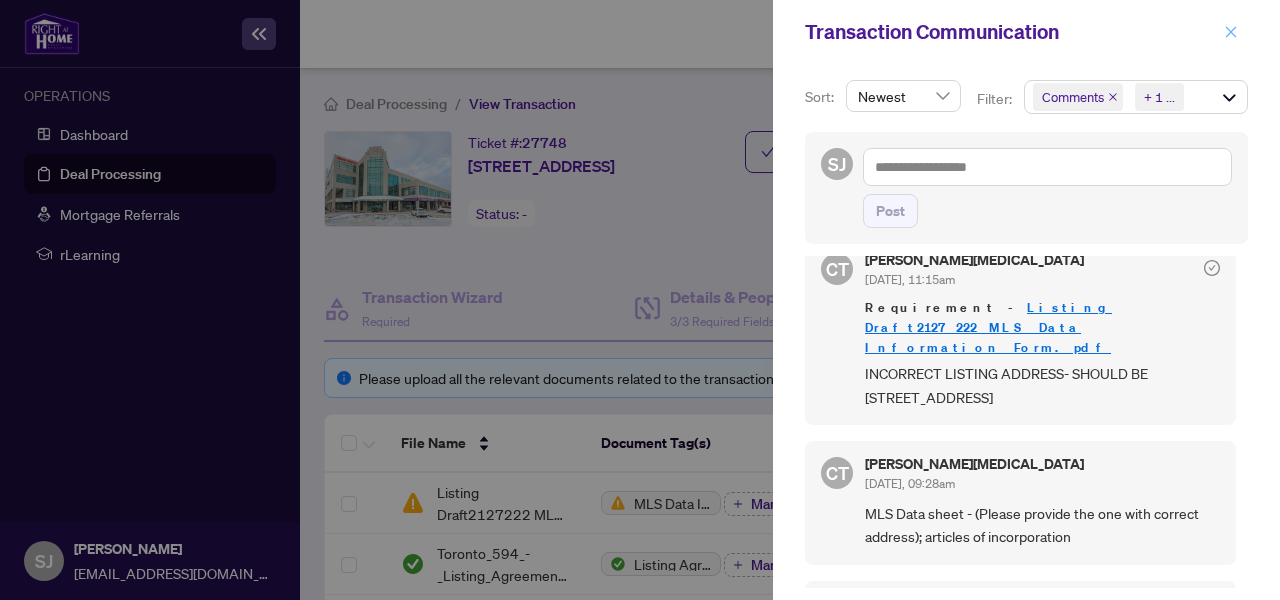 click on "Transaction Communication" at bounding box center (1009, 32) 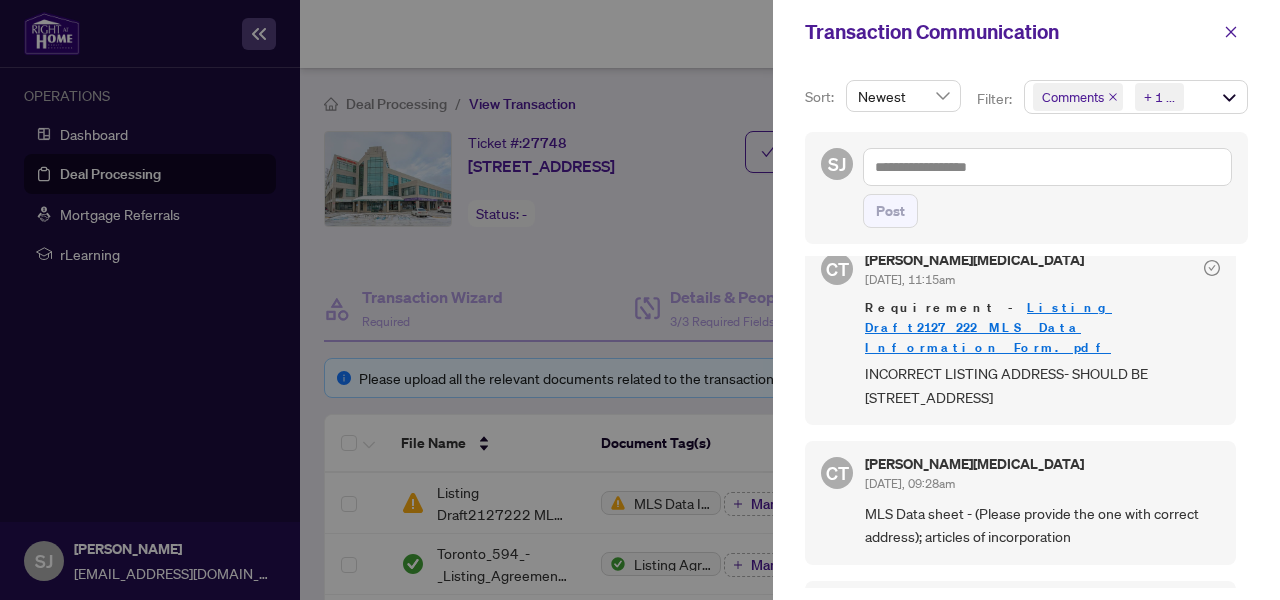 click at bounding box center [1231, 32] 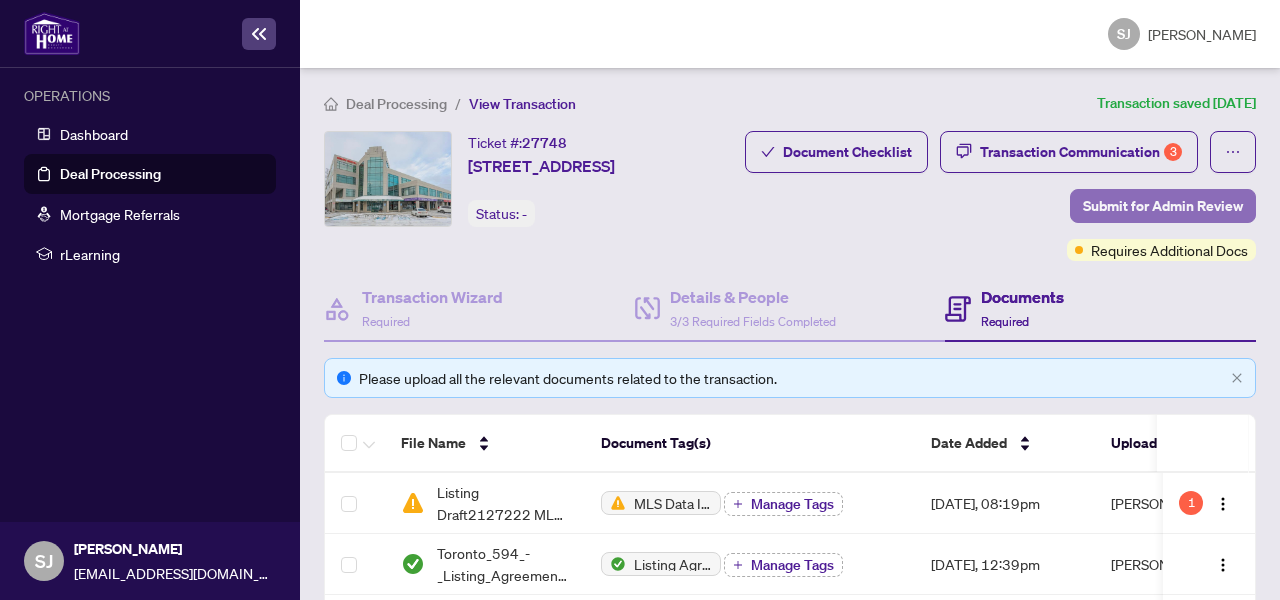 click on "Submit for Admin Review" at bounding box center (1163, 206) 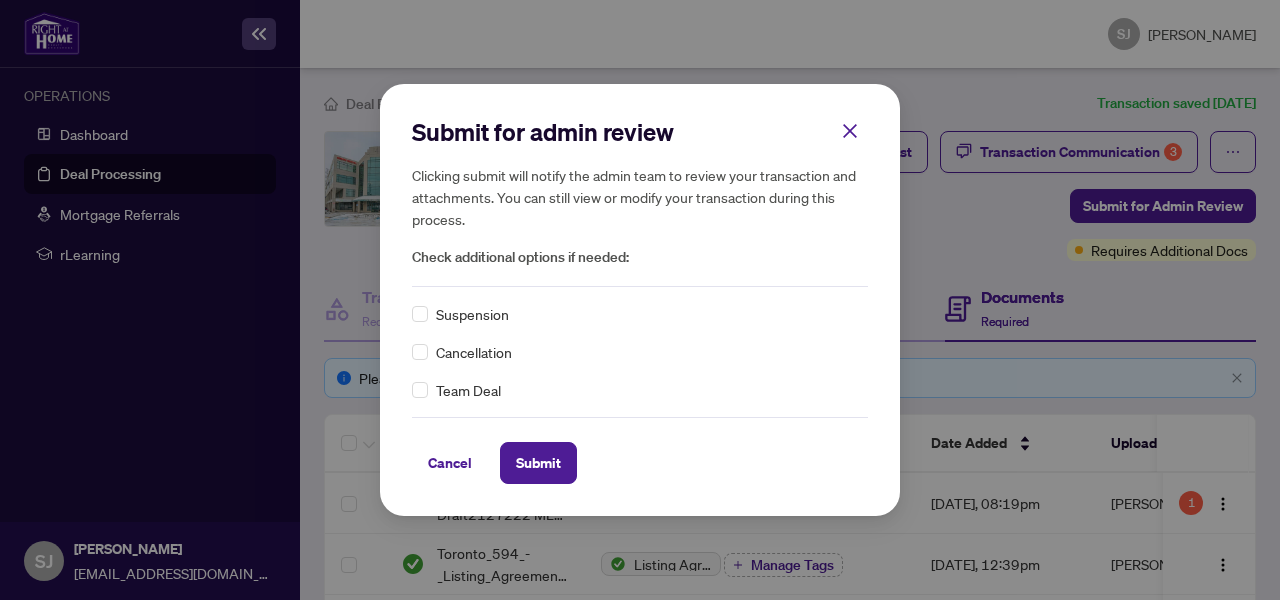 click on "Submit for admin review Clicking submit will notify the admin team to review your transaction and attachments. You can still view or modify your transaction during this process.   Check additional options if needed: Suspension Cancellation Team Deal Cancel Submit Cancel OK" at bounding box center (640, 299) 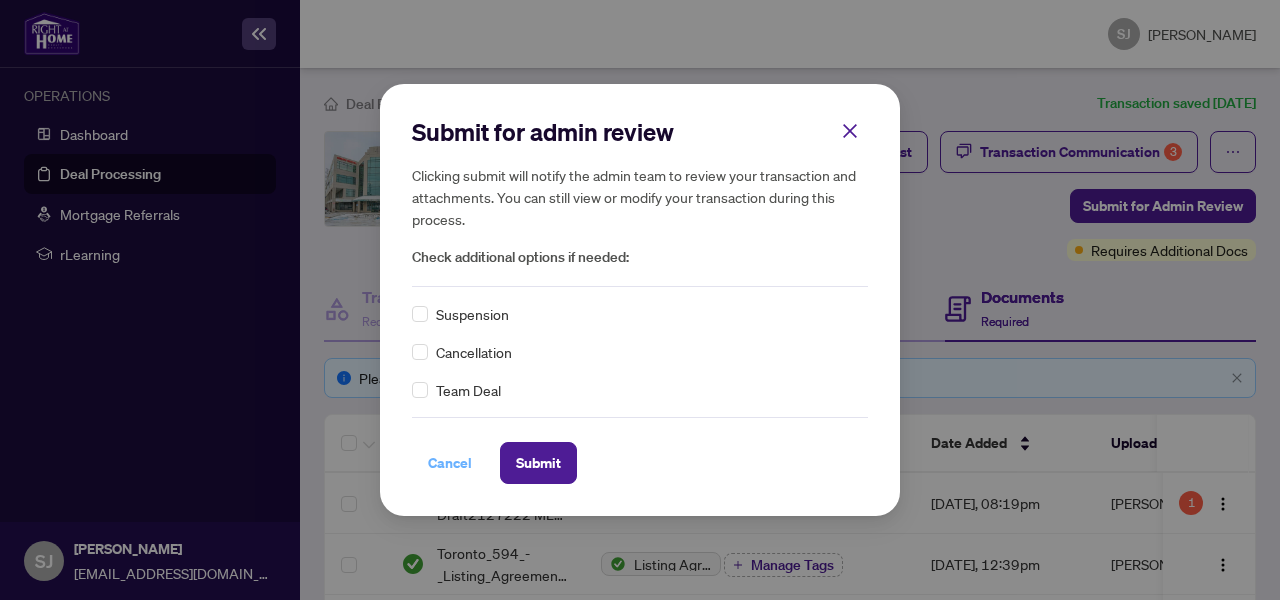 click on "Cancel" at bounding box center [450, 463] 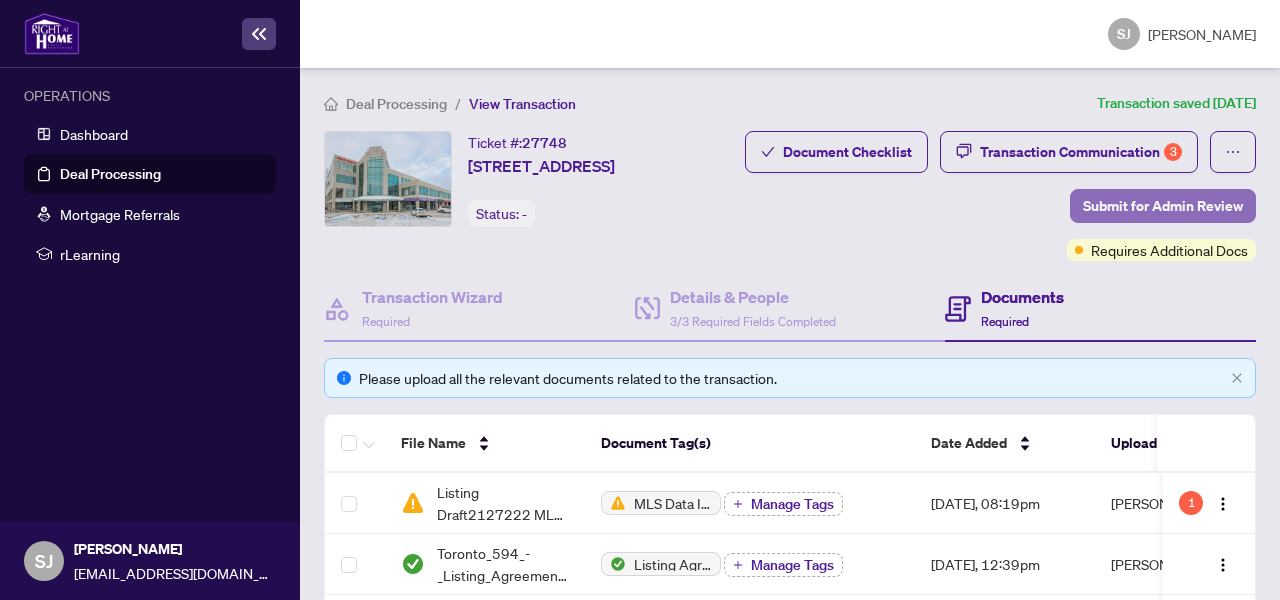 click on "Submit for Admin Review" at bounding box center (1163, 206) 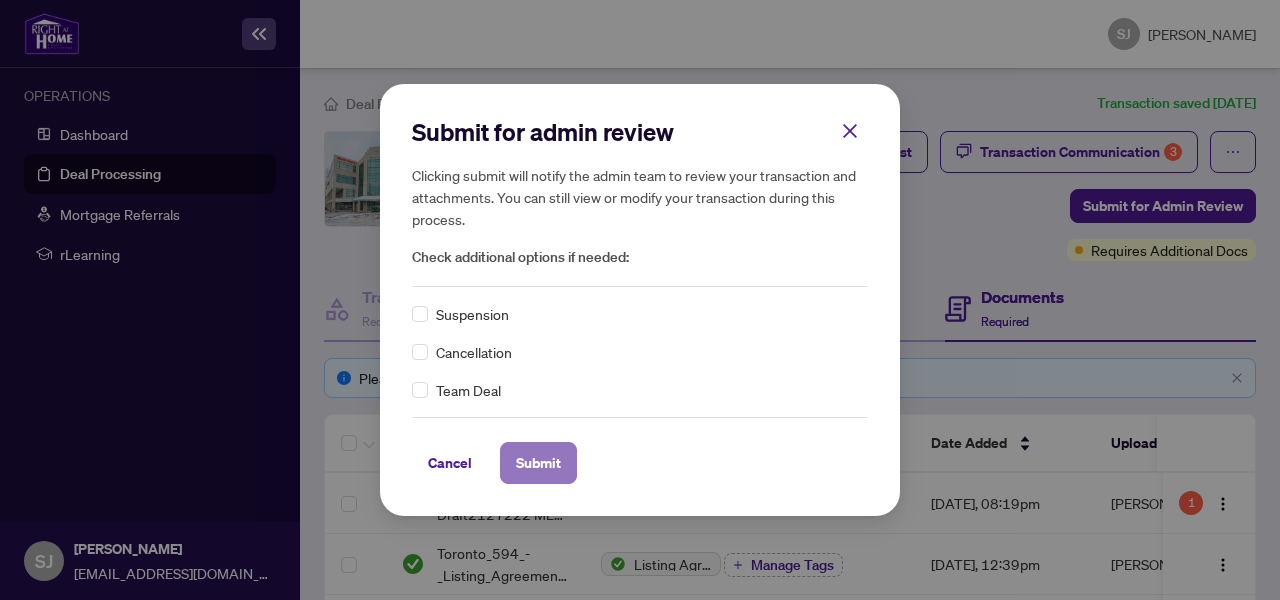 click on "Submit" at bounding box center (538, 463) 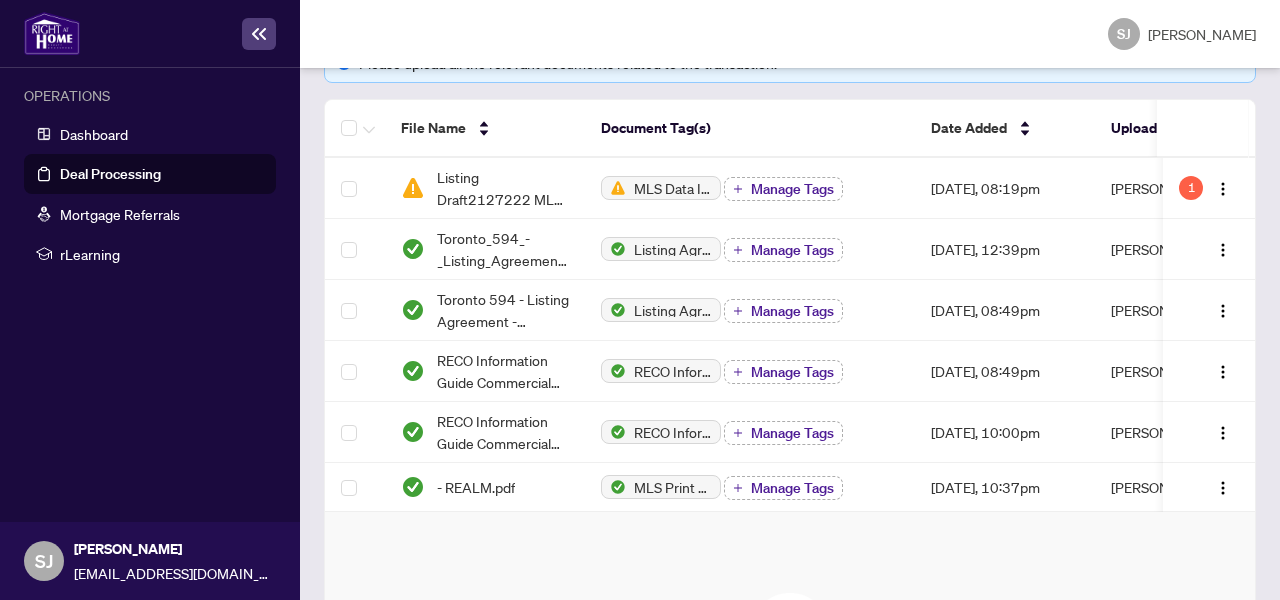 scroll, scrollTop: 434, scrollLeft: 0, axis: vertical 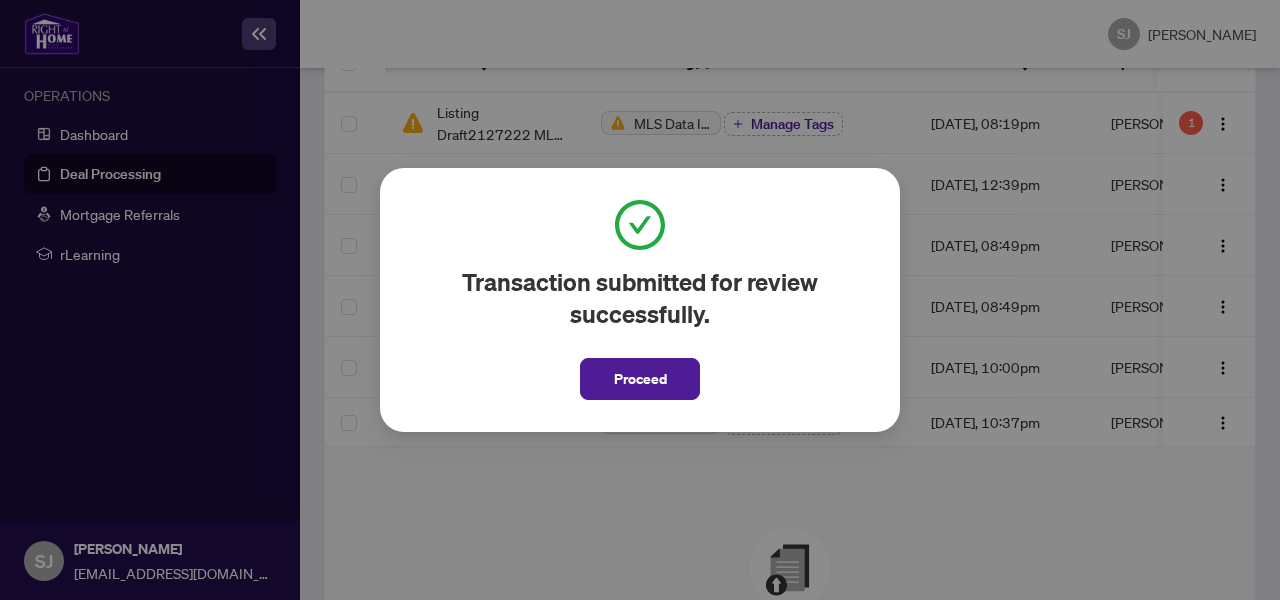 click on "Transaction submitted for review successfully. Proceed Cancel OK" at bounding box center (640, 300) 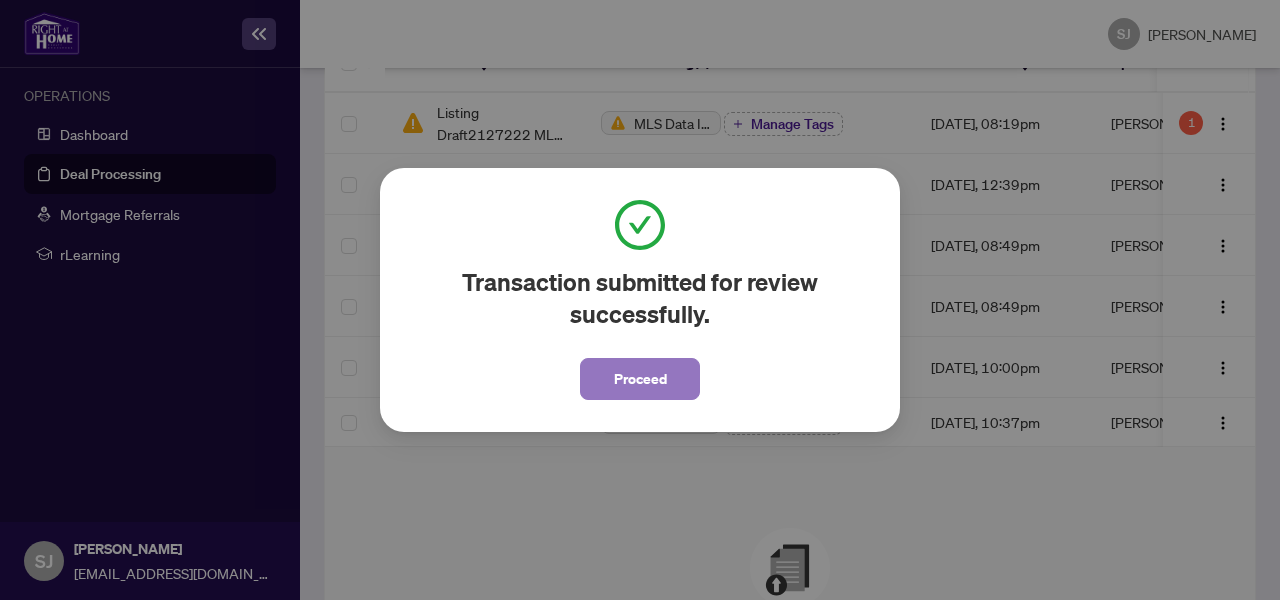 click on "Proceed" at bounding box center [640, 379] 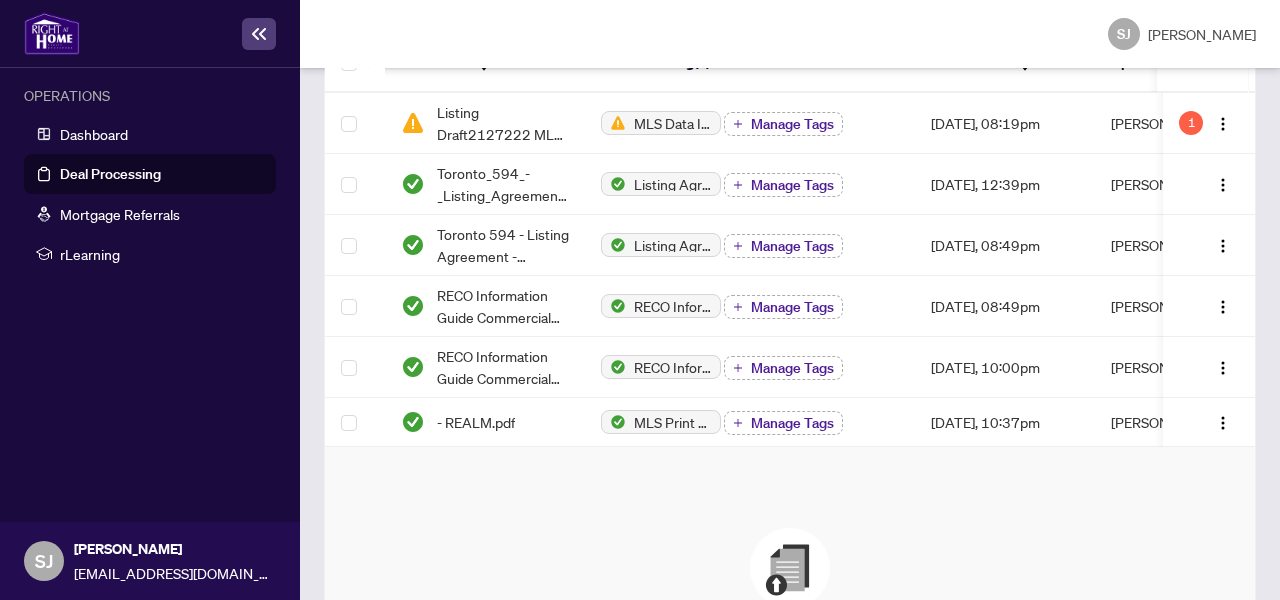 click on "Deal Processing" at bounding box center (110, 174) 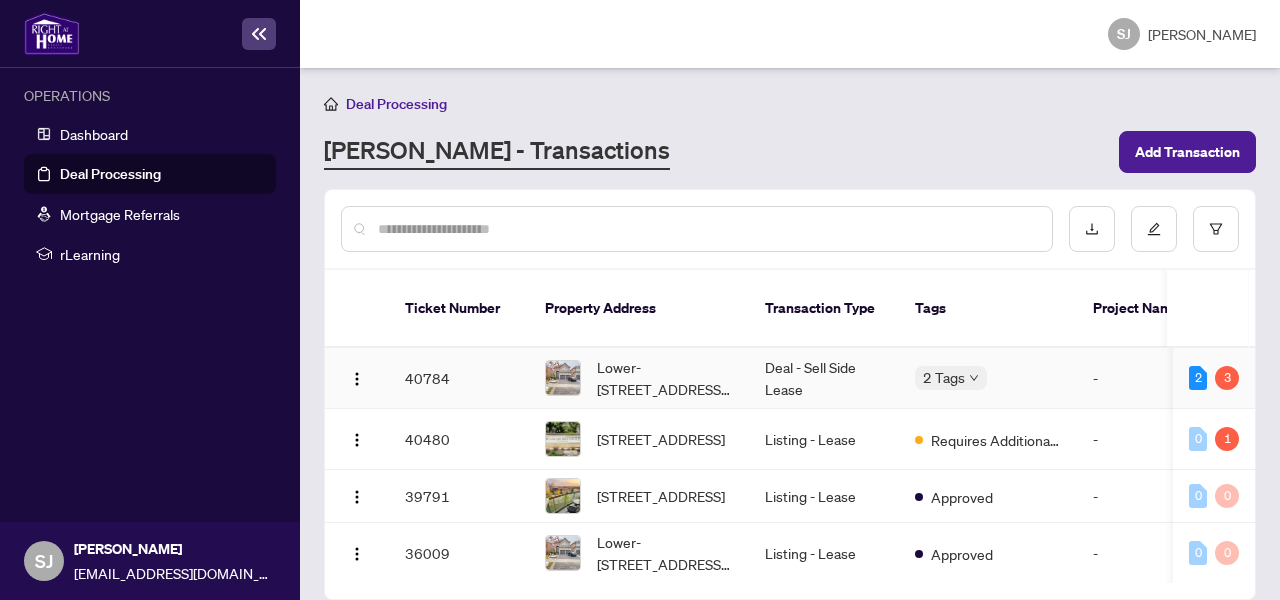 scroll, scrollTop: 1, scrollLeft: 0, axis: vertical 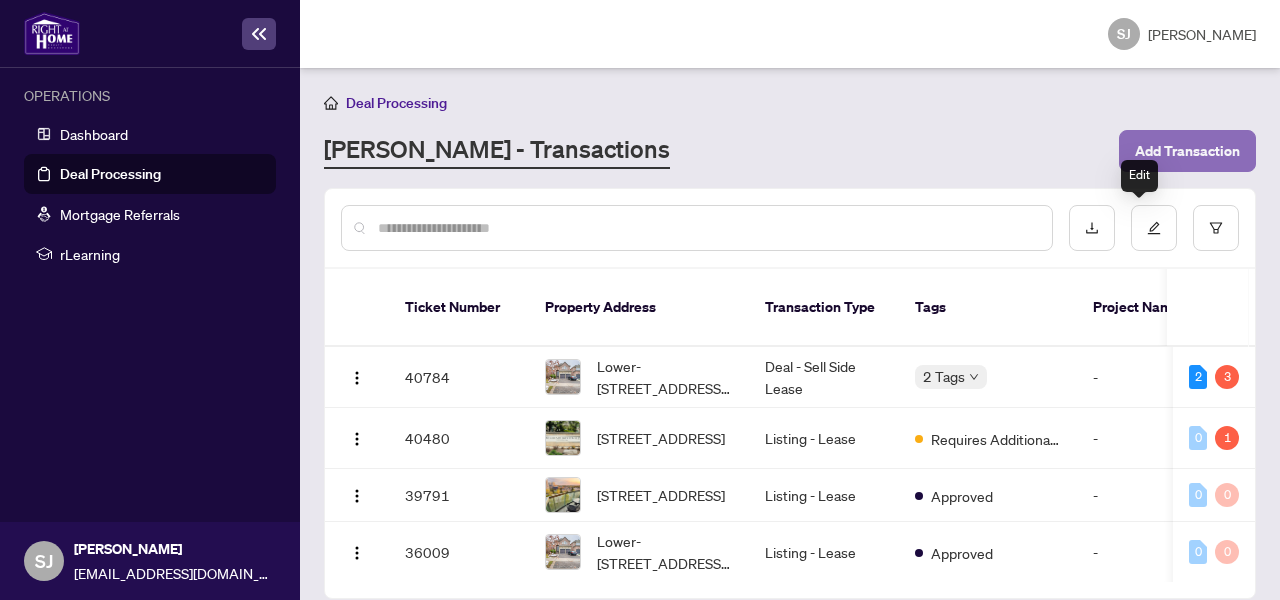 click on "Add Transaction" at bounding box center [1187, 151] 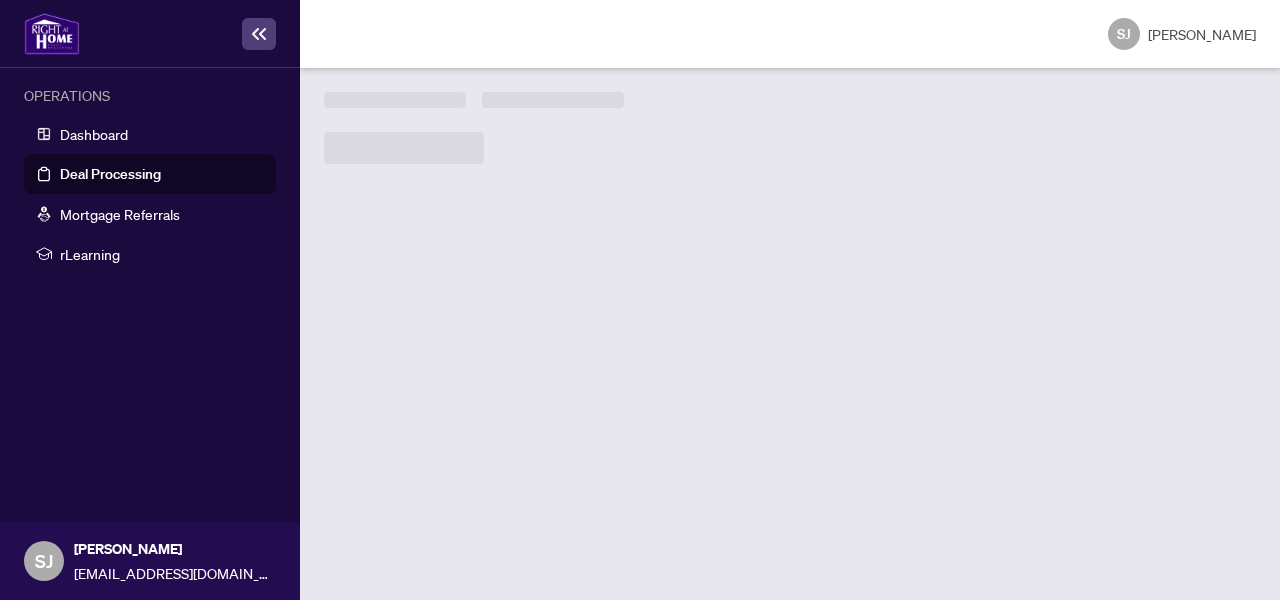 scroll, scrollTop: 0, scrollLeft: 0, axis: both 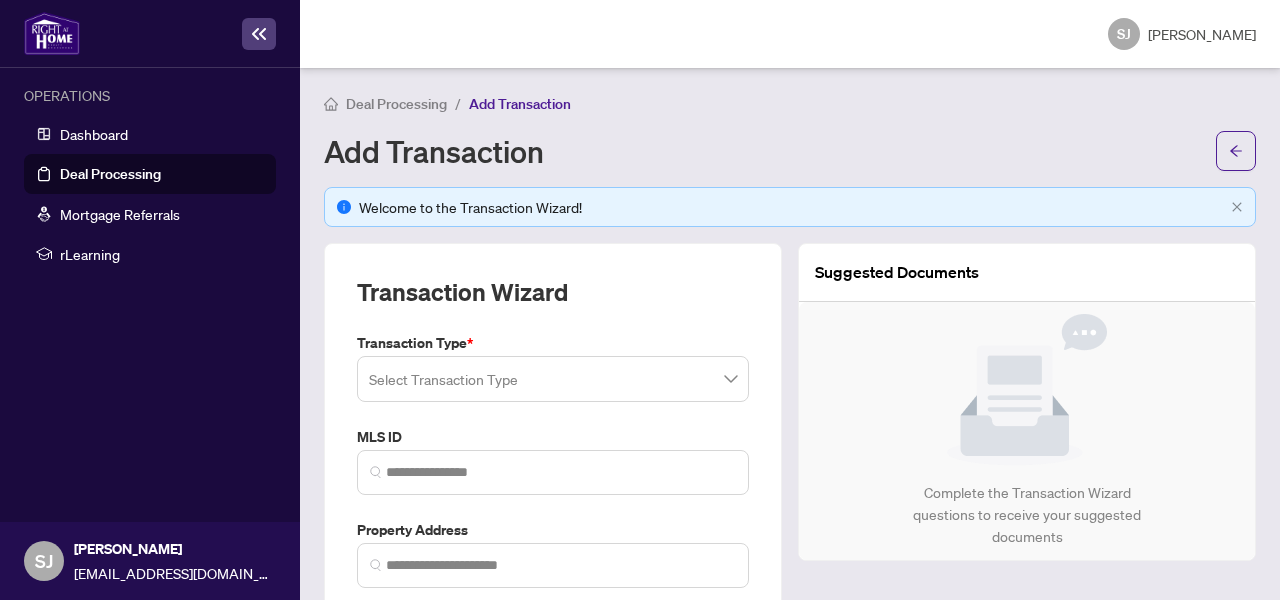 click at bounding box center [553, 379] 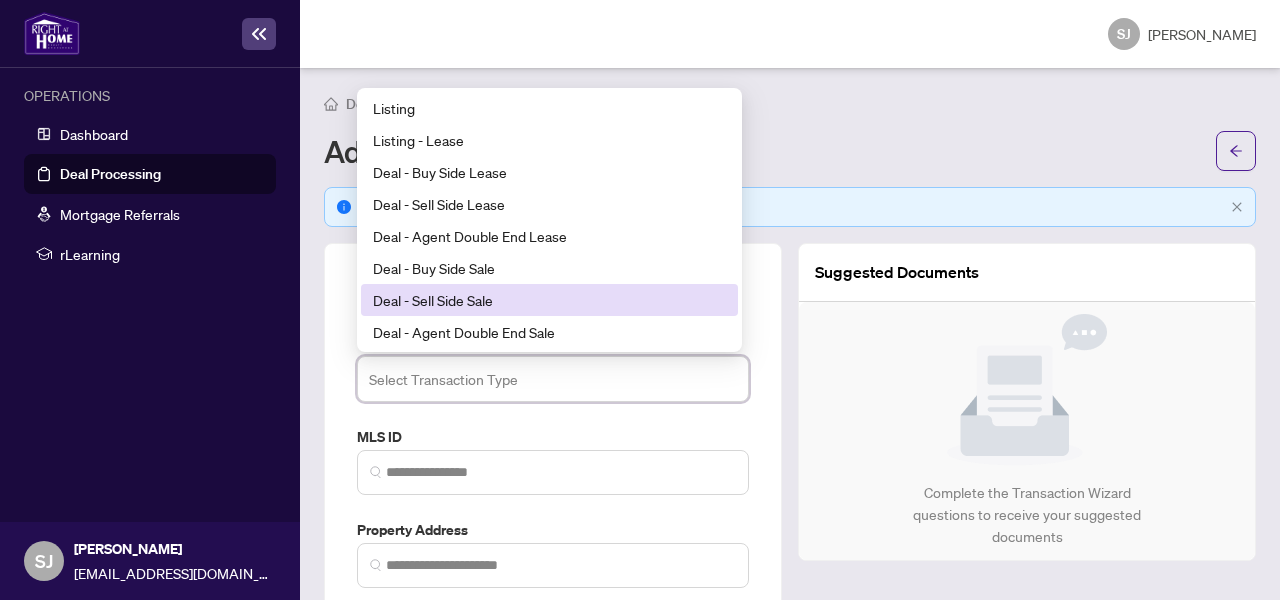 click on "Deal - Sell Side Sale" at bounding box center (549, 300) 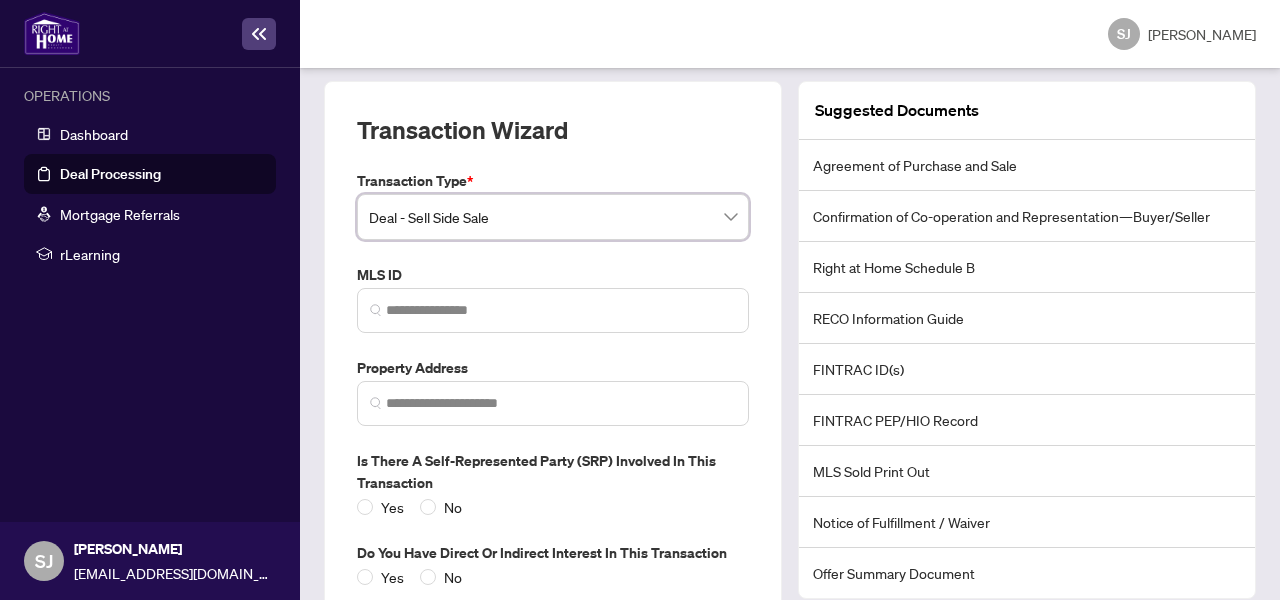 scroll, scrollTop: 218, scrollLeft: 0, axis: vertical 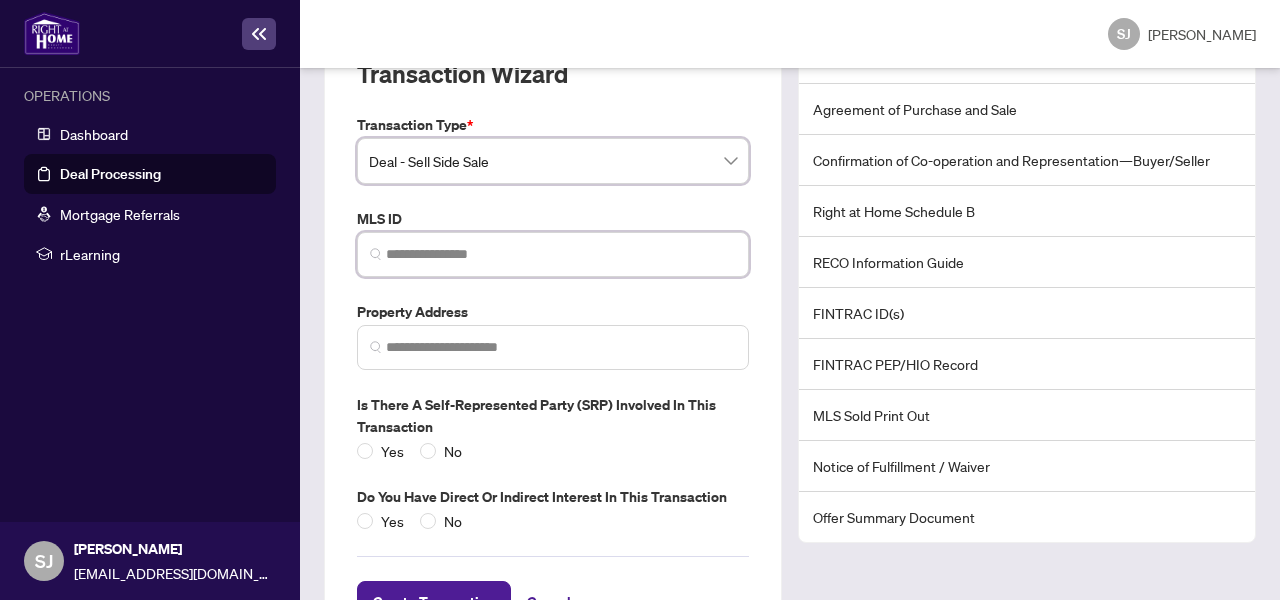 click at bounding box center (561, 254) 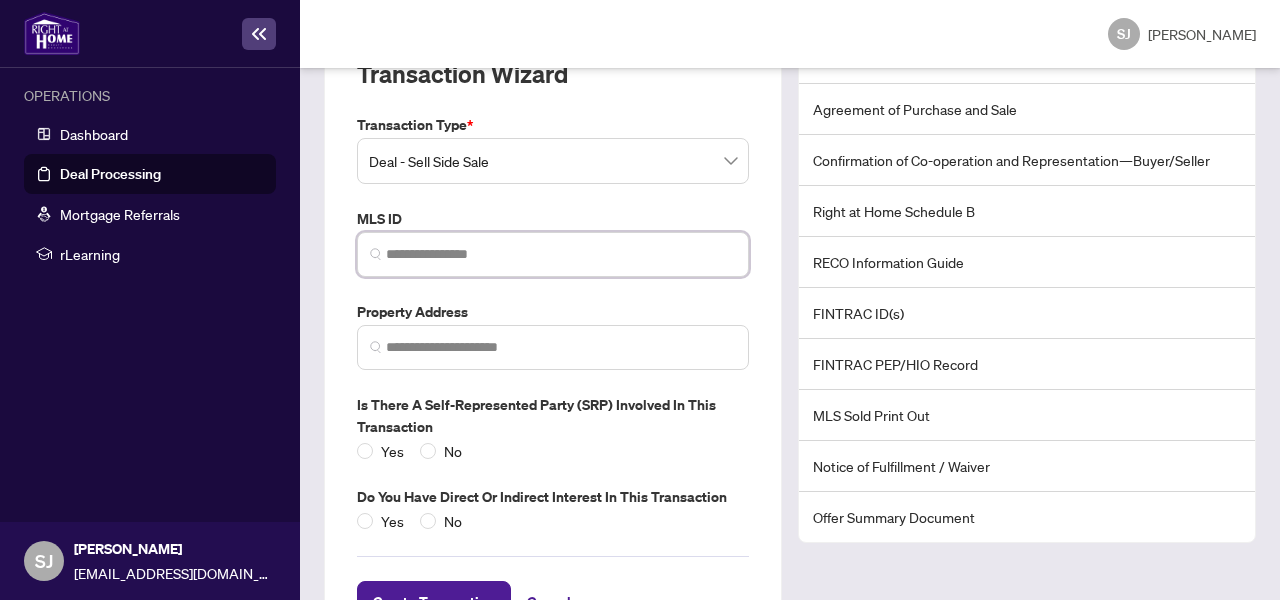 paste on "*********" 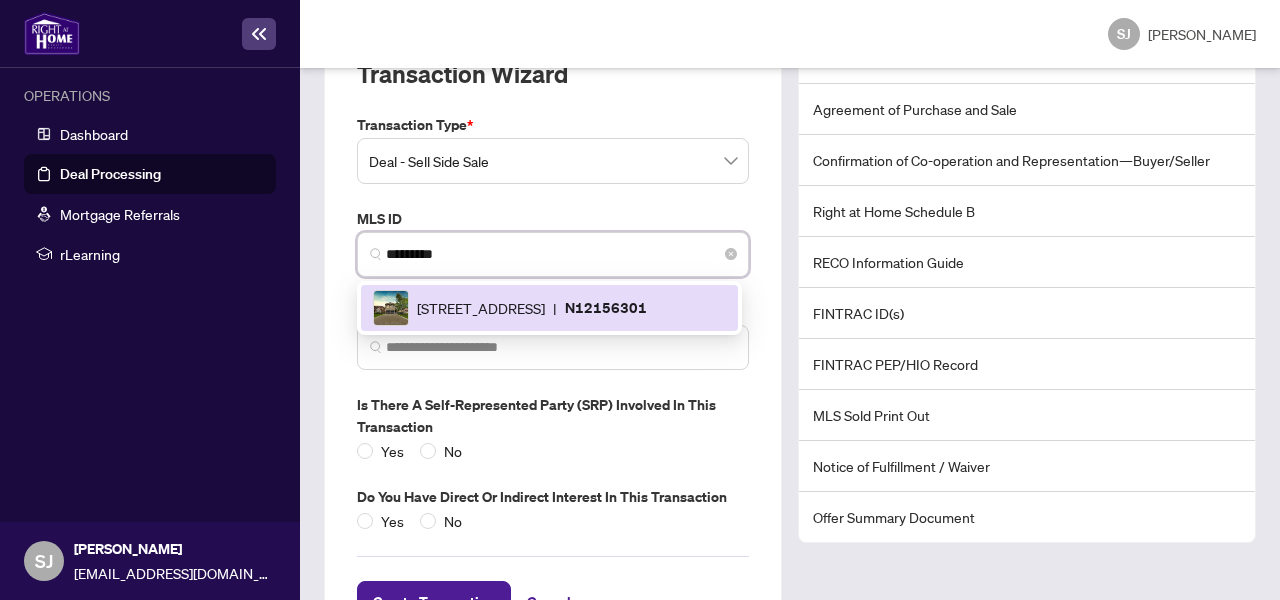 click on "[STREET_ADDRESS]" at bounding box center (481, 308) 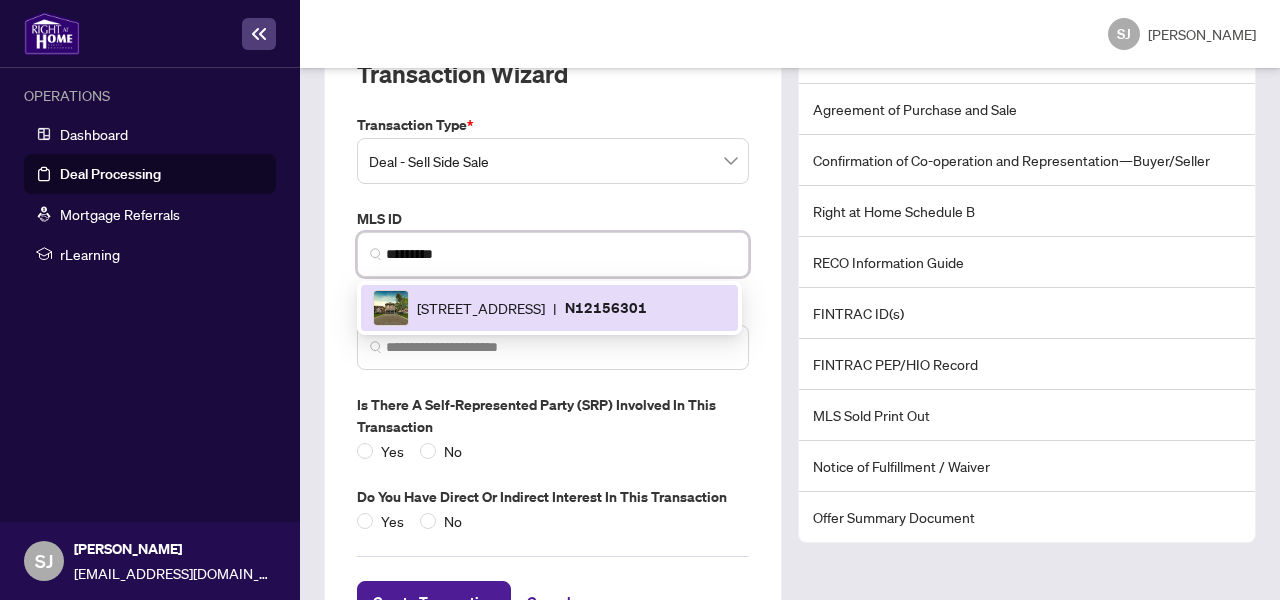 type on "**********" 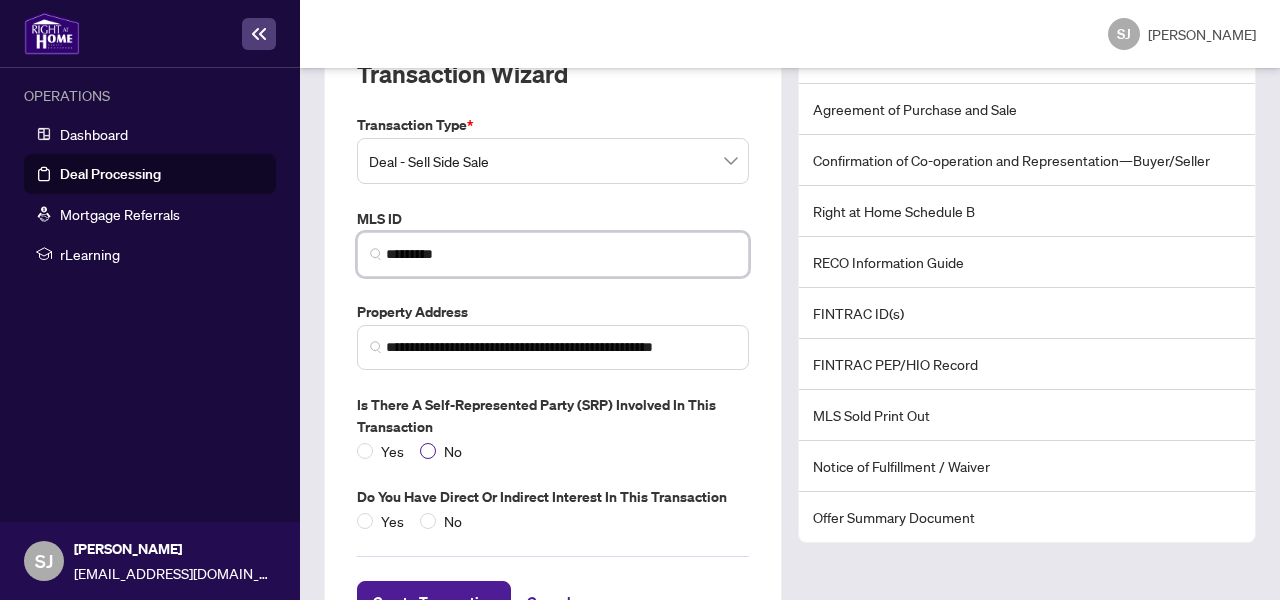 type on "*********" 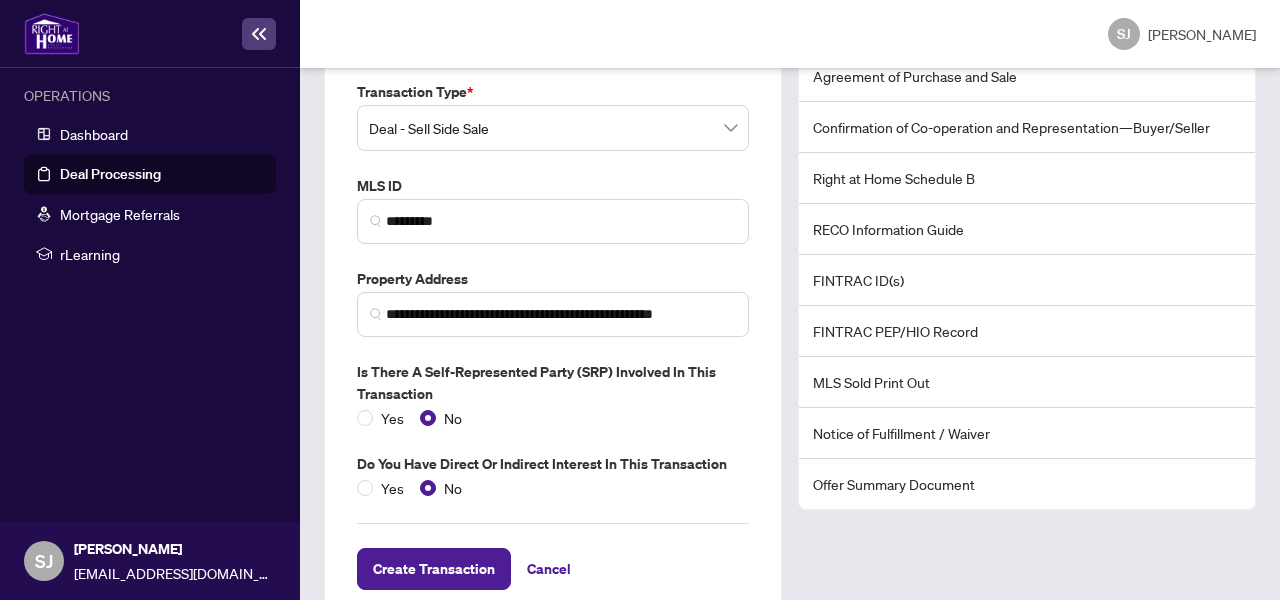 scroll, scrollTop: 297, scrollLeft: 0, axis: vertical 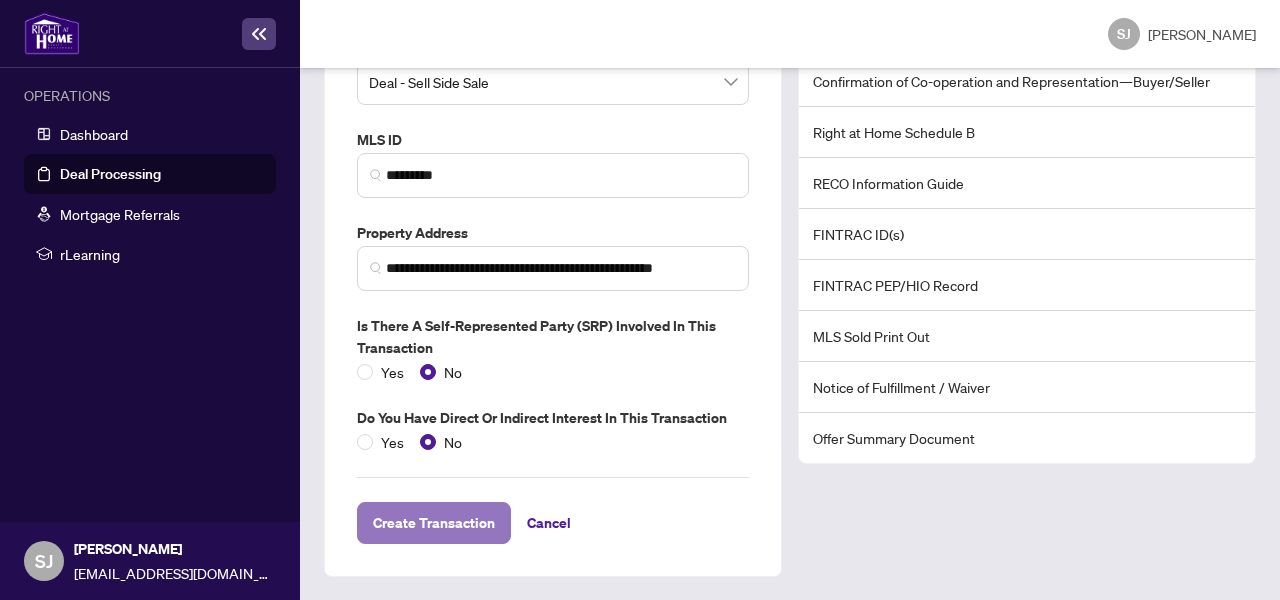 click on "Create Transaction" at bounding box center [434, 523] 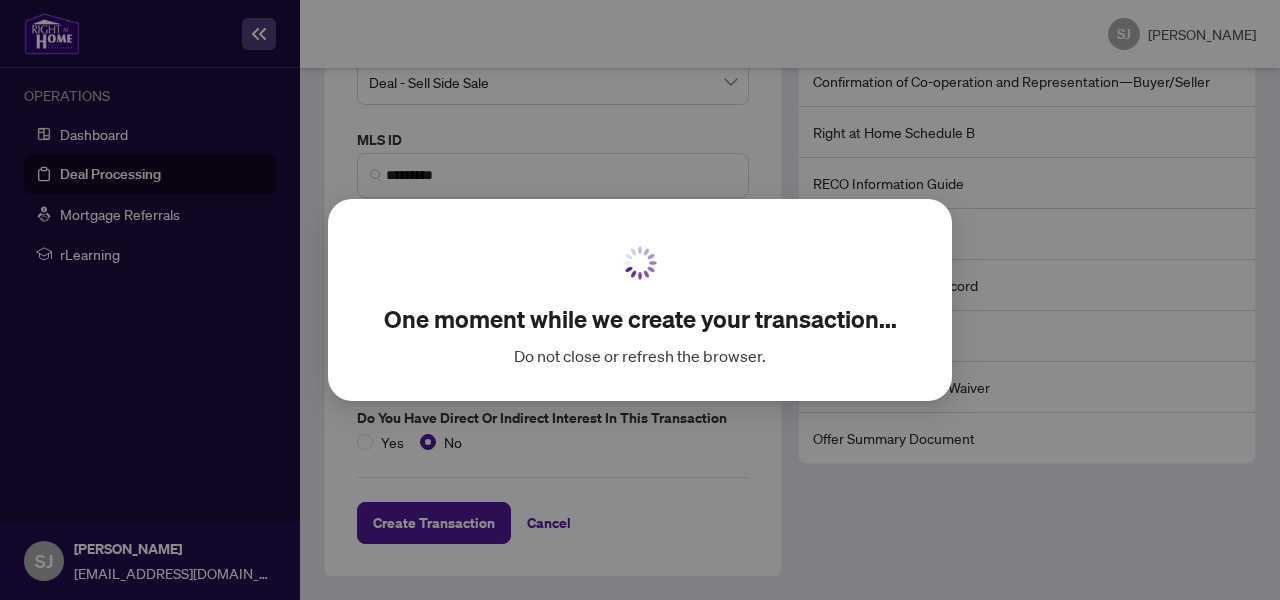 scroll, scrollTop: 114, scrollLeft: 0, axis: vertical 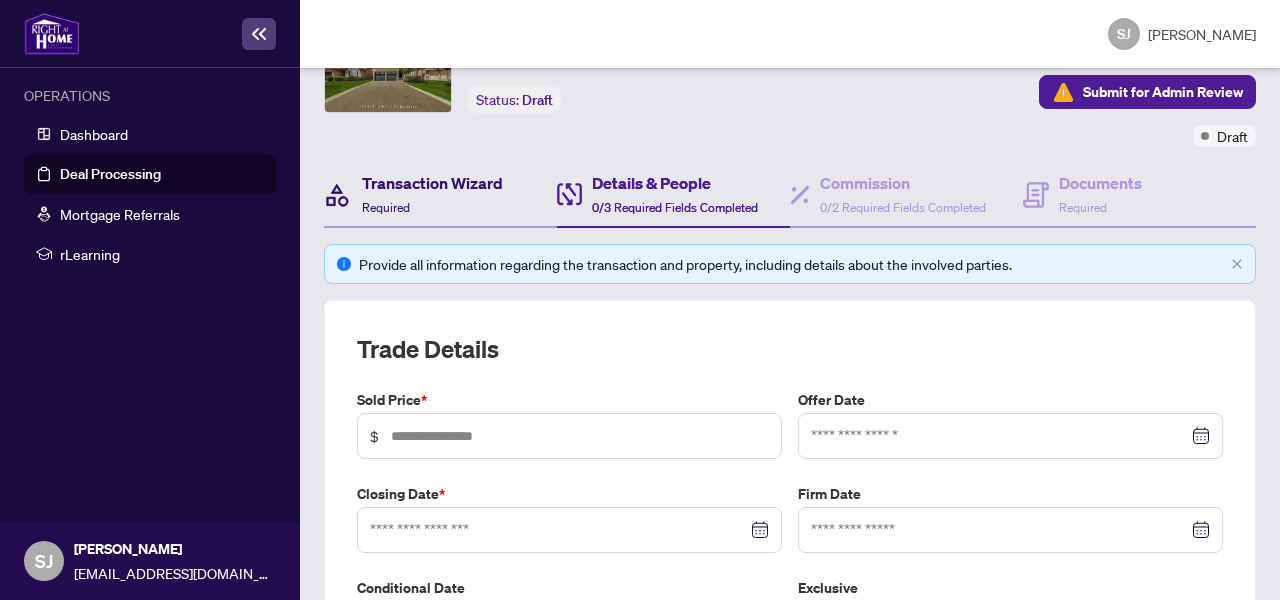 click on "Transaction Wizard" at bounding box center [432, 183] 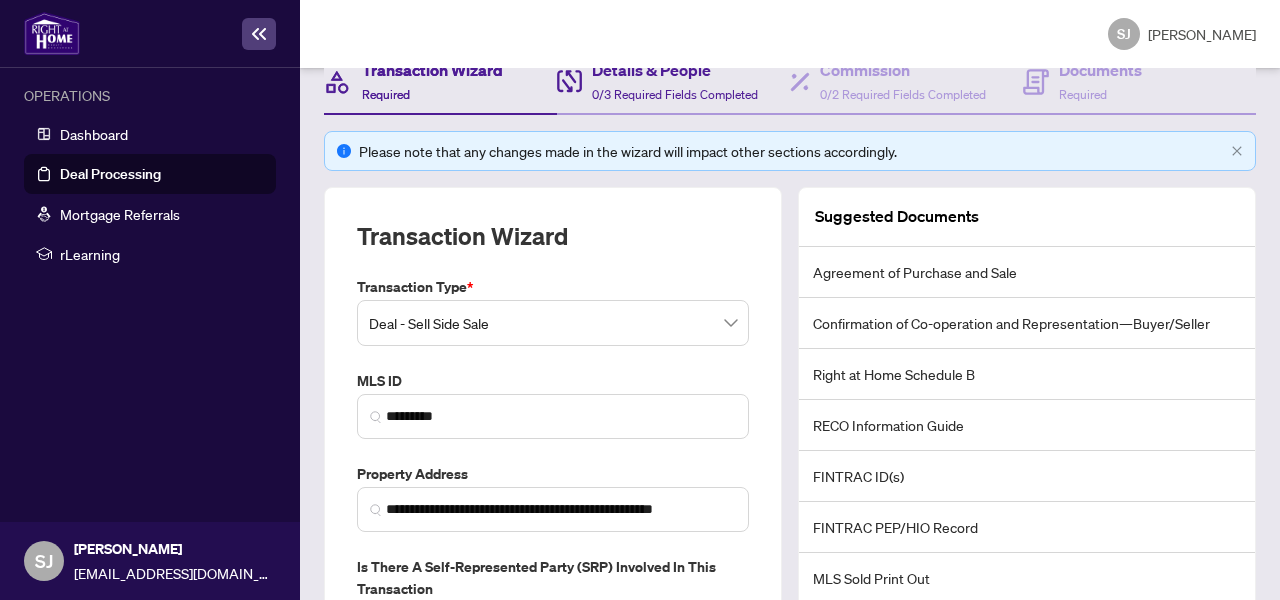 scroll, scrollTop: 54, scrollLeft: 0, axis: vertical 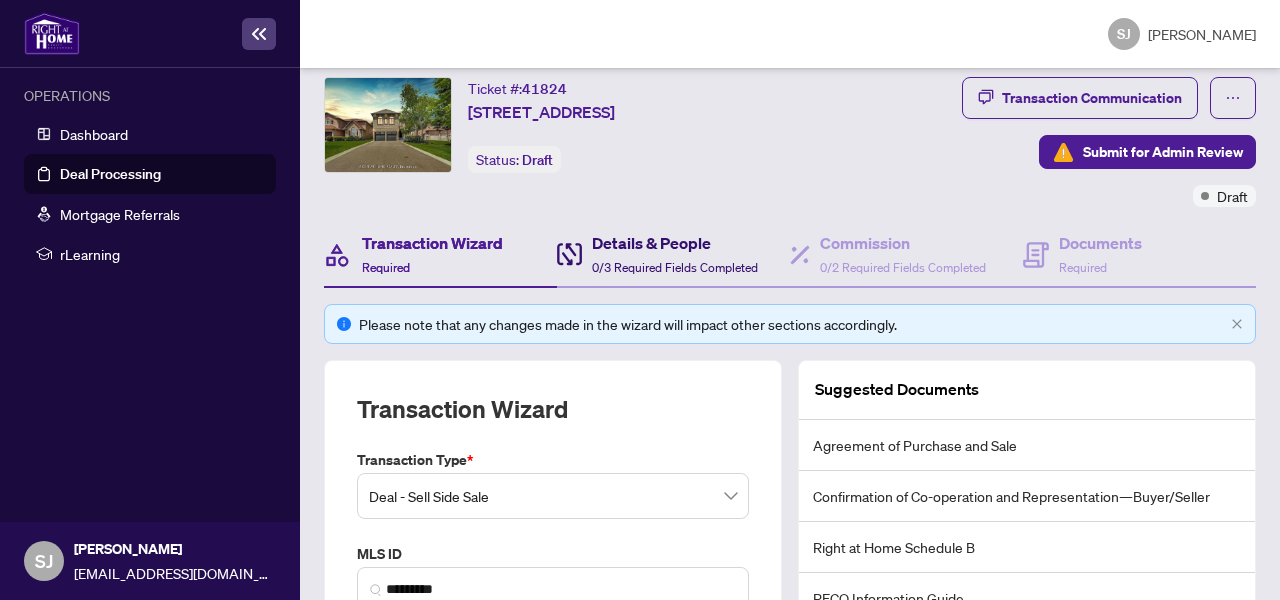 click on "Details & People" at bounding box center [675, 243] 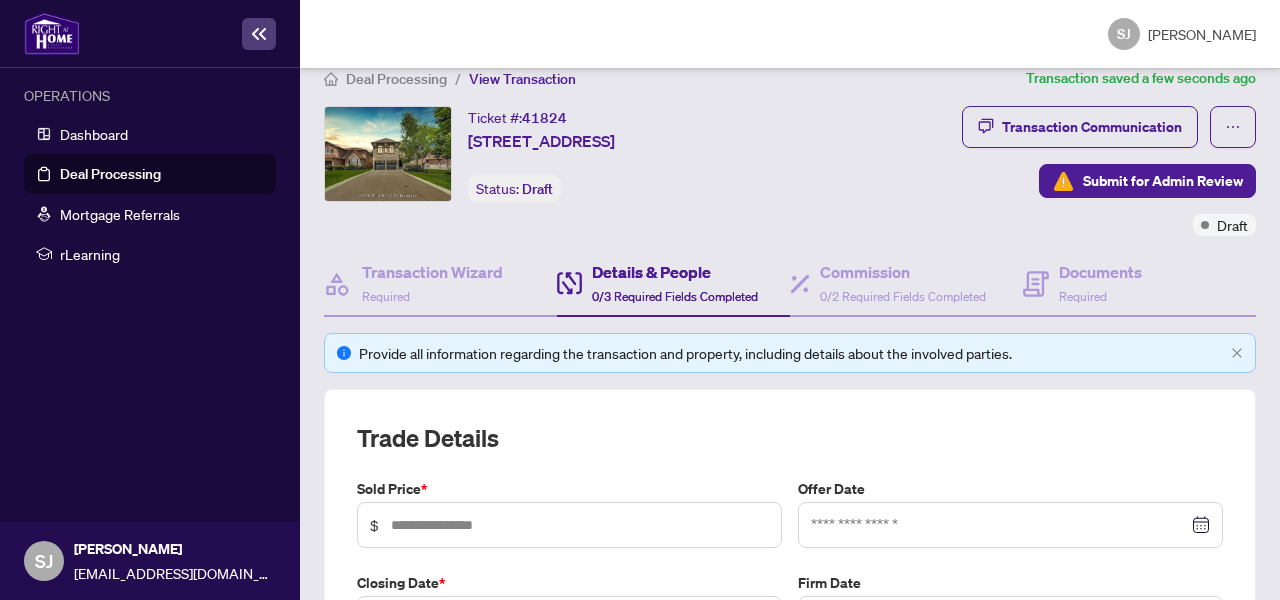 scroll, scrollTop: 0, scrollLeft: 0, axis: both 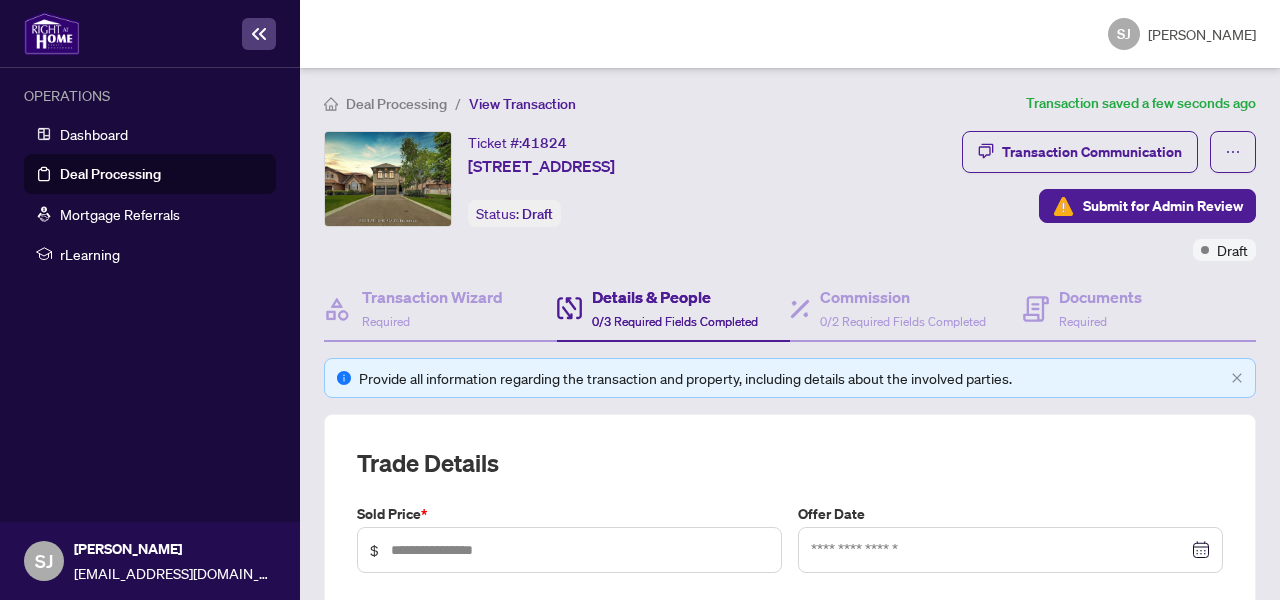 click on "Documents Required" at bounding box center (1139, 309) 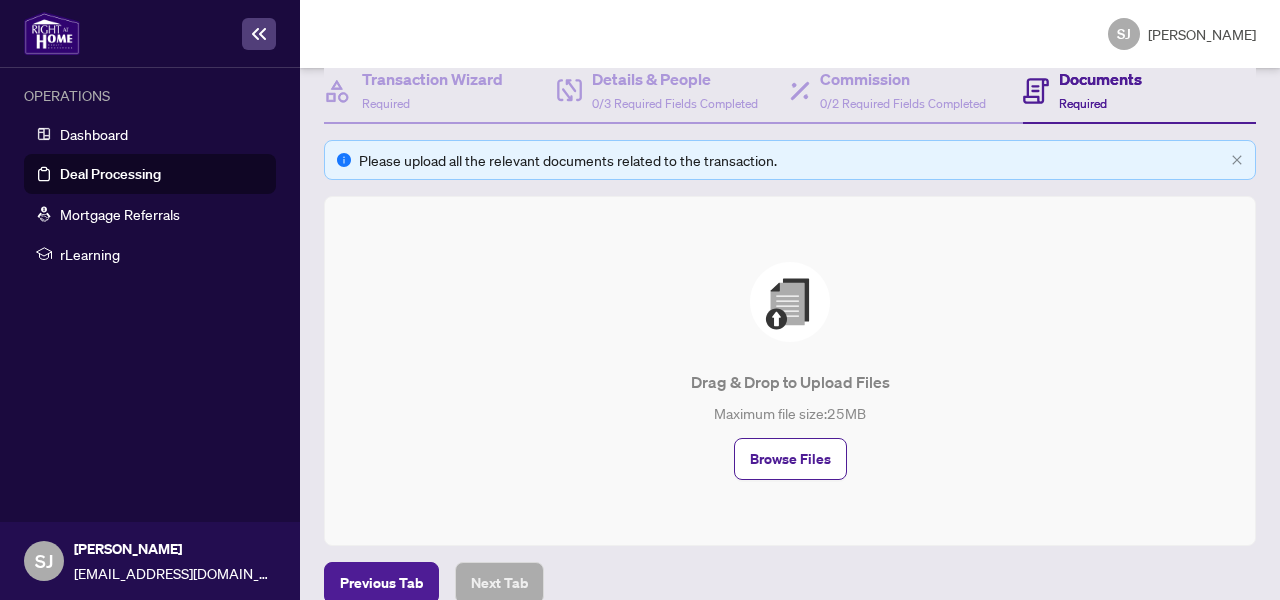 scroll, scrollTop: 298, scrollLeft: 0, axis: vertical 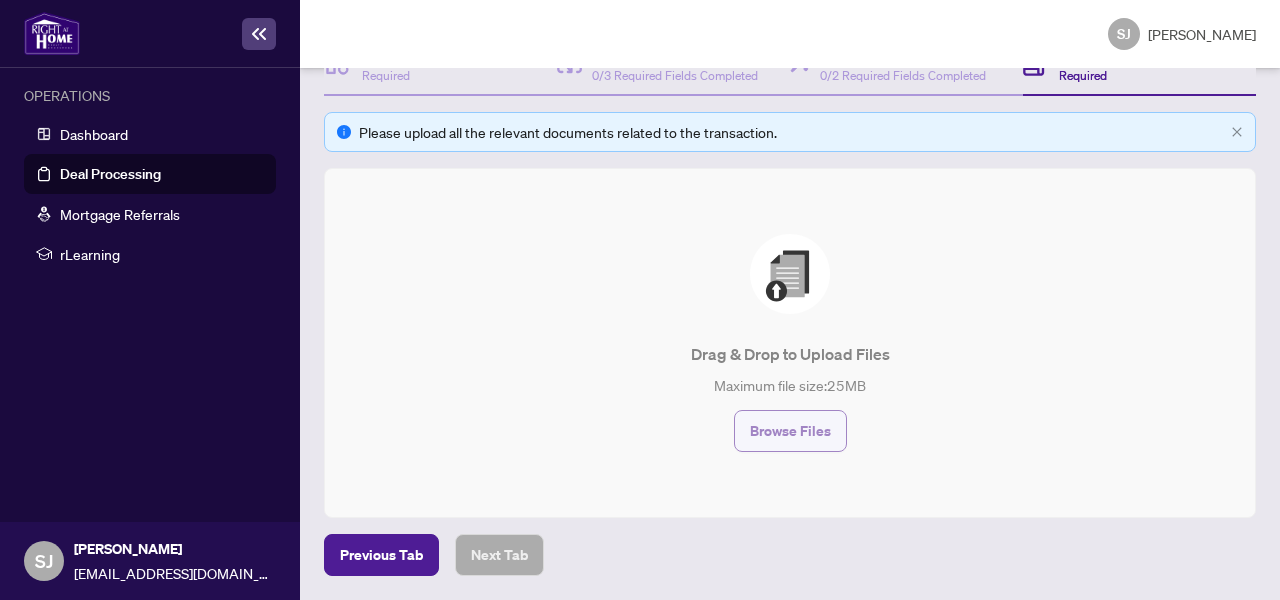 click on "Browse Files" at bounding box center (790, 431) 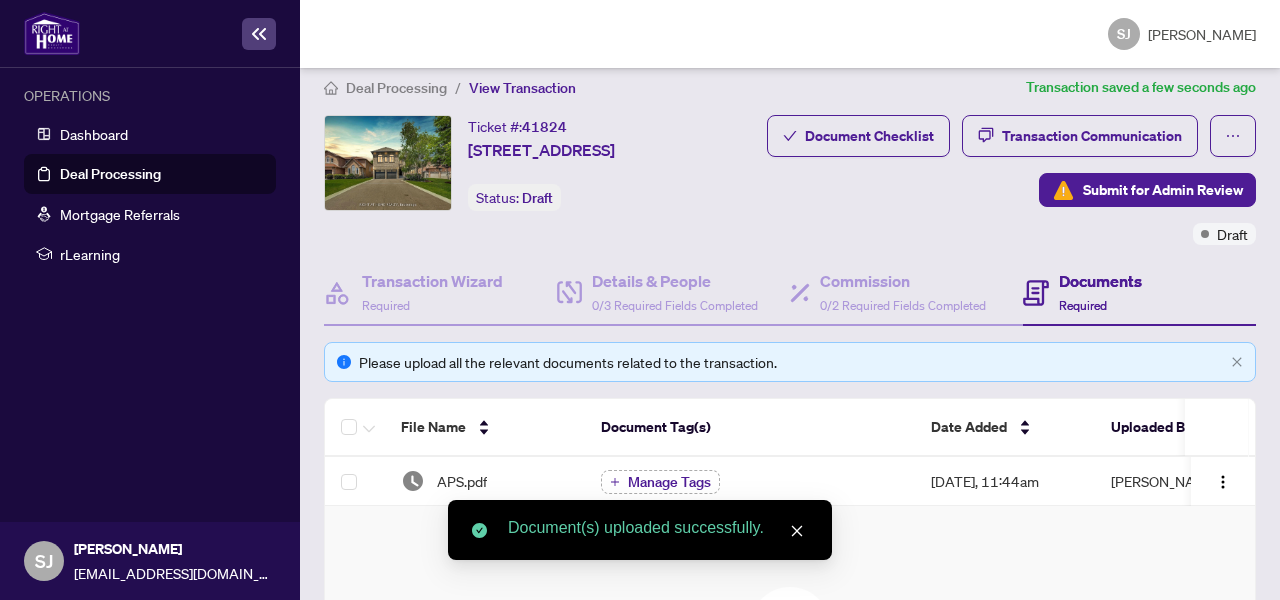 scroll, scrollTop: 0, scrollLeft: 0, axis: both 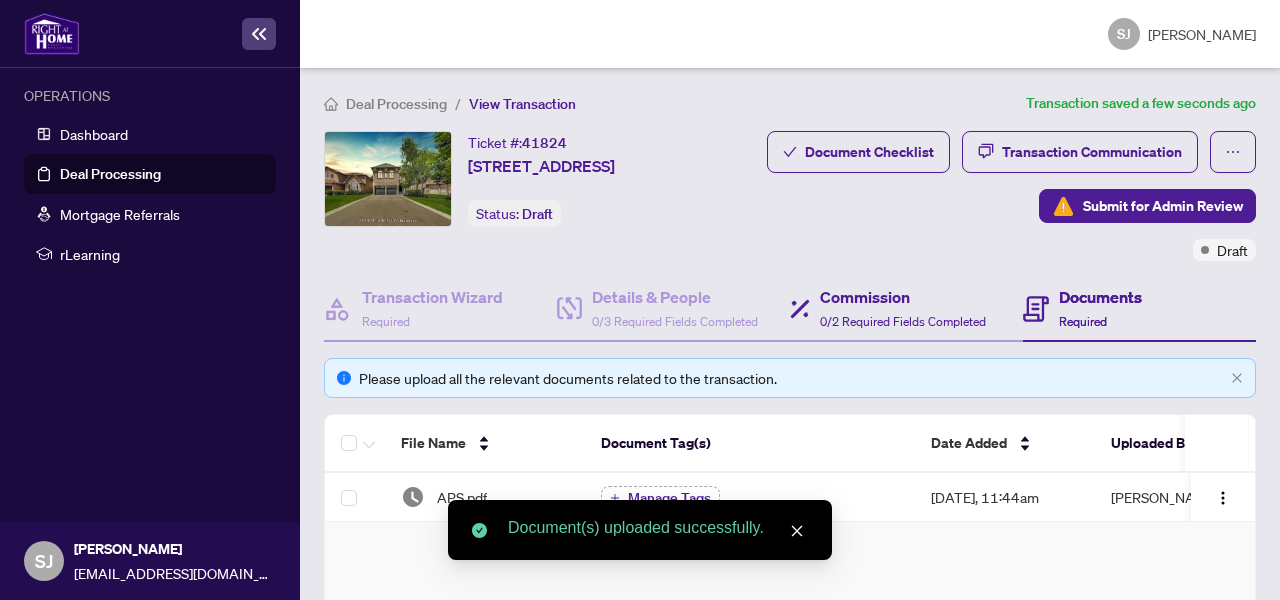 click on "Commission 0/2 Required Fields Completed" at bounding box center [906, 309] 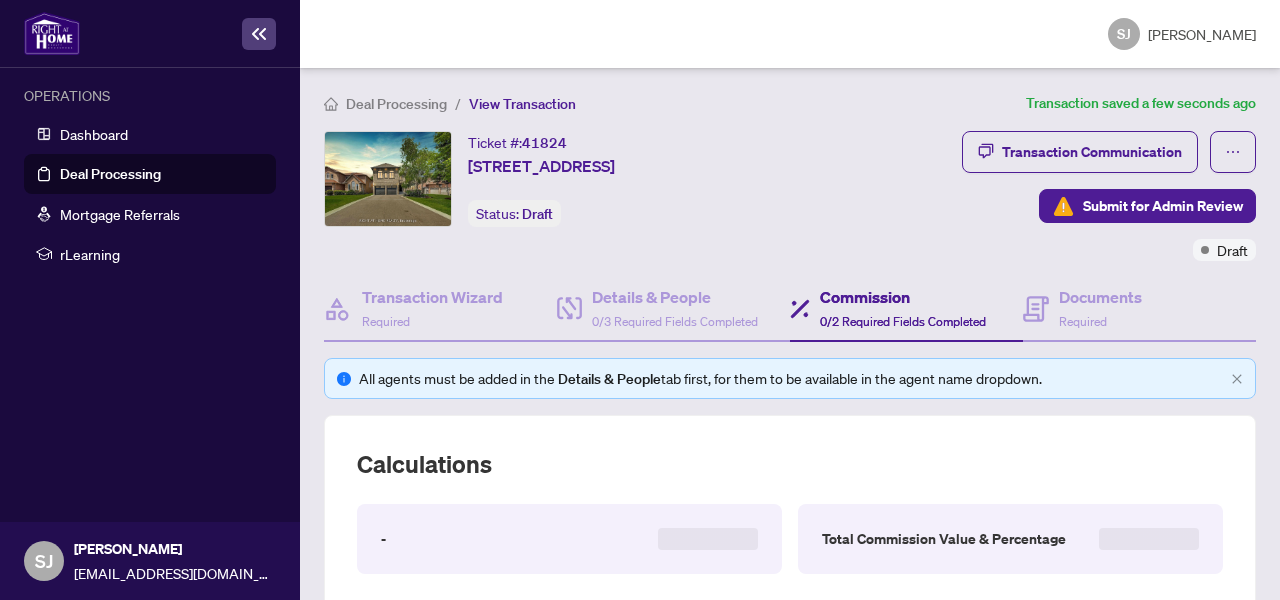 type on "**********" 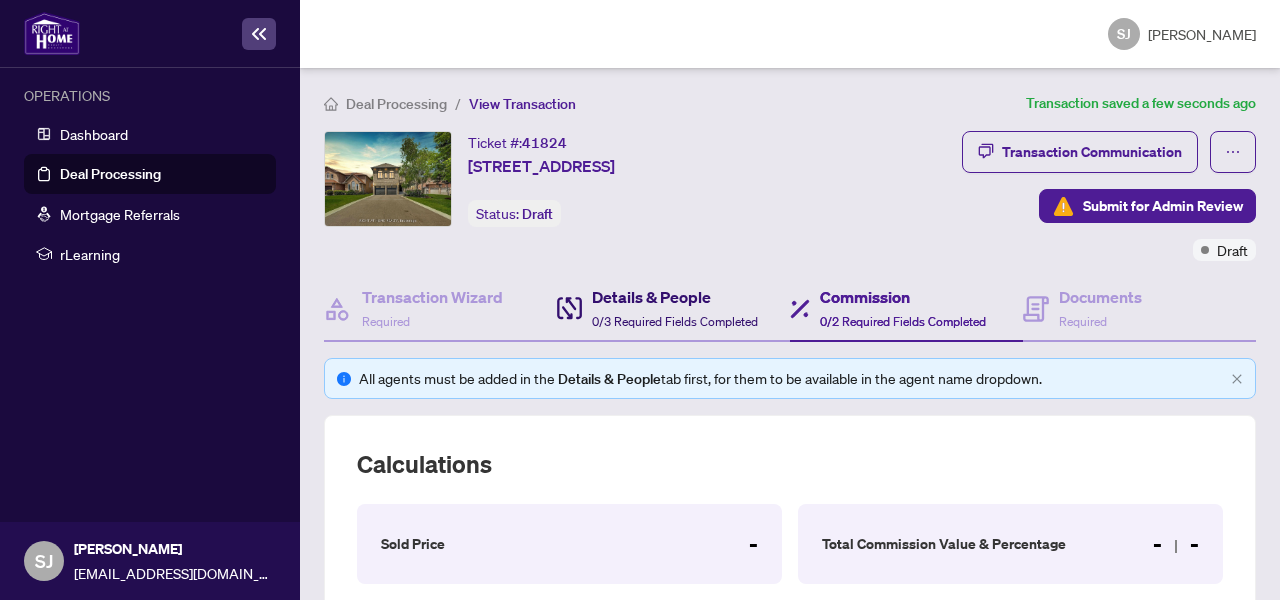 click on "0/3 Required Fields Completed" at bounding box center [675, 321] 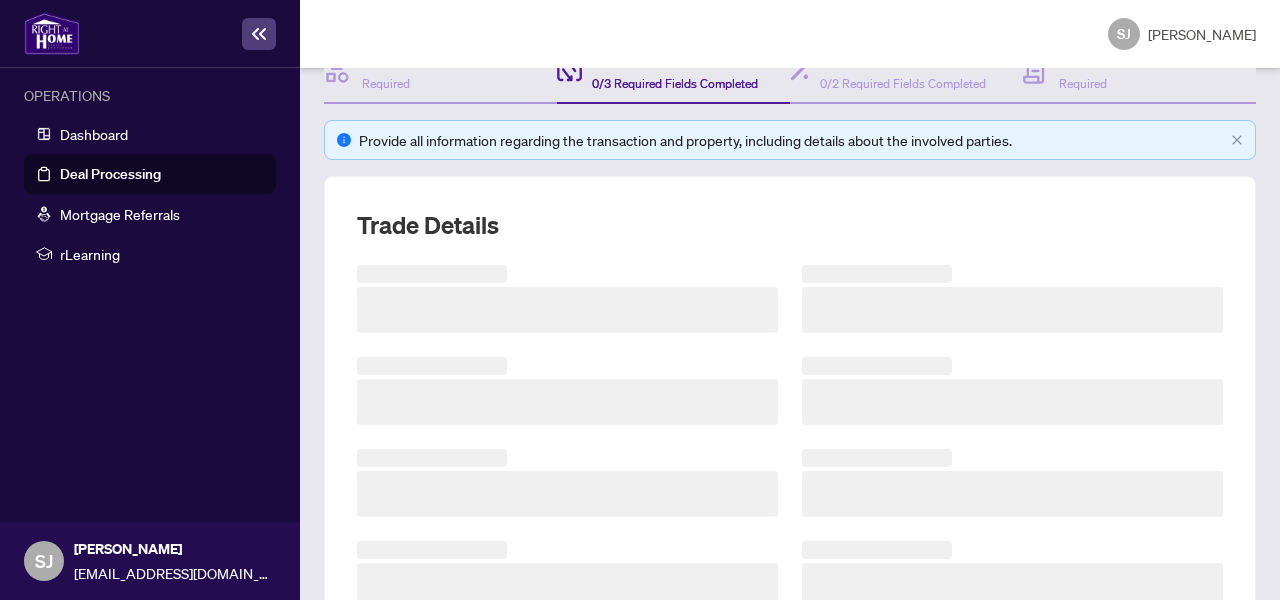 scroll, scrollTop: 370, scrollLeft: 0, axis: vertical 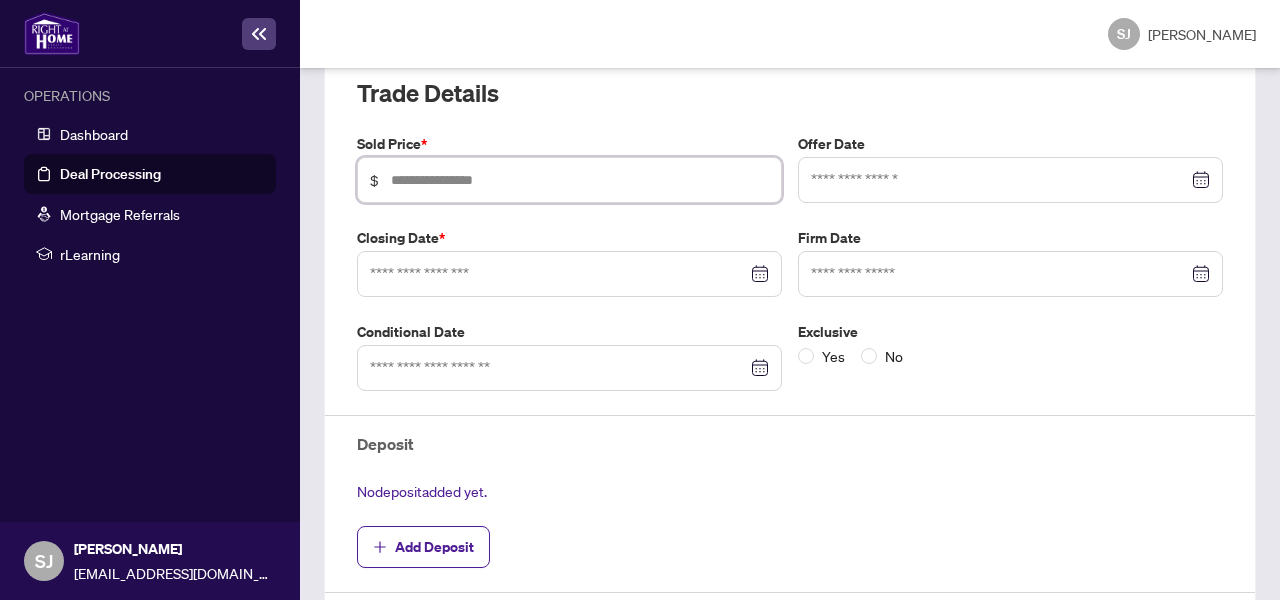 click at bounding box center [580, 180] 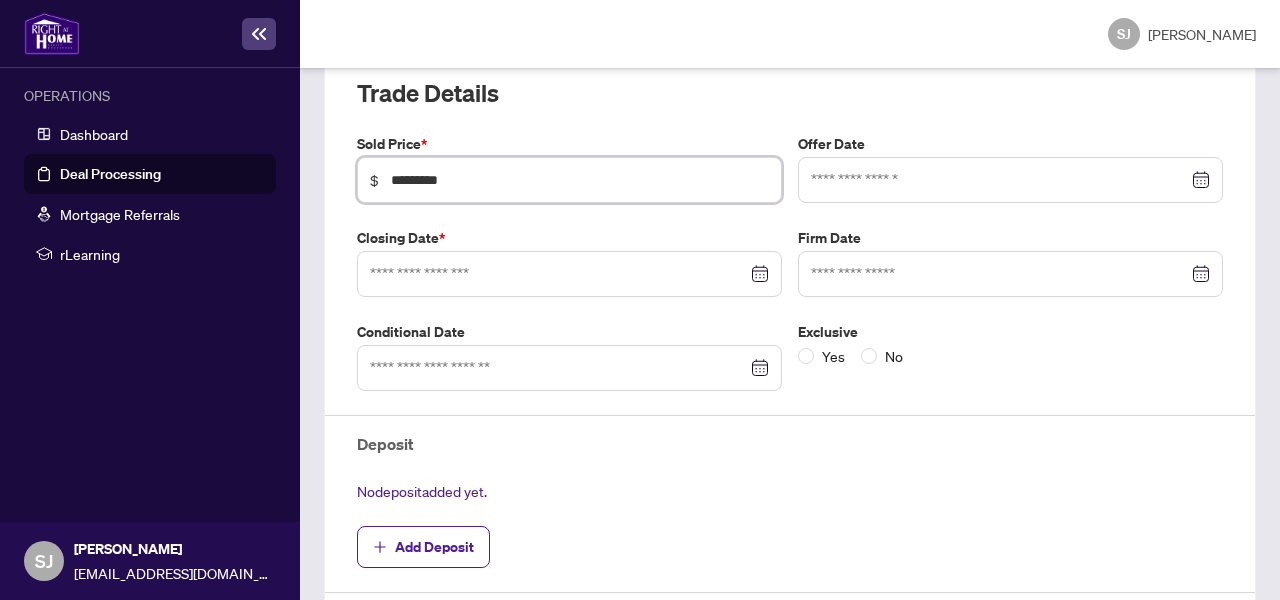 type on "*********" 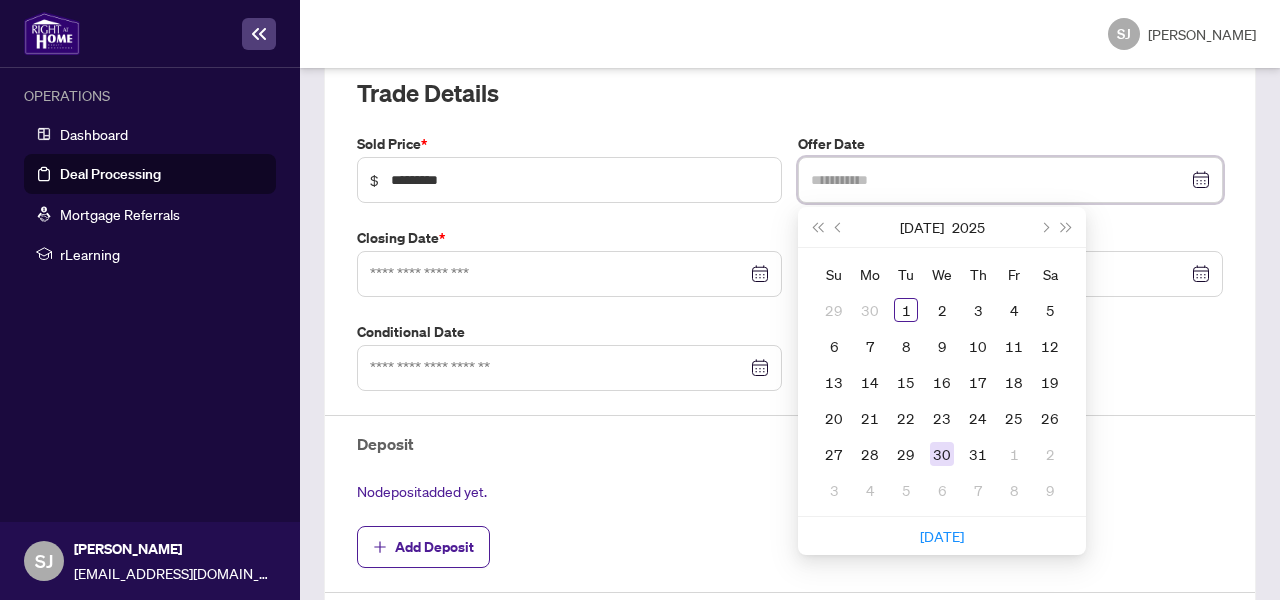 type on "**********" 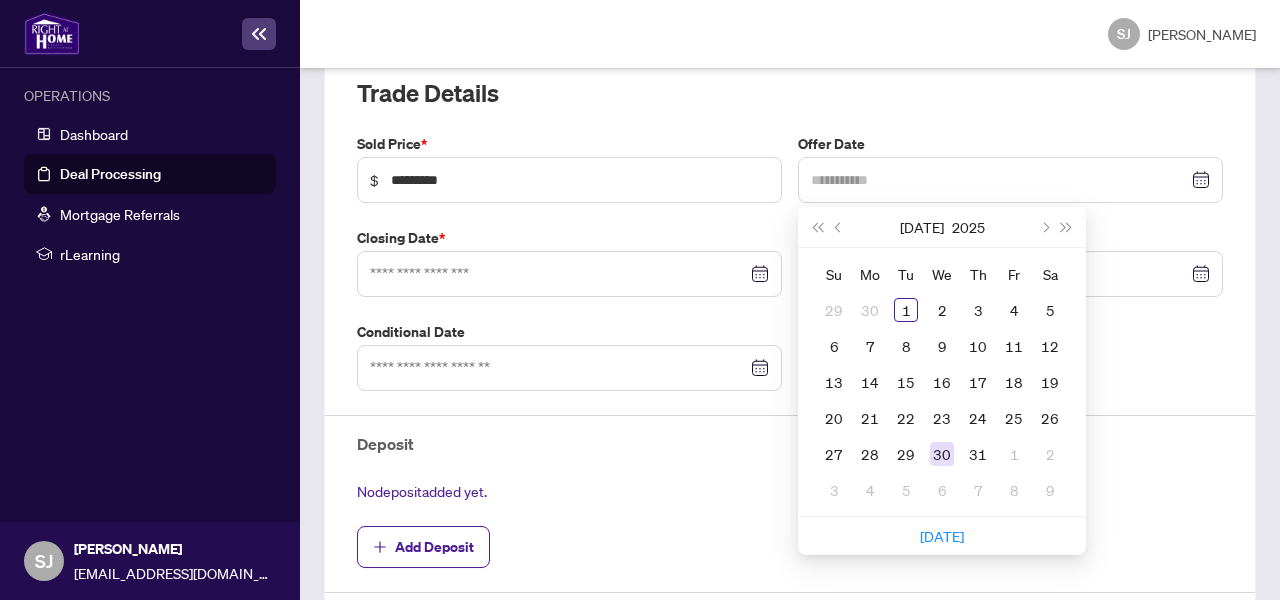 click on "30" at bounding box center (942, 454) 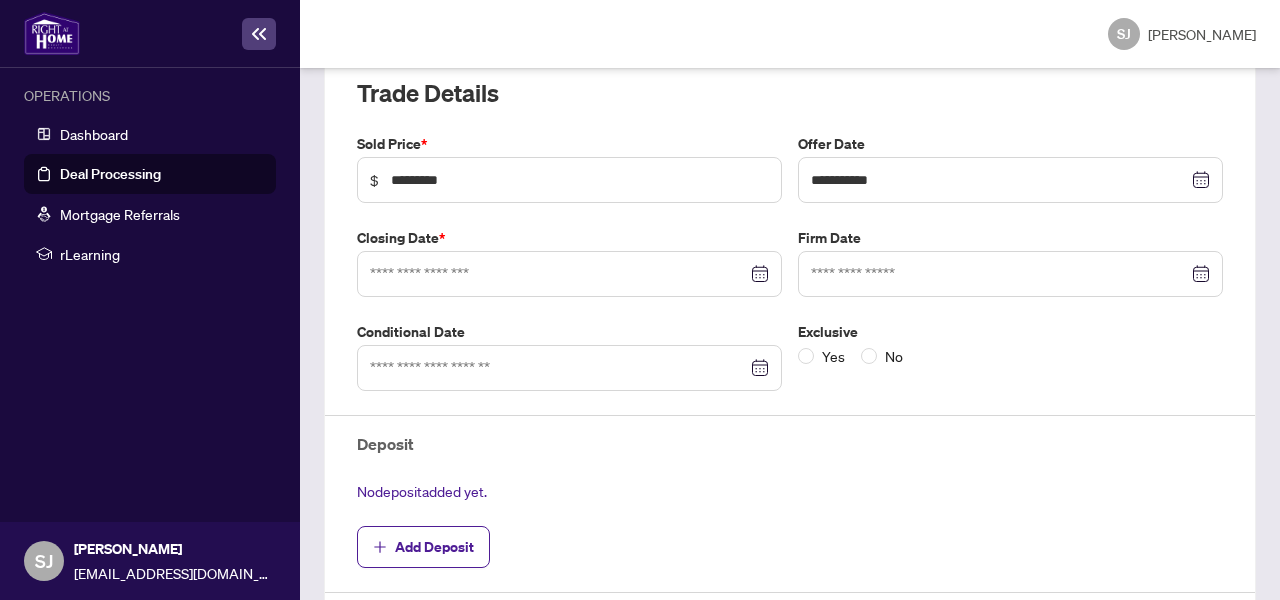 click at bounding box center (569, 274) 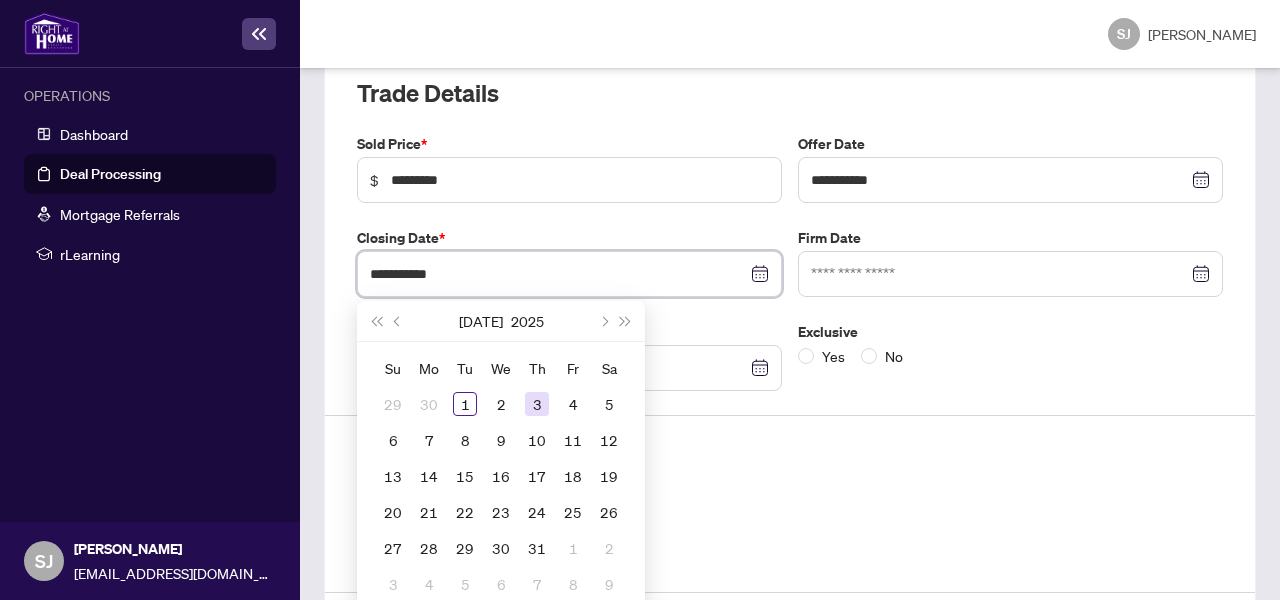 type on "**********" 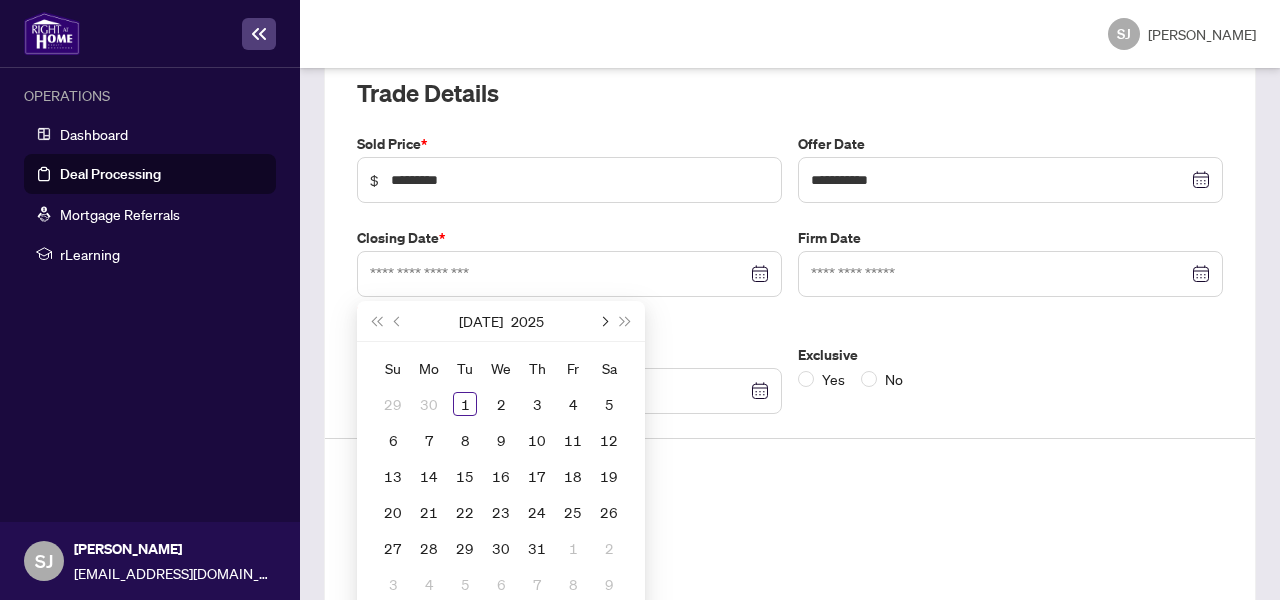 click at bounding box center (603, 321) 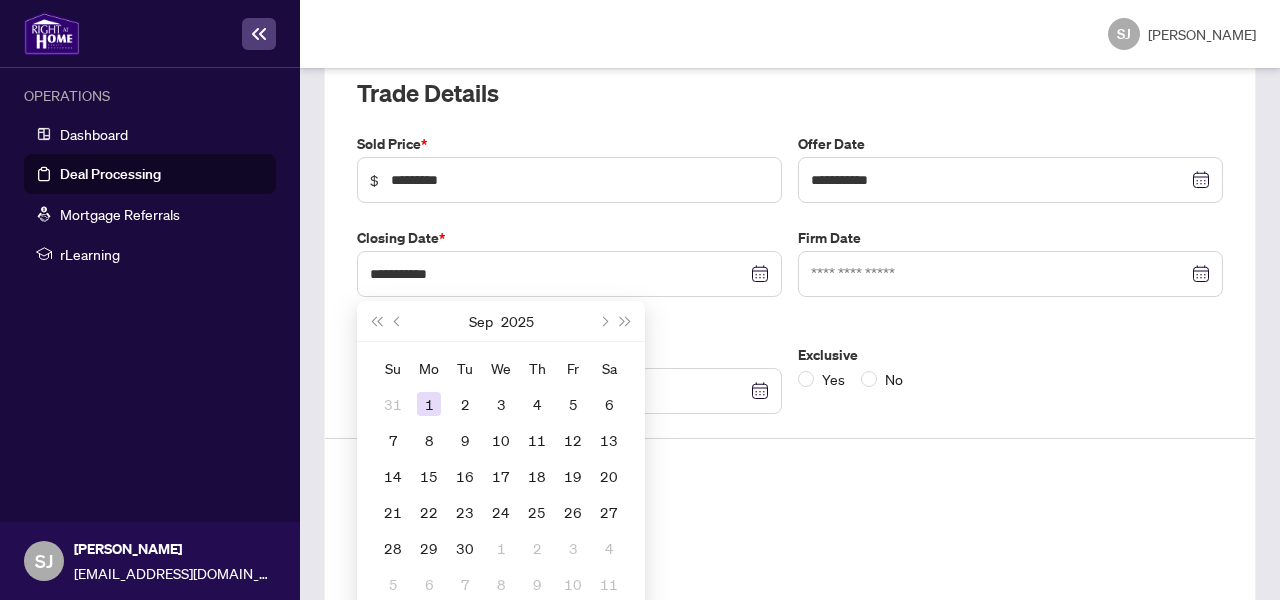 type on "**********" 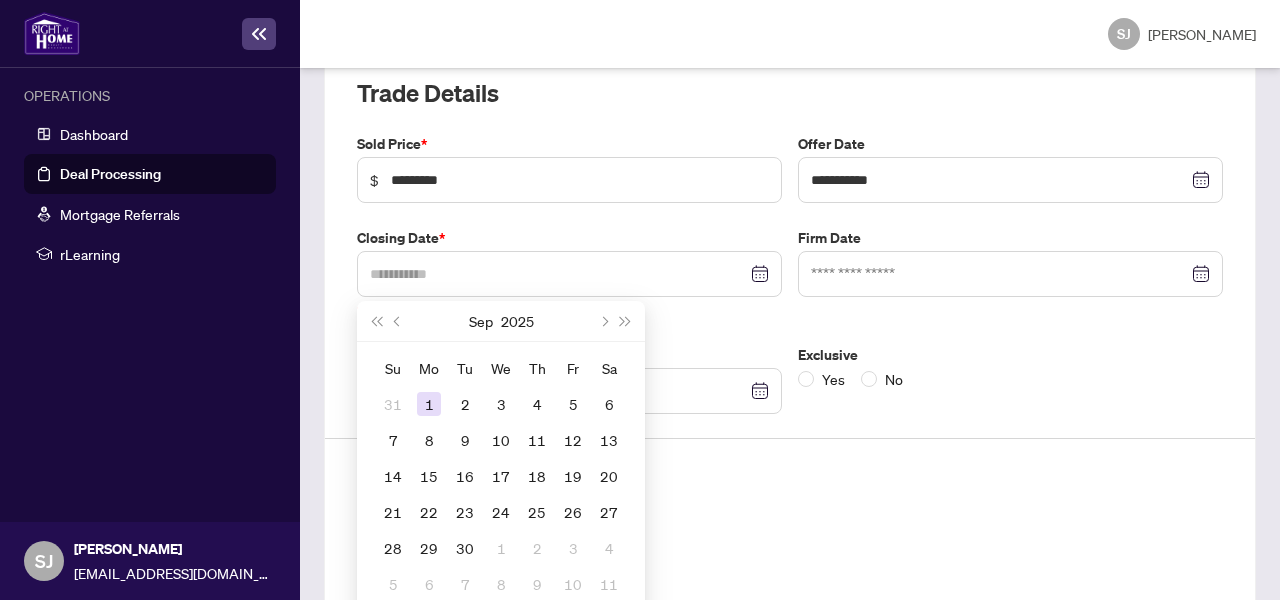 click on "1" at bounding box center (429, 404) 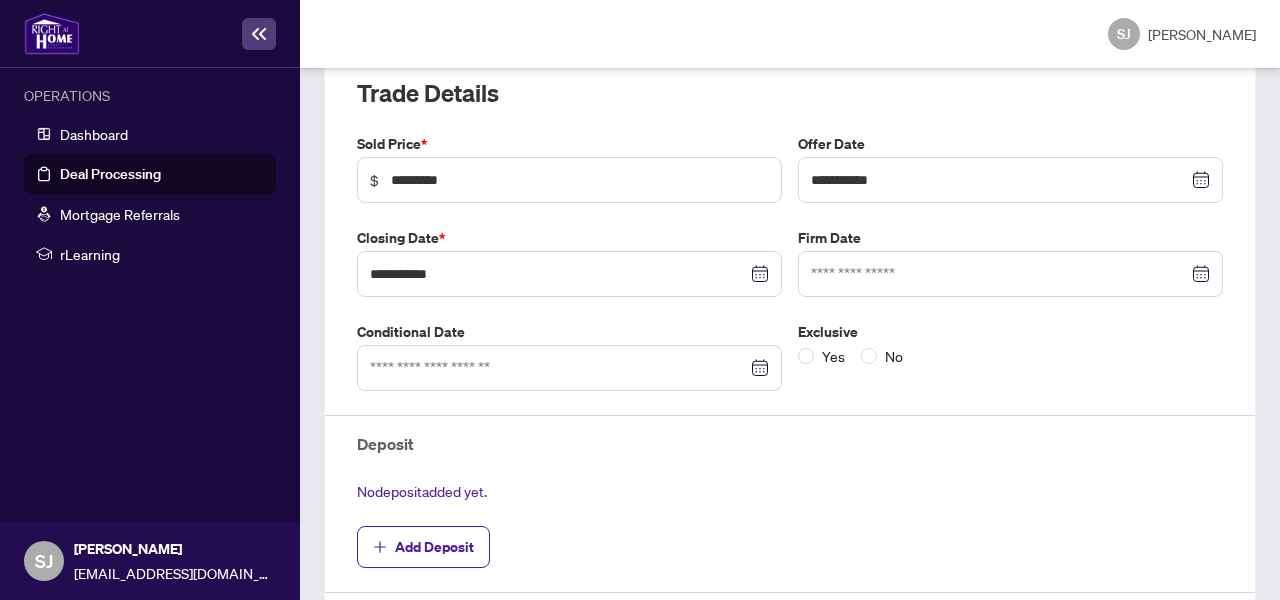 click at bounding box center [1010, 274] 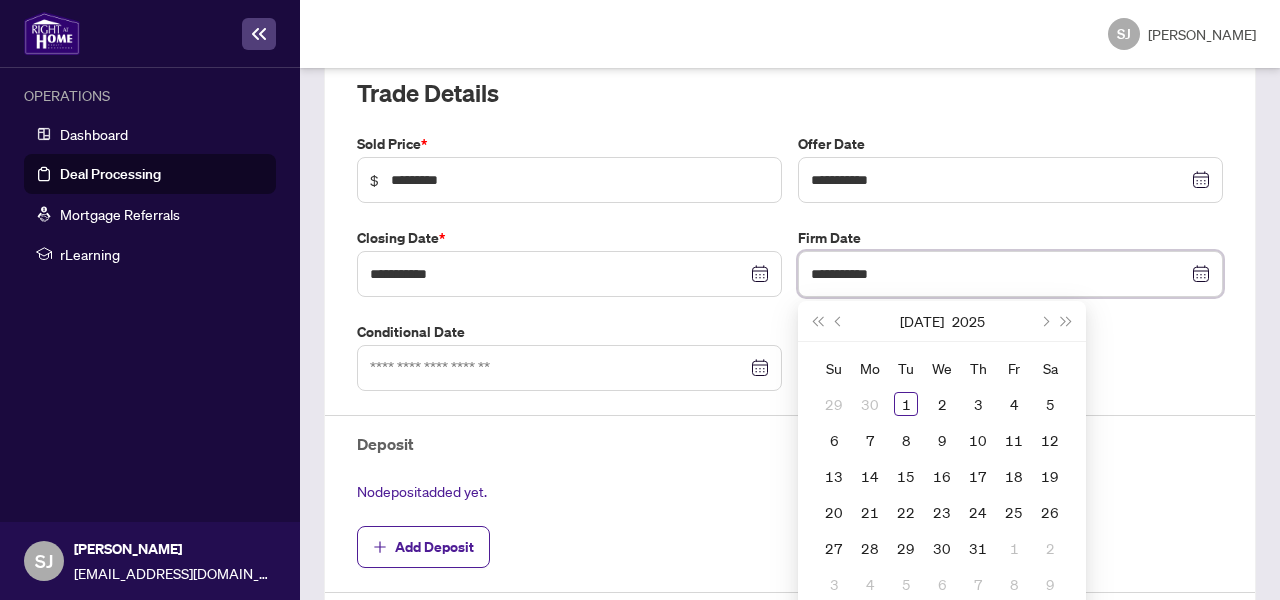type on "**********" 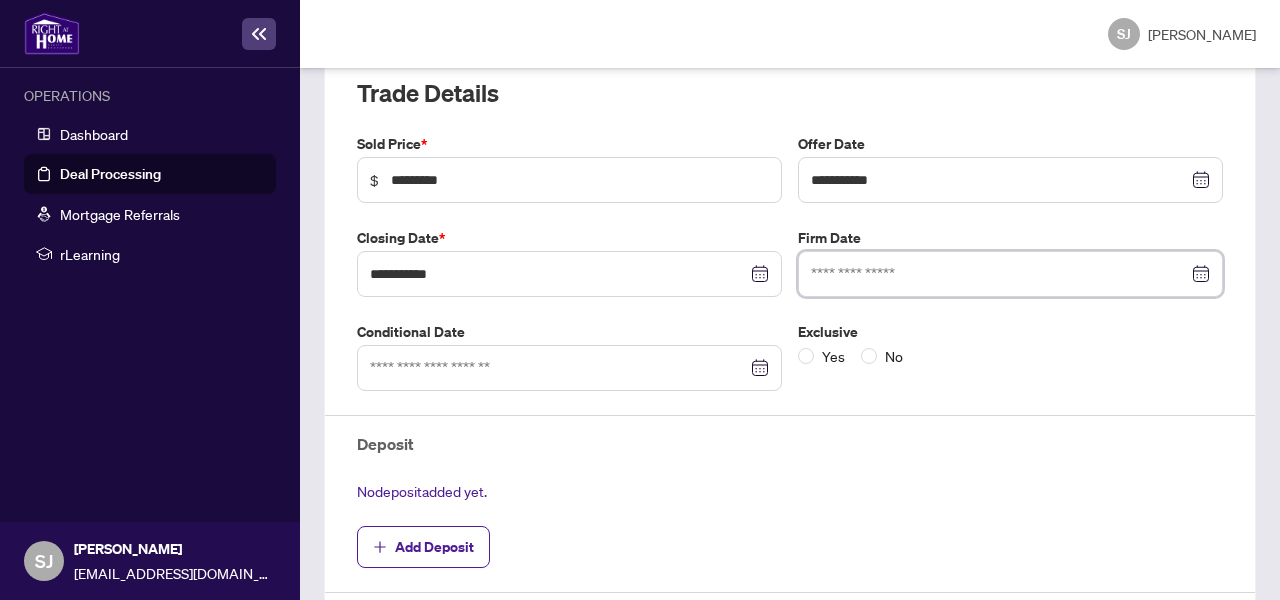 click at bounding box center (569, 368) 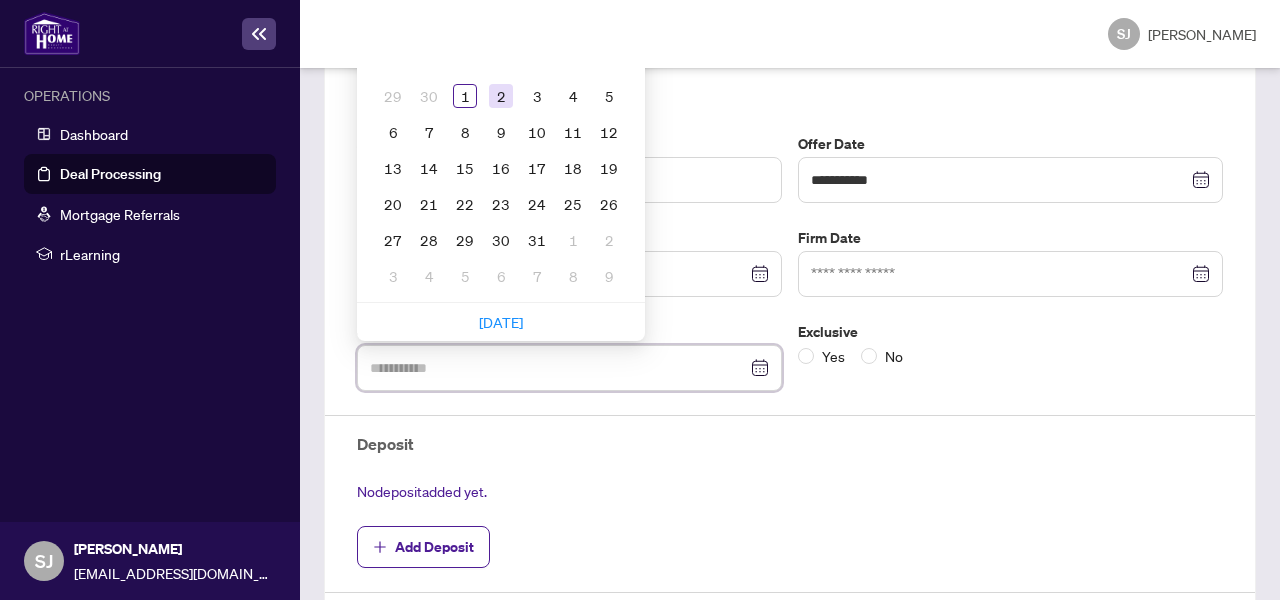type on "**********" 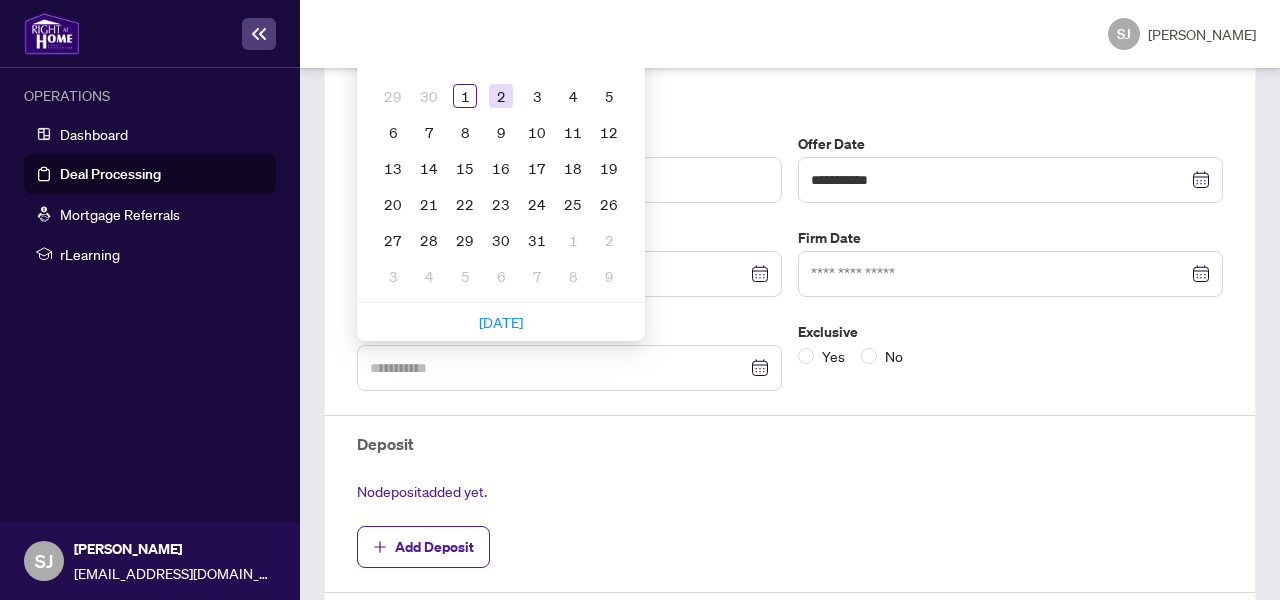 click on "2" at bounding box center (501, 96) 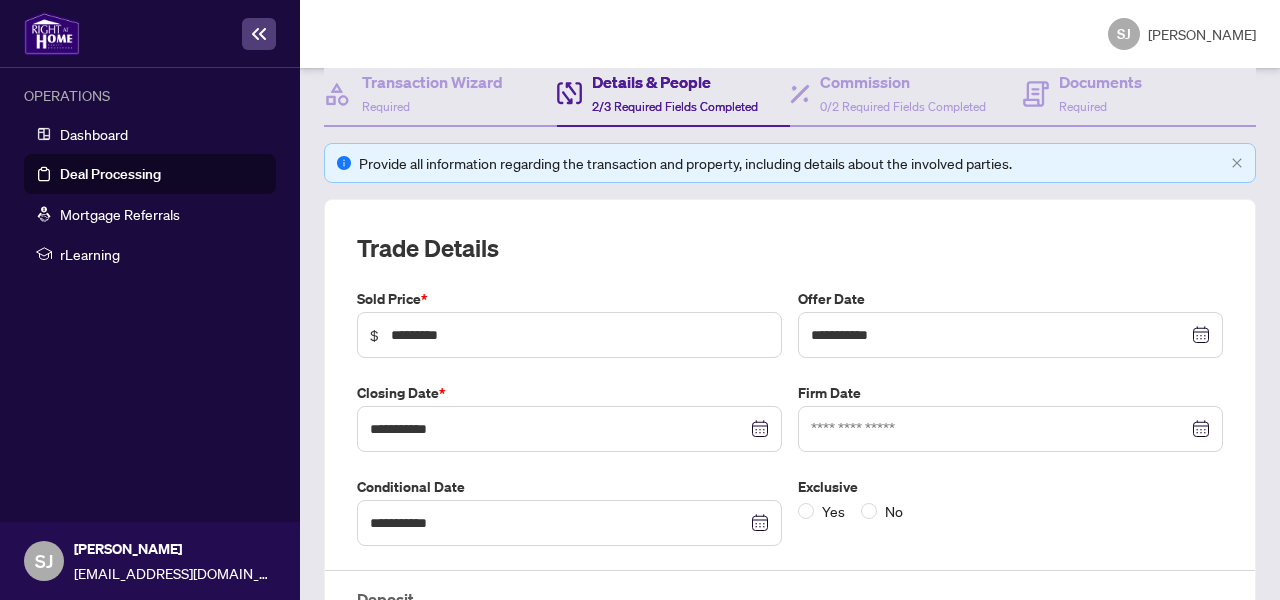 scroll, scrollTop: 648, scrollLeft: 0, axis: vertical 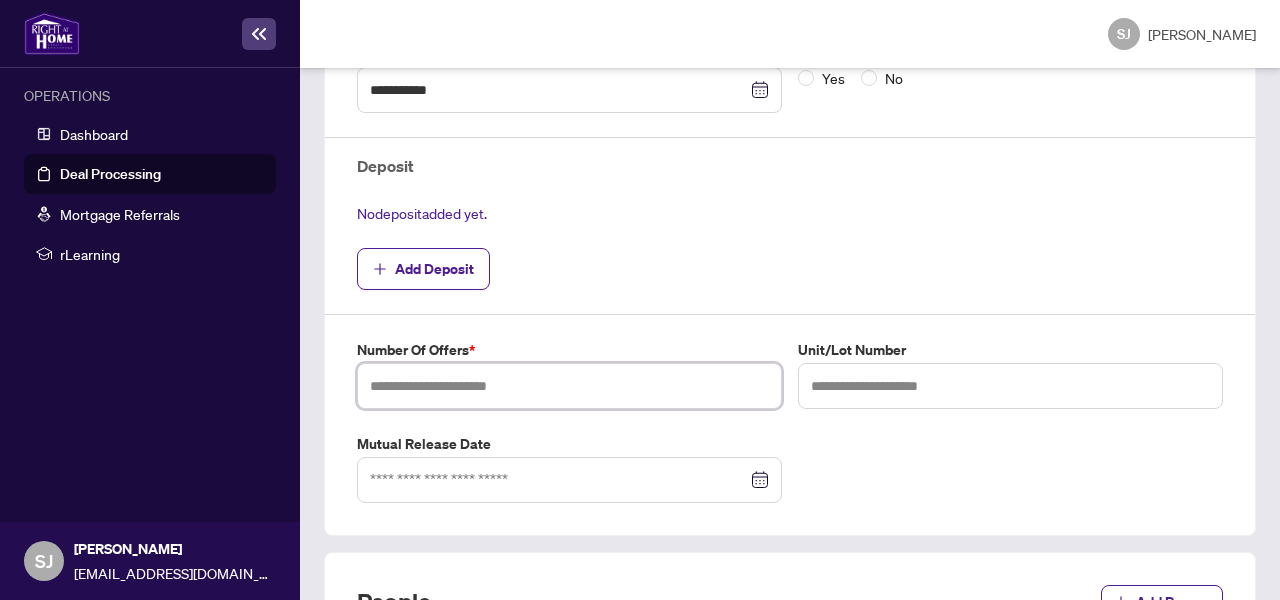 click at bounding box center (569, 386) 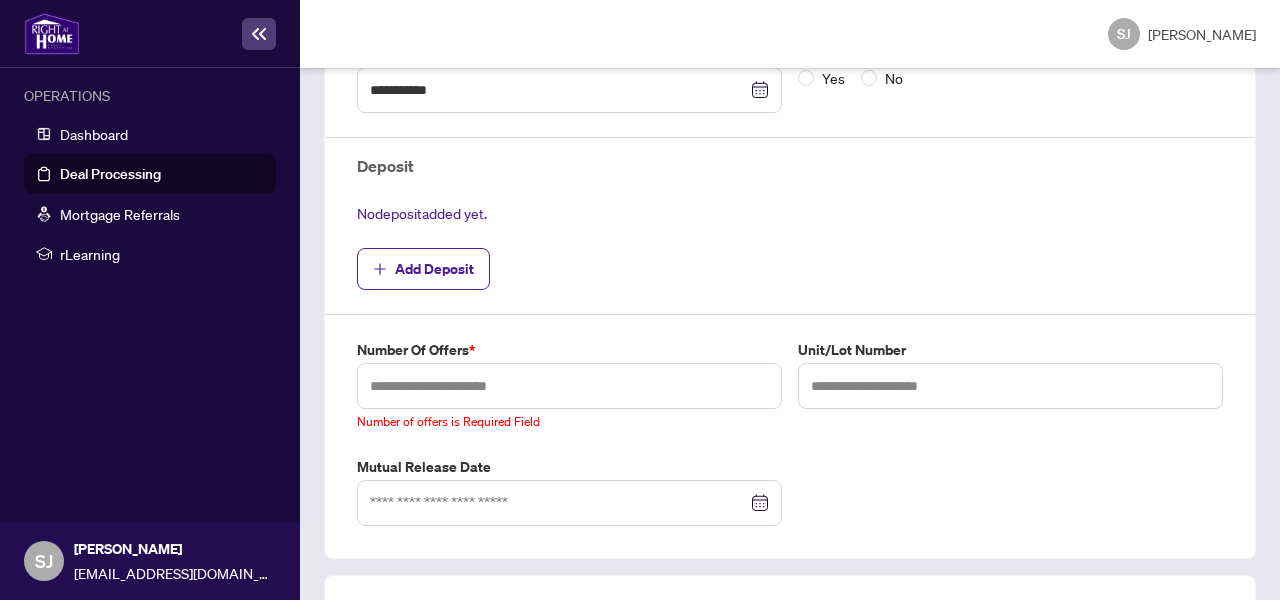 click on "**********" at bounding box center (790, 190) 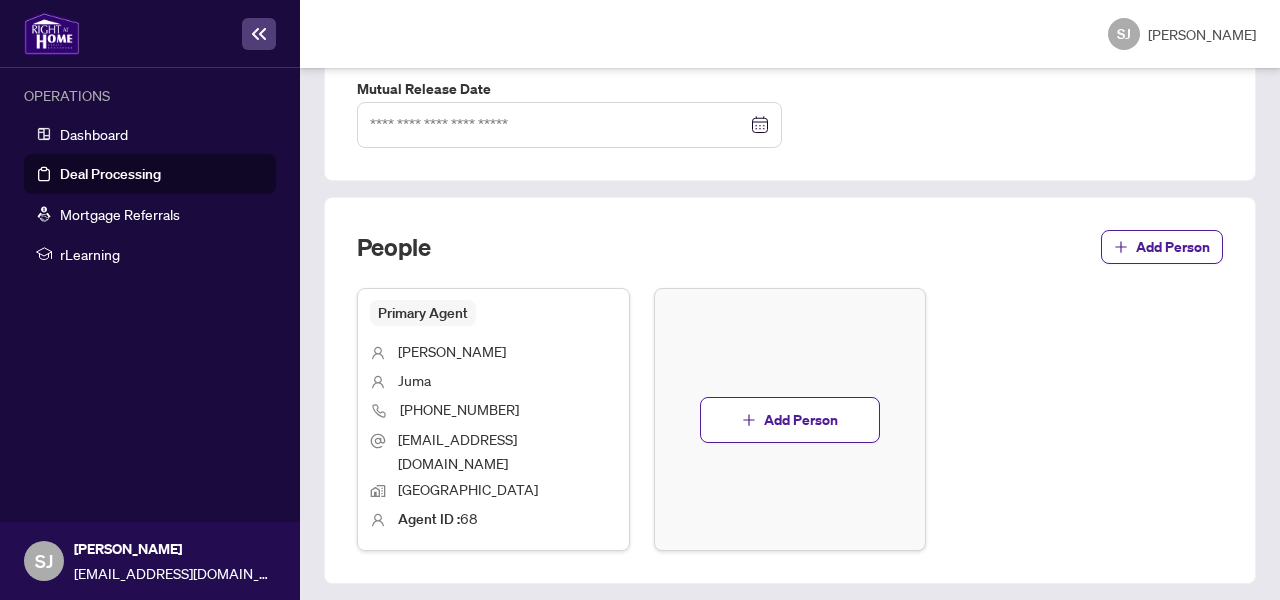 scroll, scrollTop: 686, scrollLeft: 0, axis: vertical 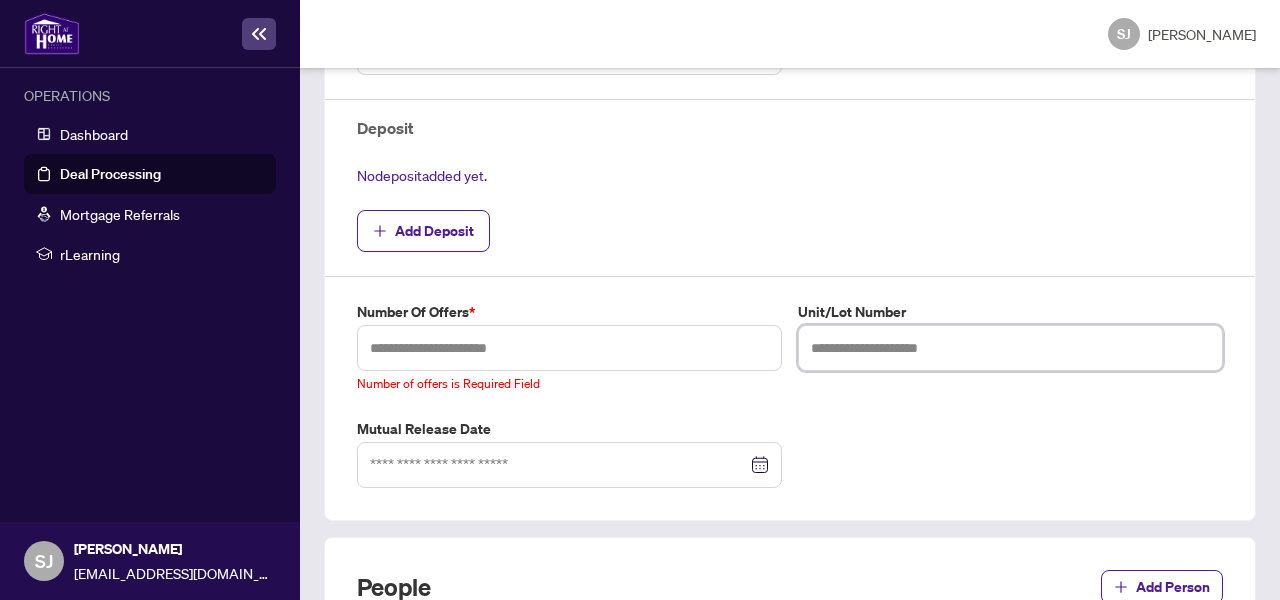 click at bounding box center [1010, 348] 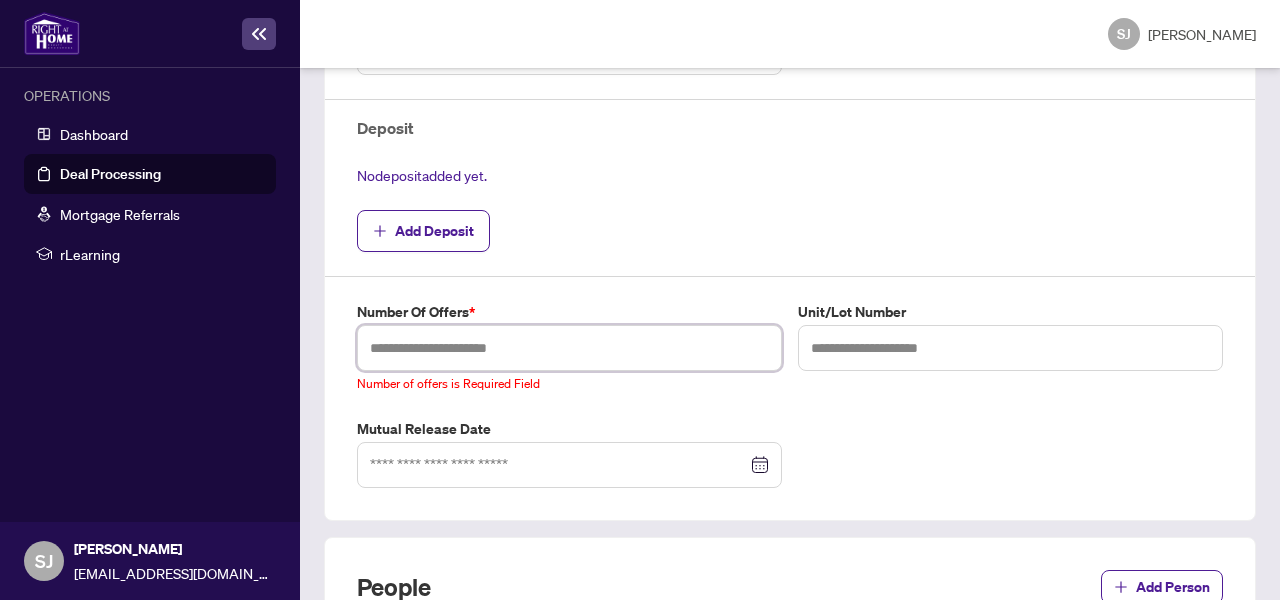 click at bounding box center (569, 348) 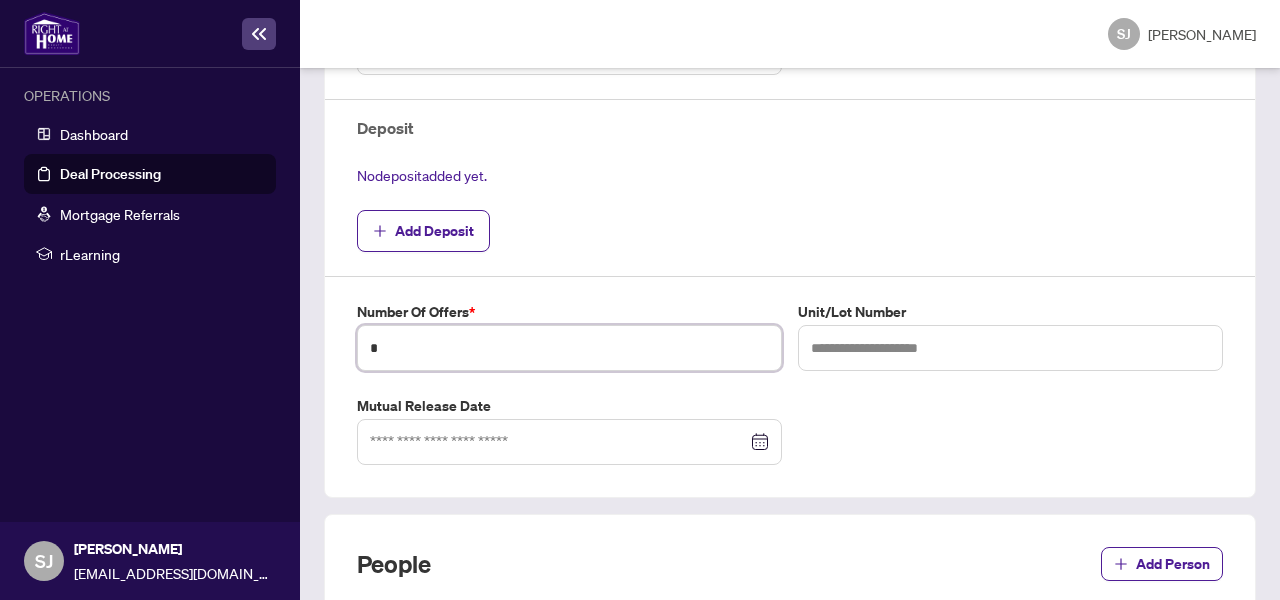 type on "*" 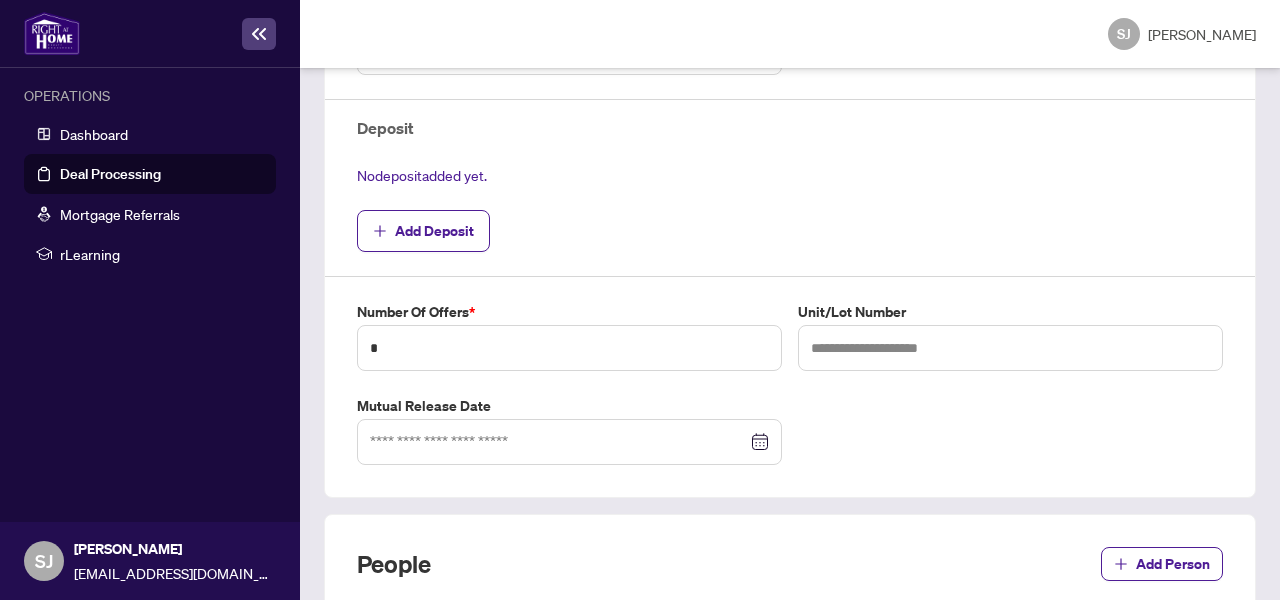 click on "**********" at bounding box center (790, 141) 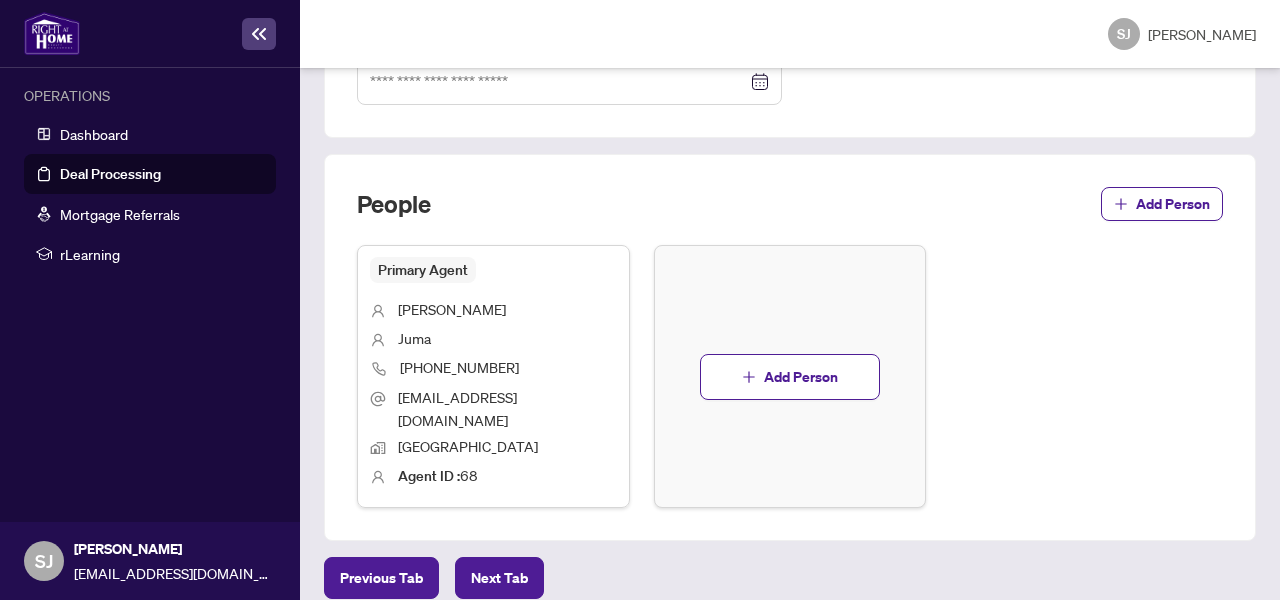 scroll, scrollTop: 0, scrollLeft: 0, axis: both 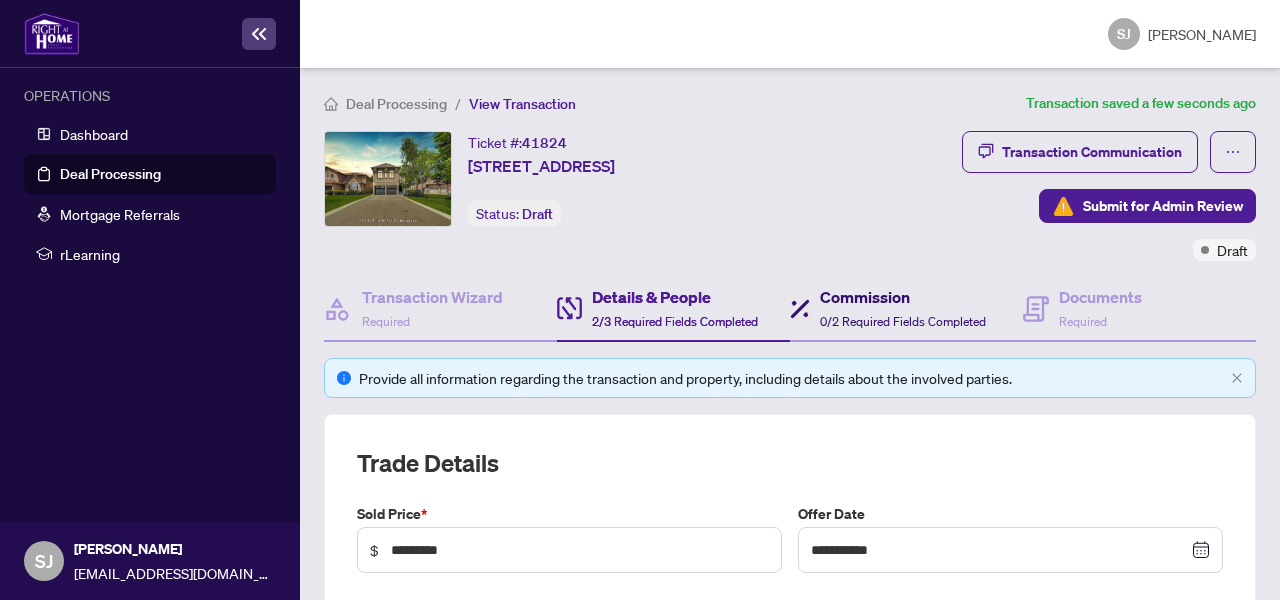 click on "0/2 Required Fields Completed" at bounding box center (903, 321) 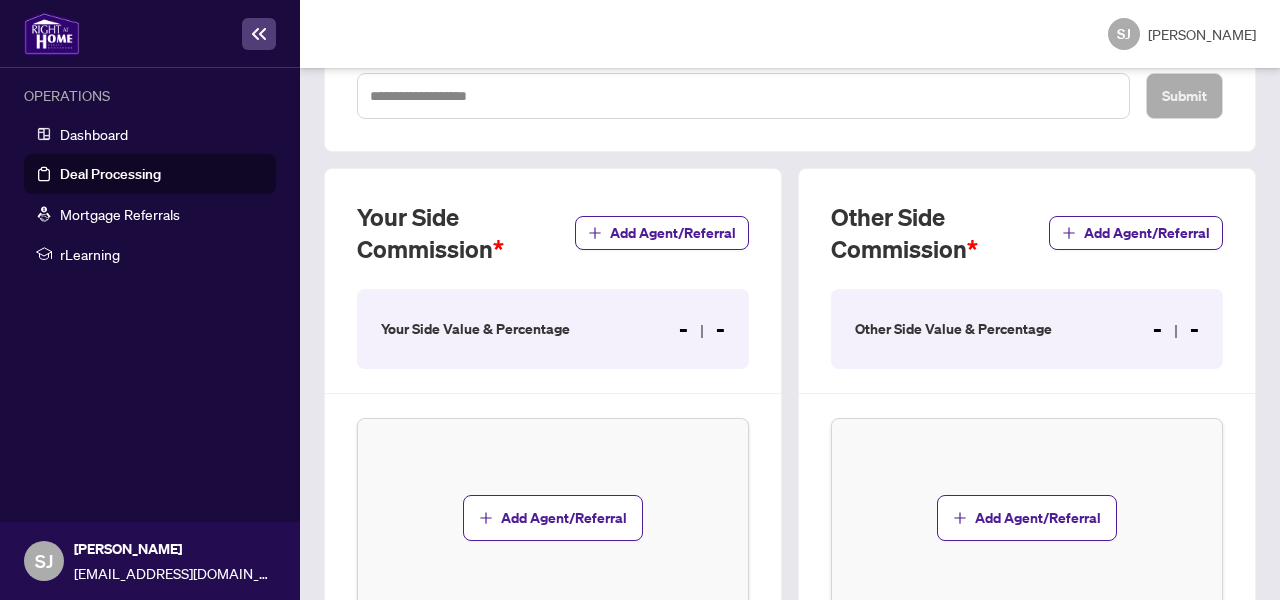 scroll, scrollTop: 644, scrollLeft: 0, axis: vertical 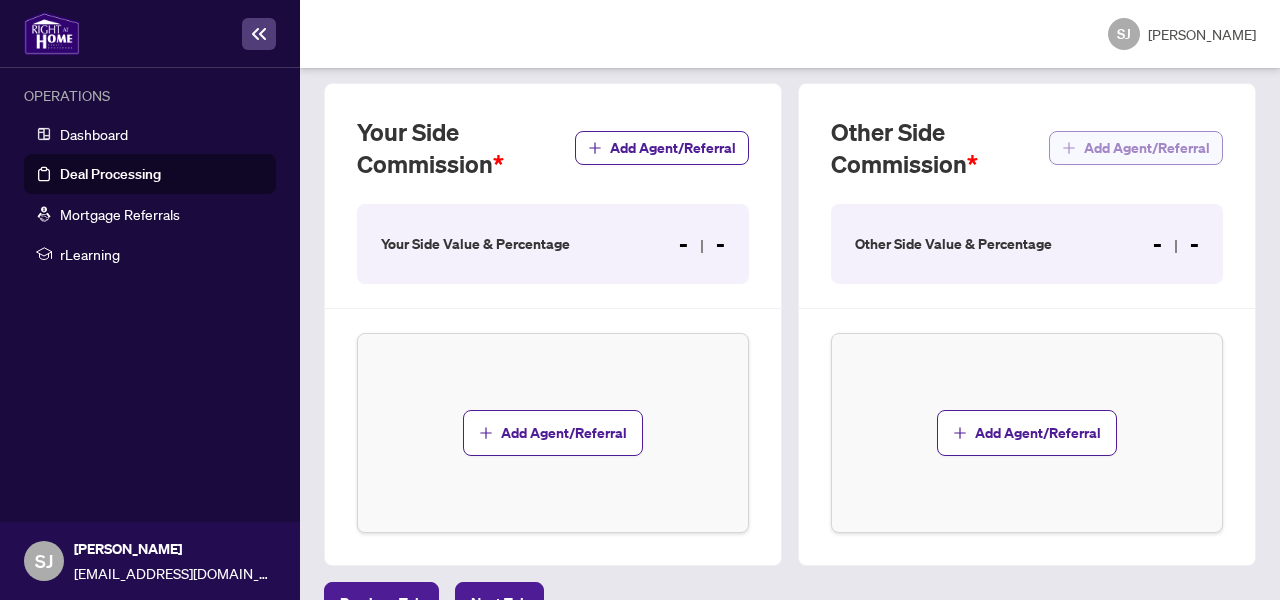 click on "Add Agent/Referral" at bounding box center (1147, 148) 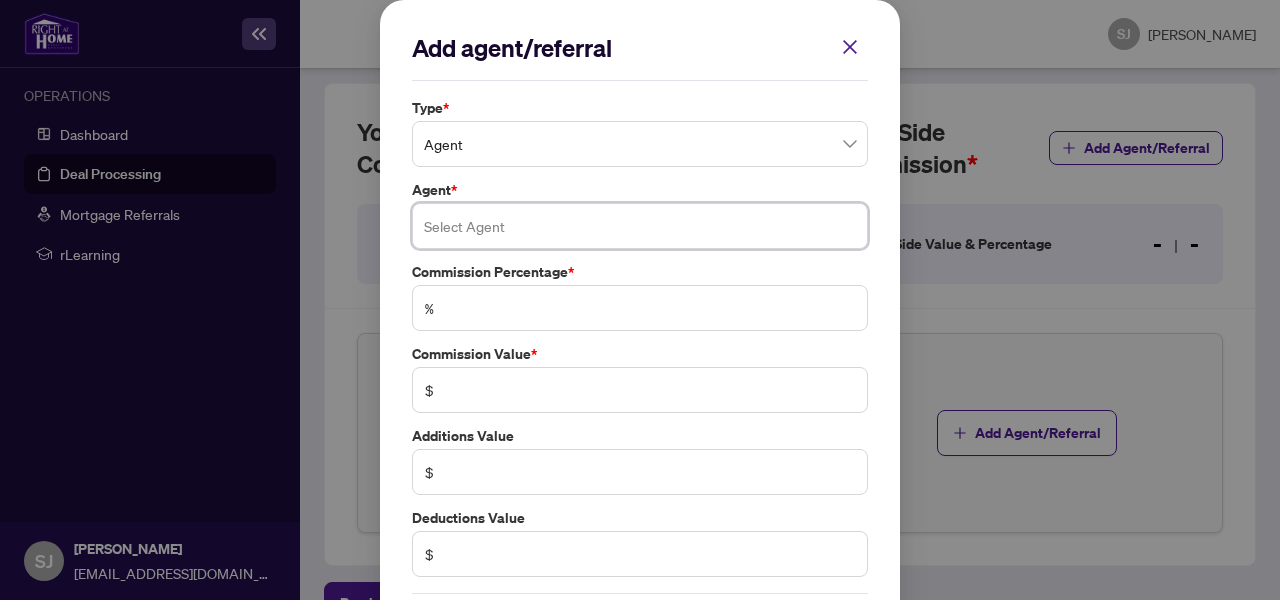 click at bounding box center (640, 226) 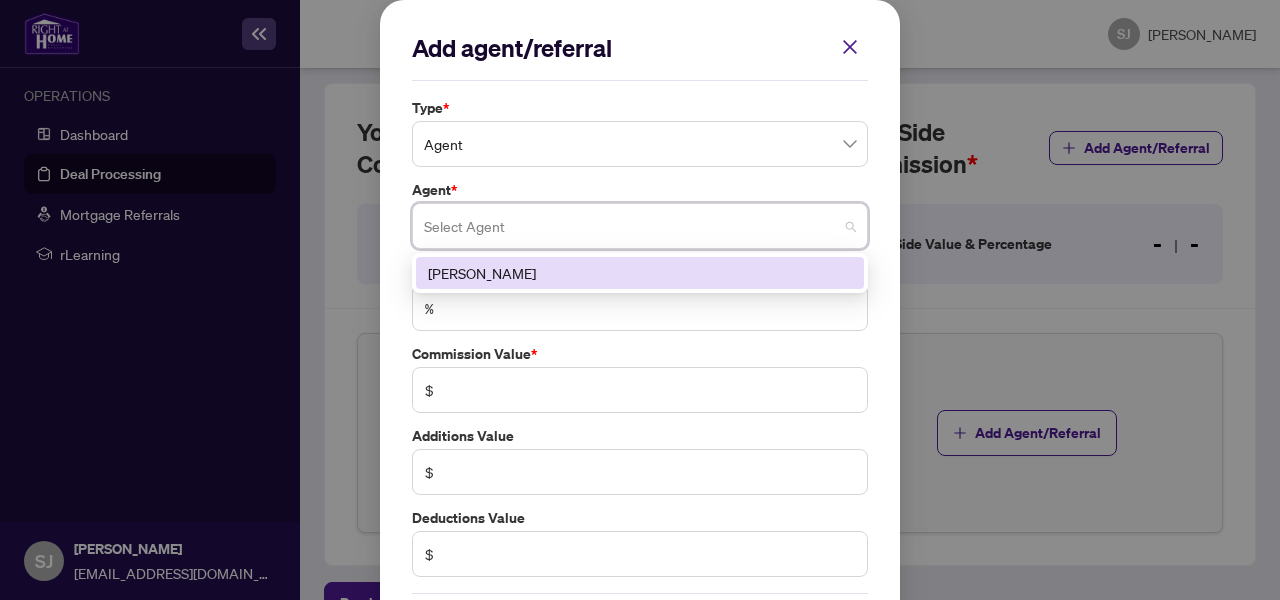 drag, startPoint x: 831, startPoint y: 42, endPoint x: 834, endPoint y: 56, distance: 14.3178215 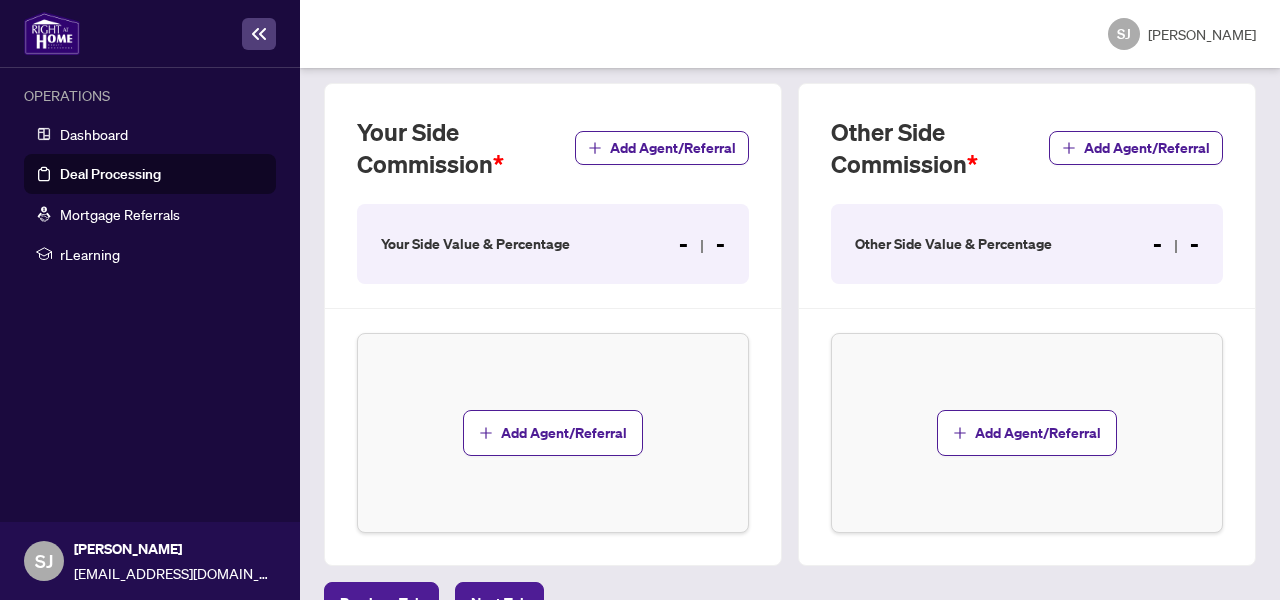 scroll, scrollTop: 0, scrollLeft: 0, axis: both 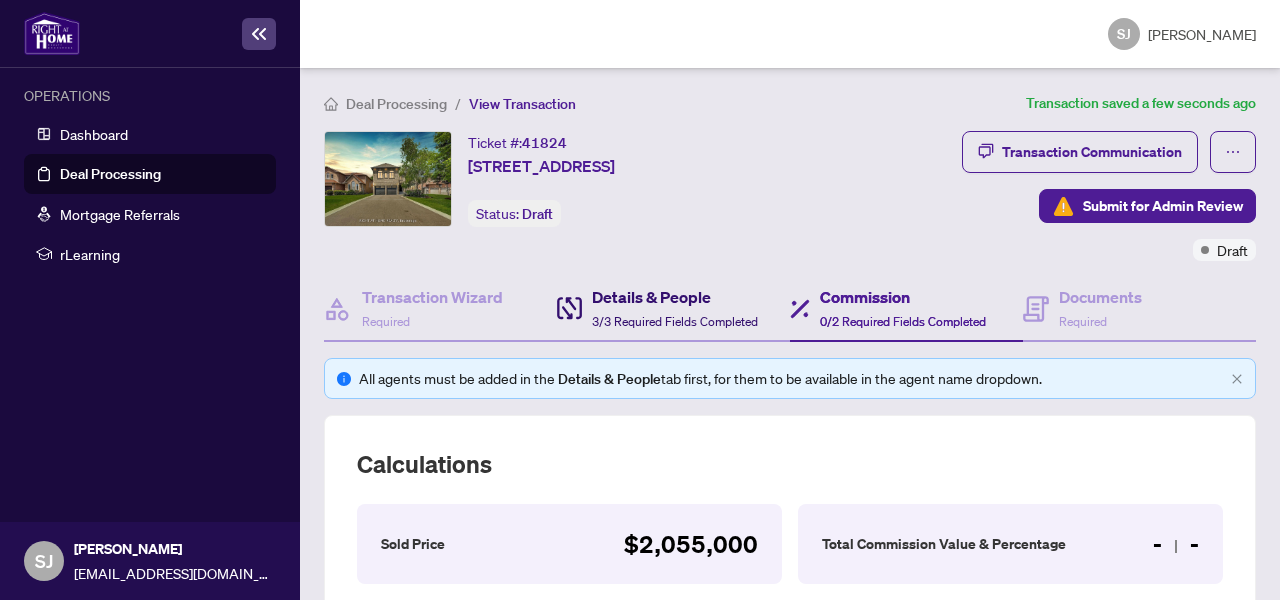 click on "3/3 Required Fields Completed" at bounding box center [675, 321] 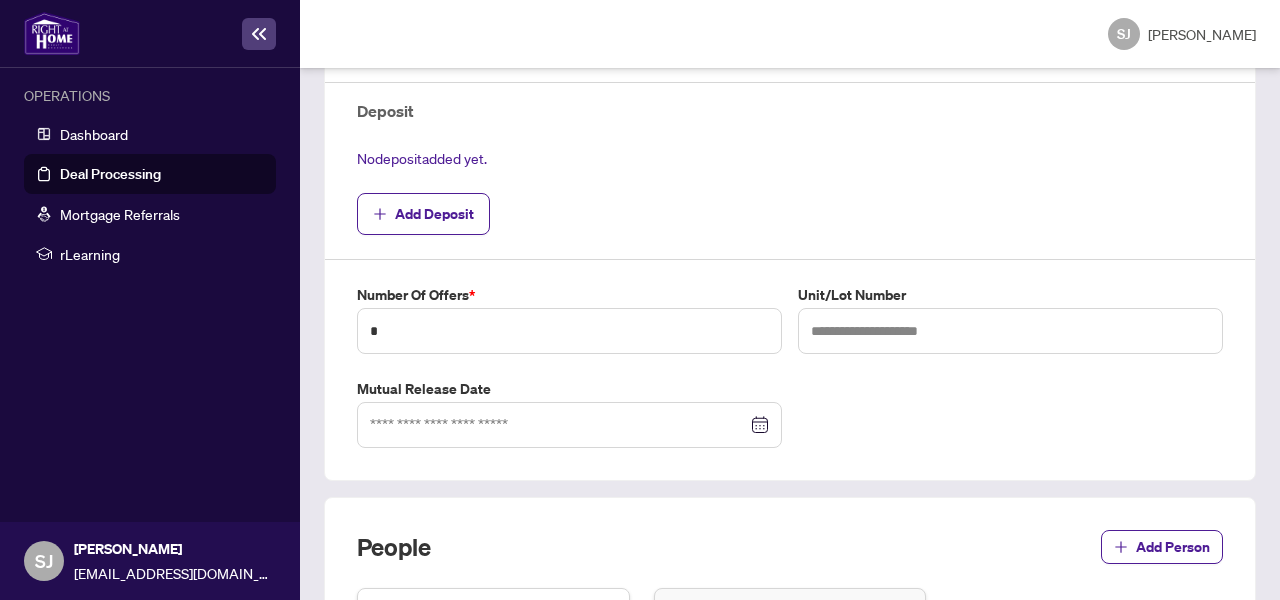 scroll, scrollTop: 1046, scrollLeft: 0, axis: vertical 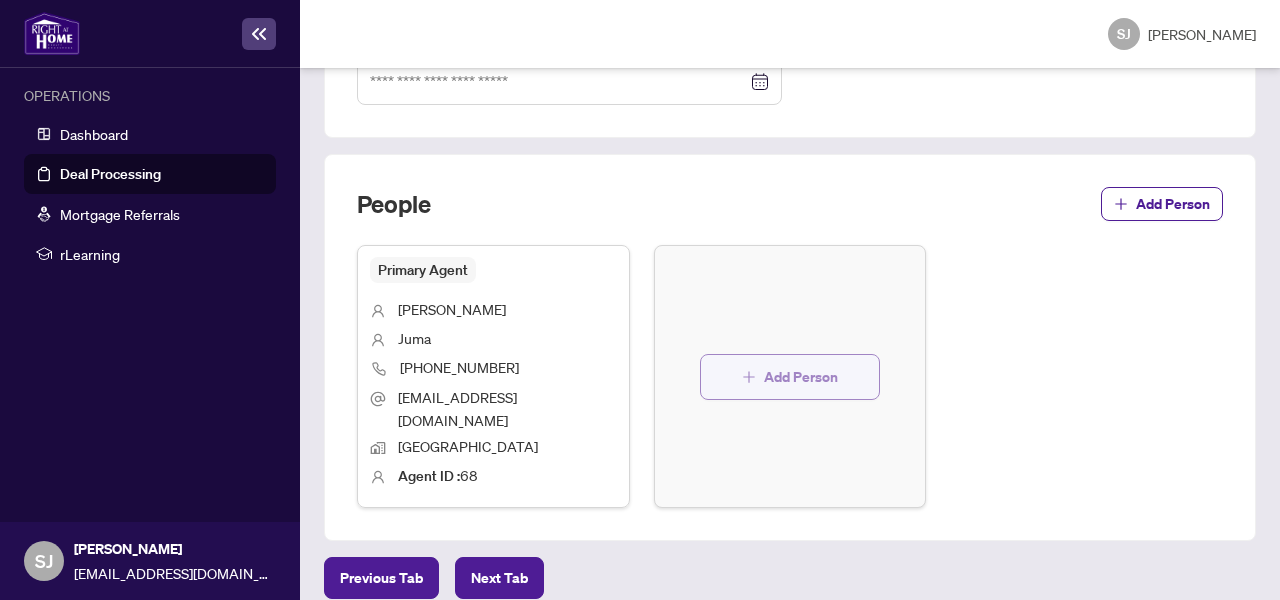 click 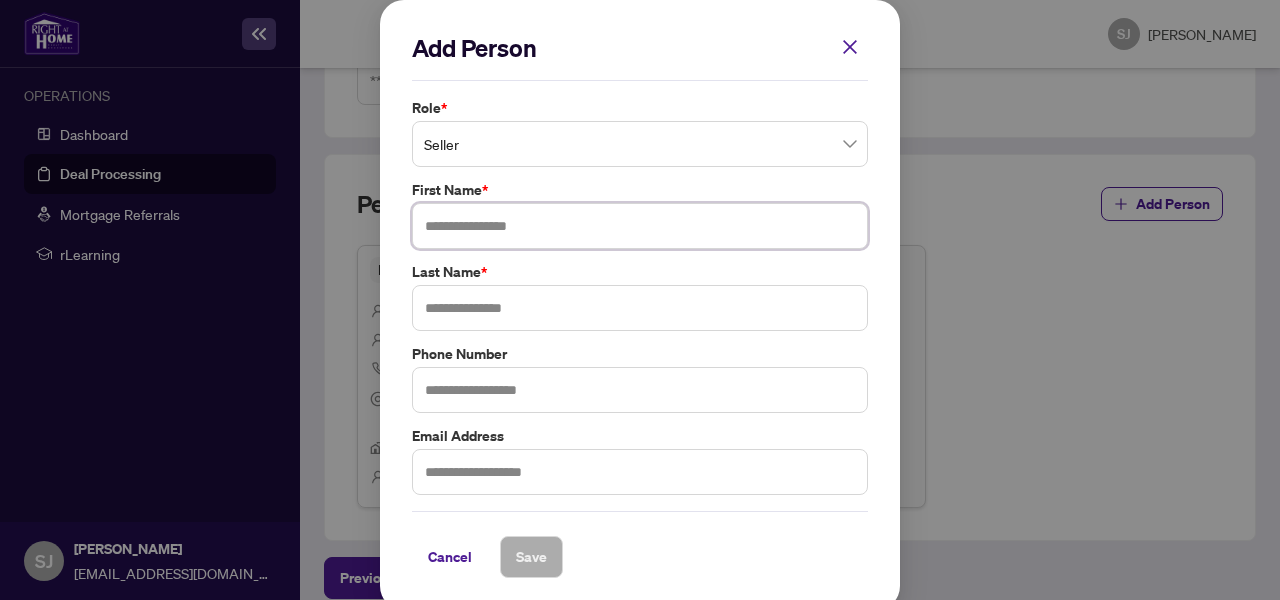 click at bounding box center [640, 226] 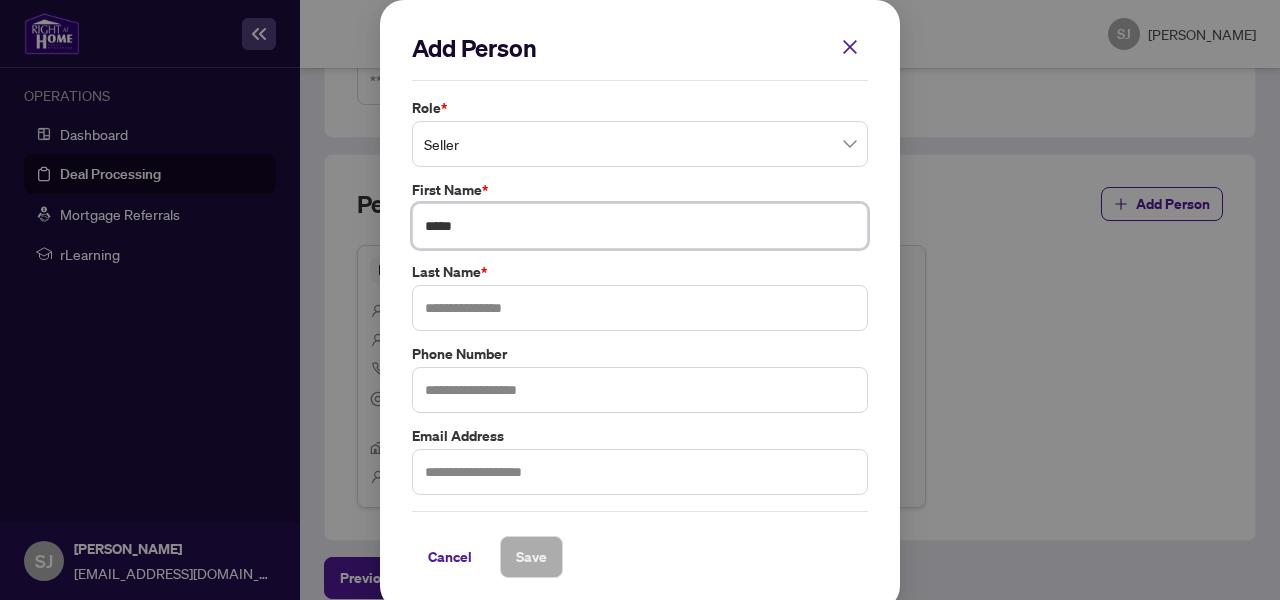 type on "*****" 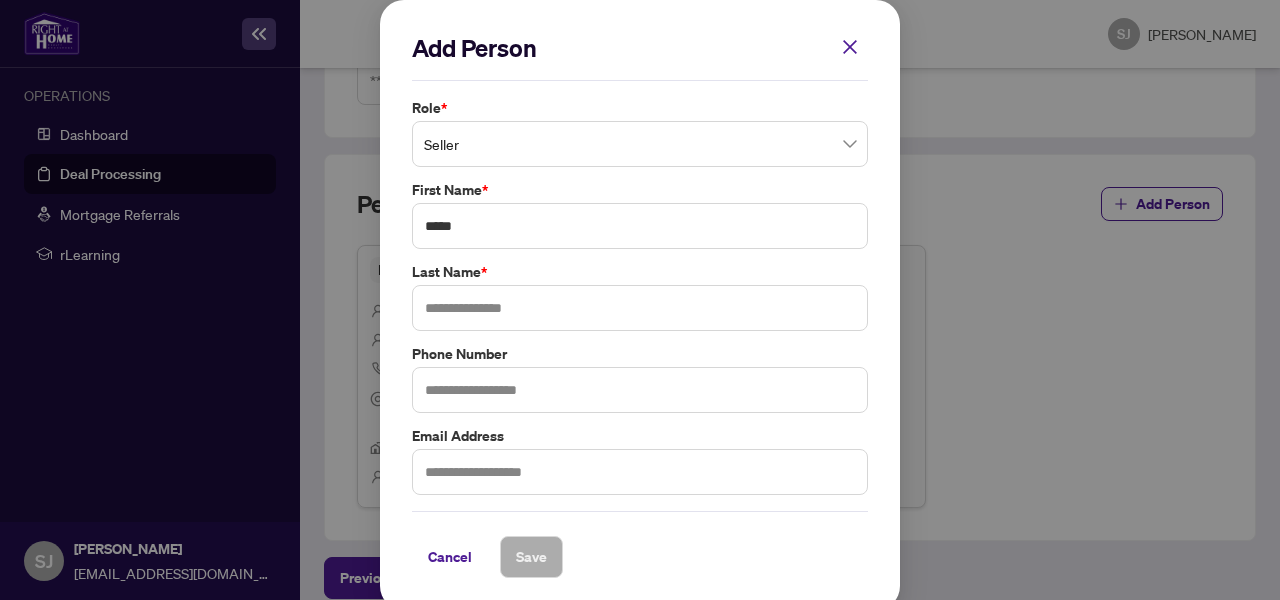 click on "Role * Seller First Name * ***** Last Name * Phone Number Email Address" at bounding box center [640, 296] 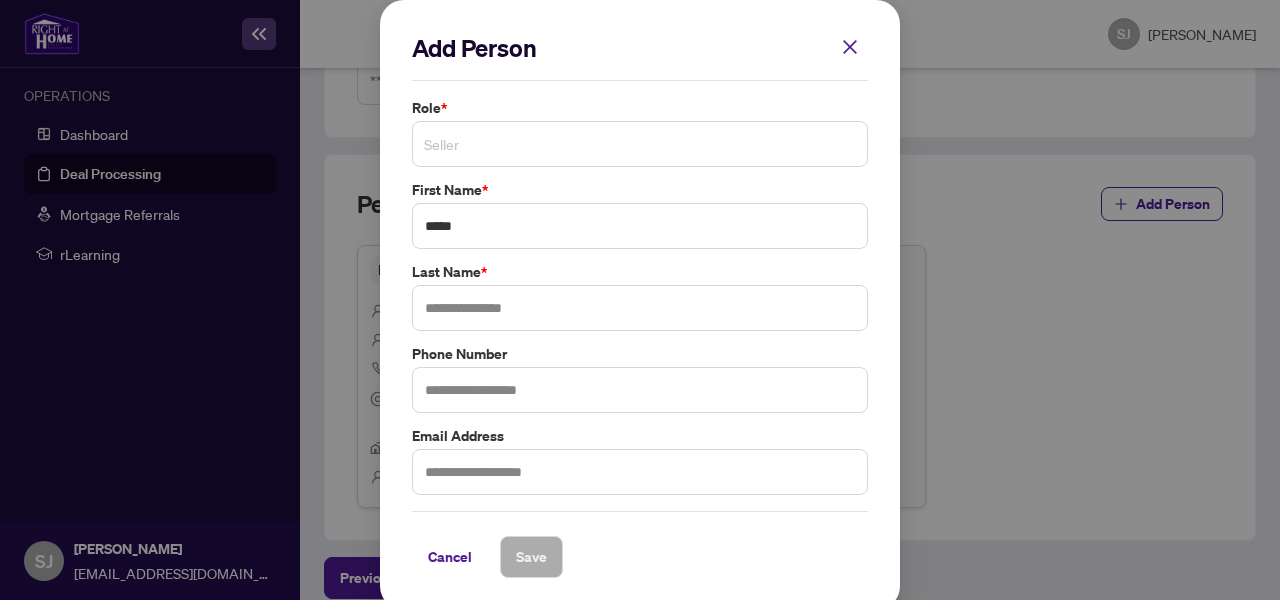 click on "Seller" at bounding box center [640, 144] 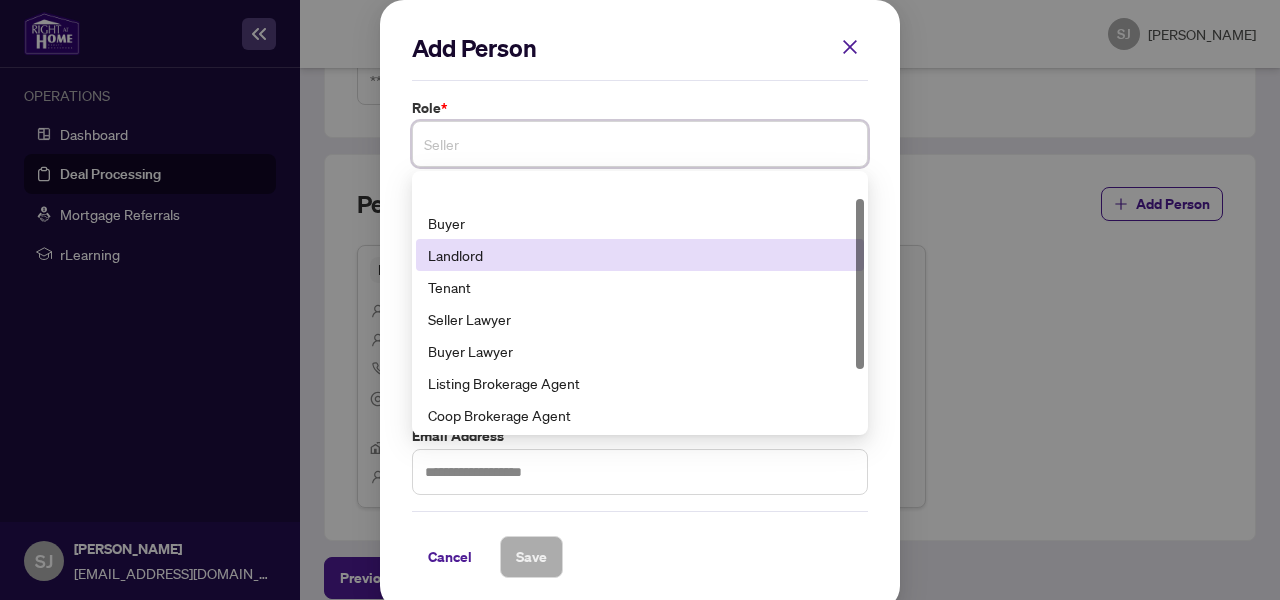 scroll, scrollTop: 36, scrollLeft: 0, axis: vertical 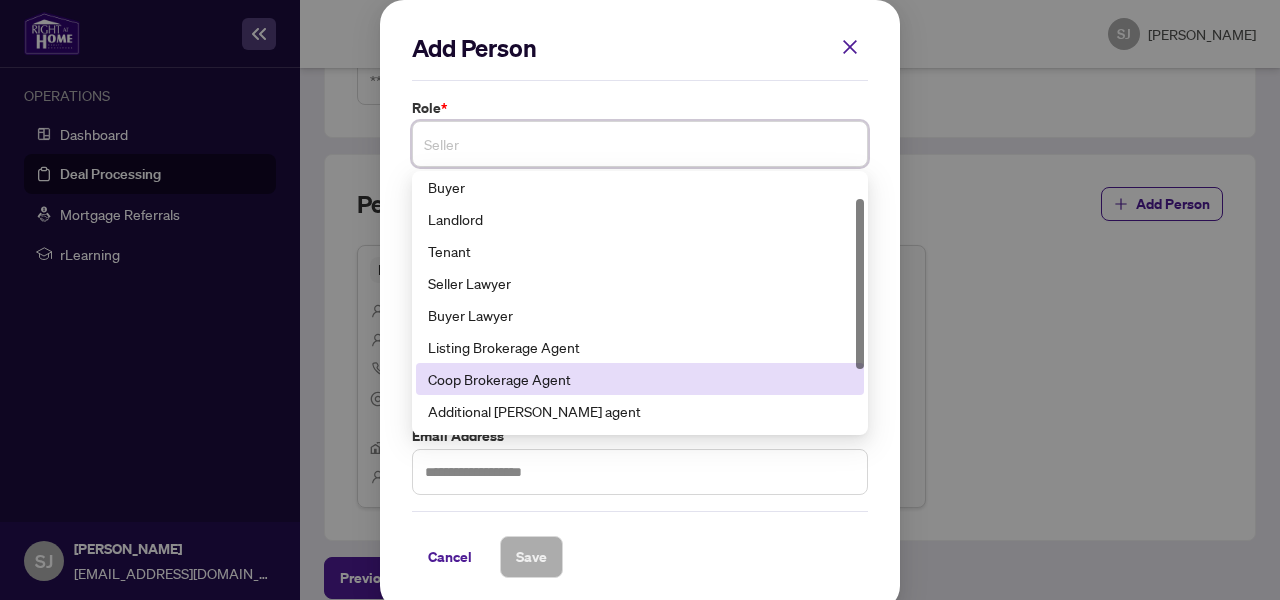 click on "Coop Brokerage Agent" at bounding box center (640, 379) 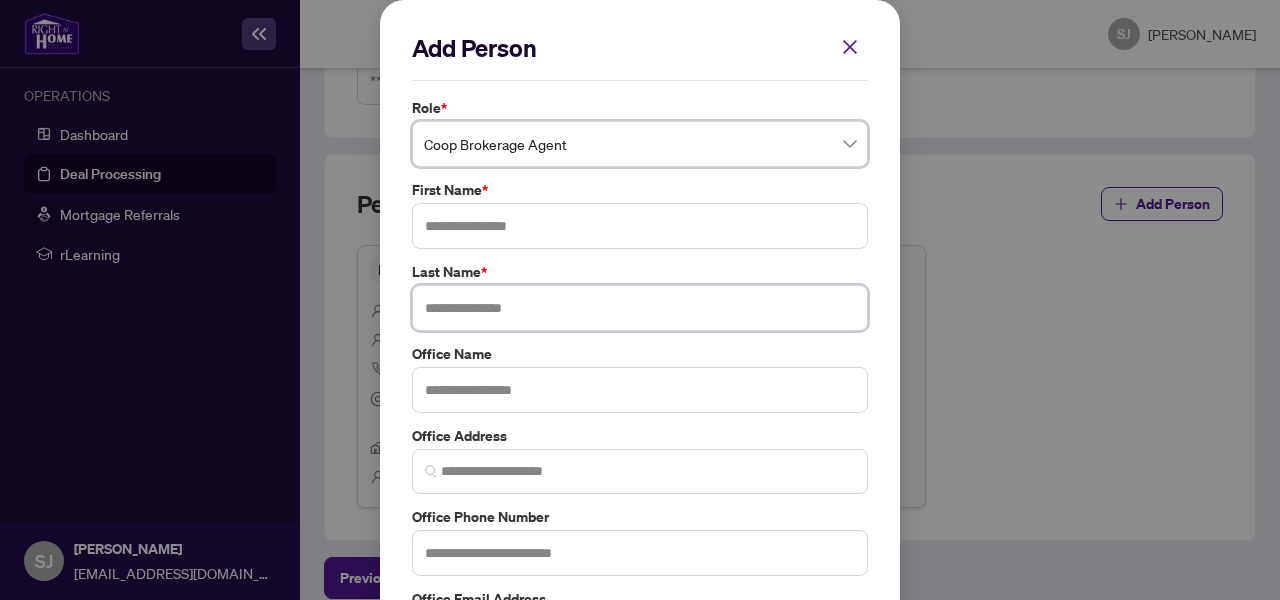 click at bounding box center (640, 308) 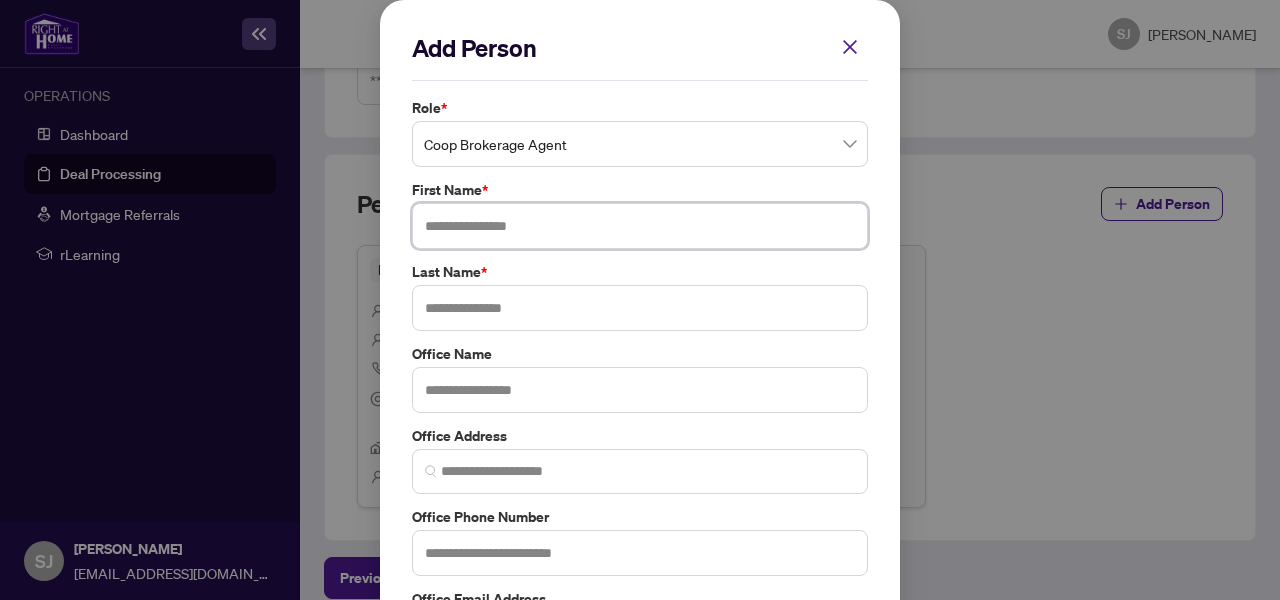click at bounding box center [640, 226] 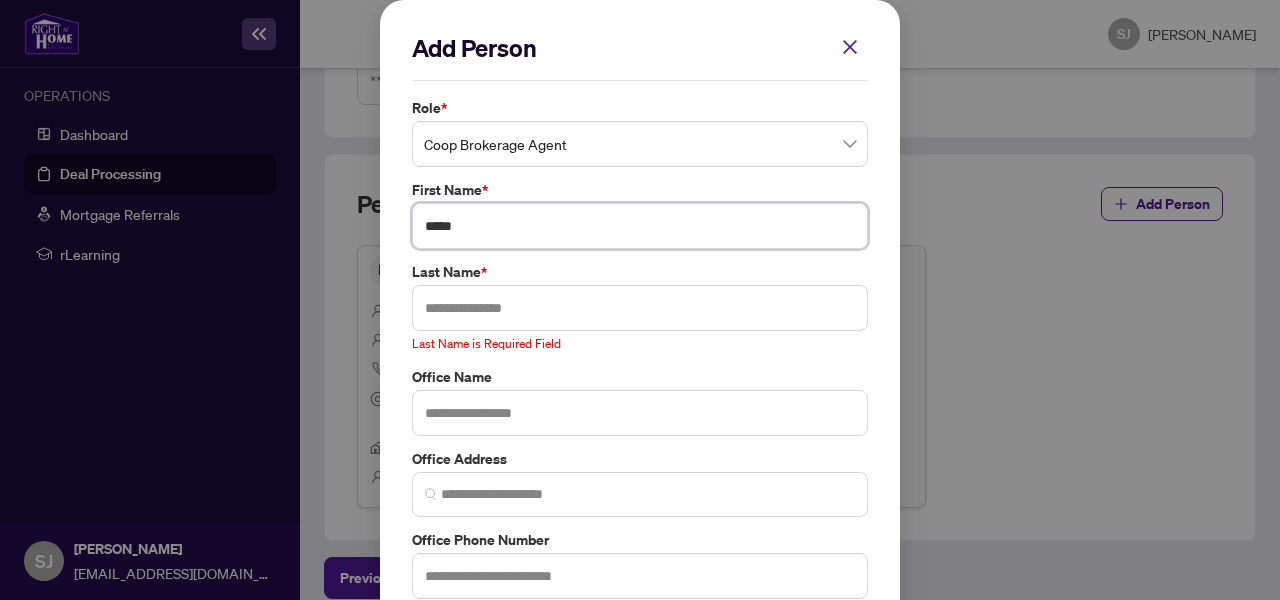 type on "*****" 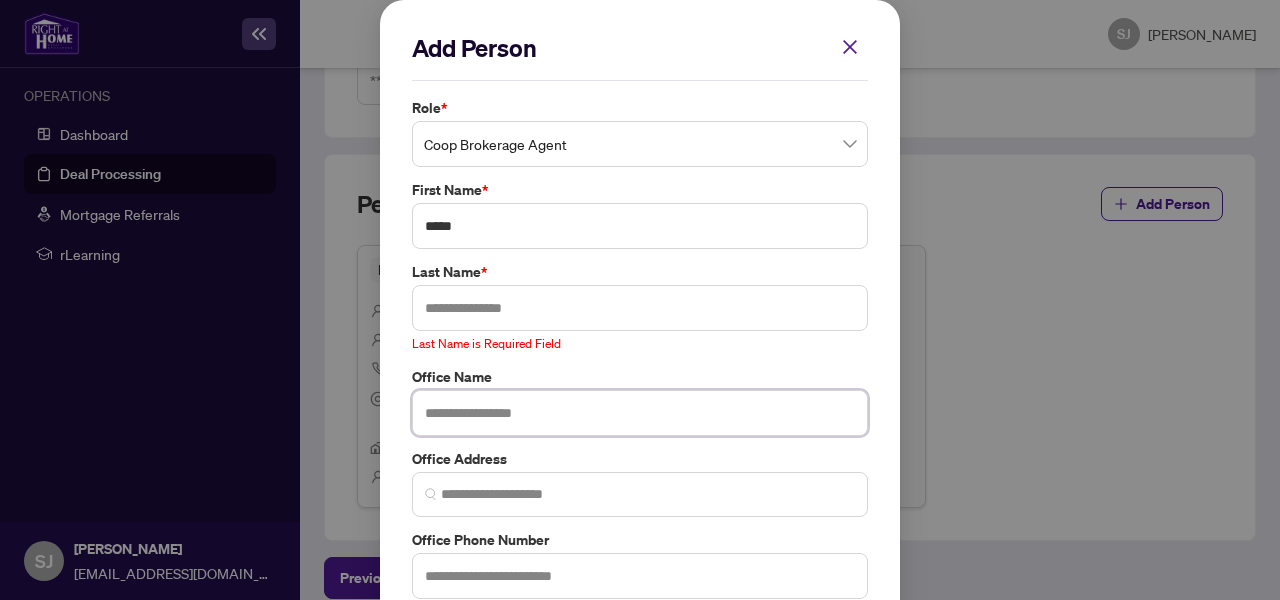 click at bounding box center (640, 413) 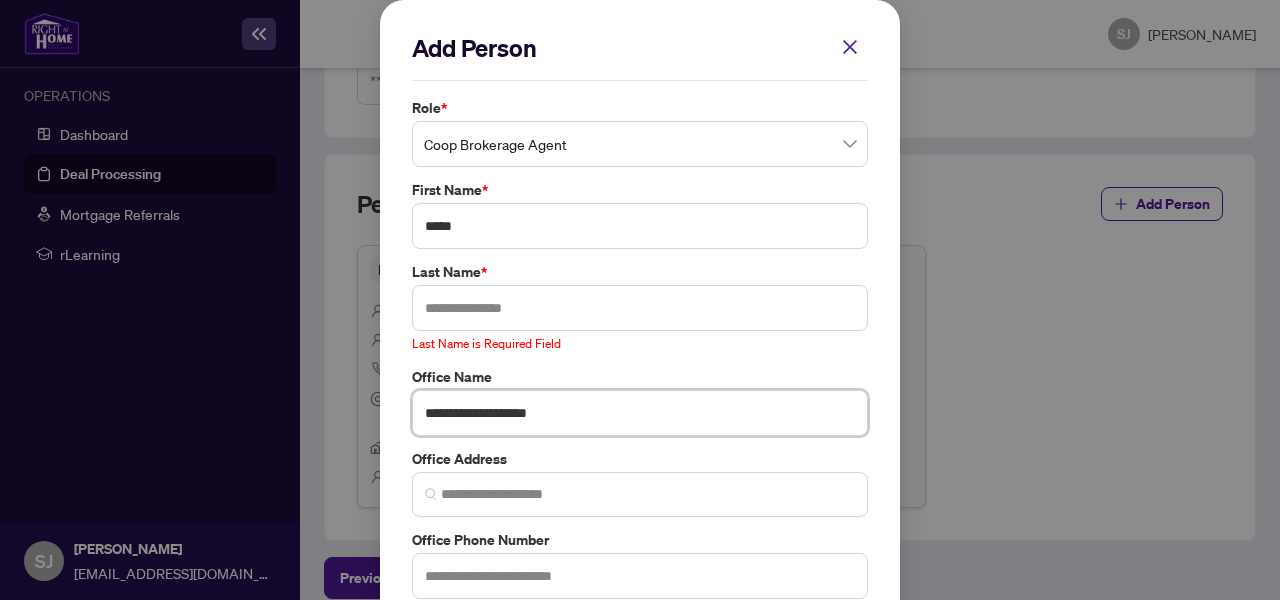 type on "**********" 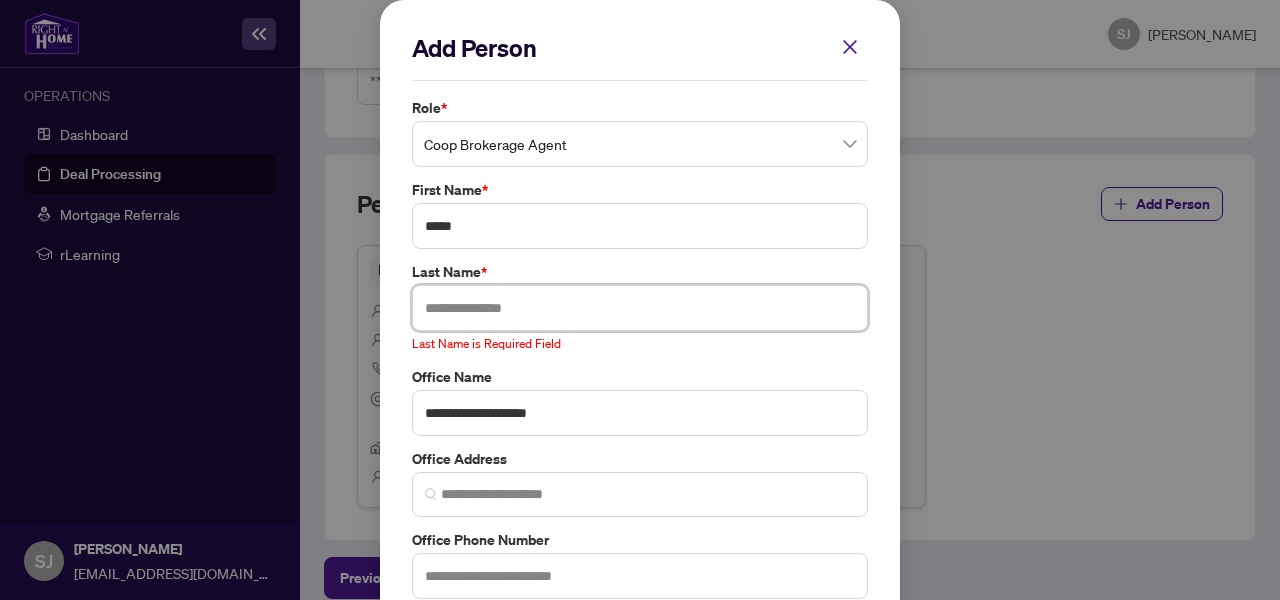 click at bounding box center [640, 308] 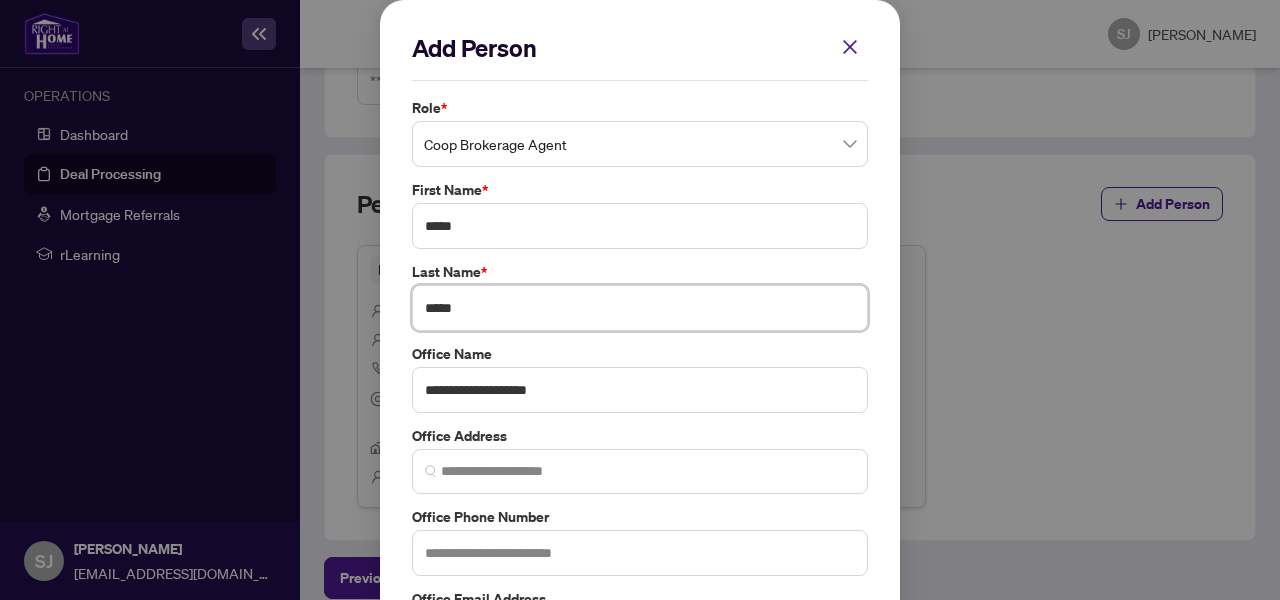 type on "****" 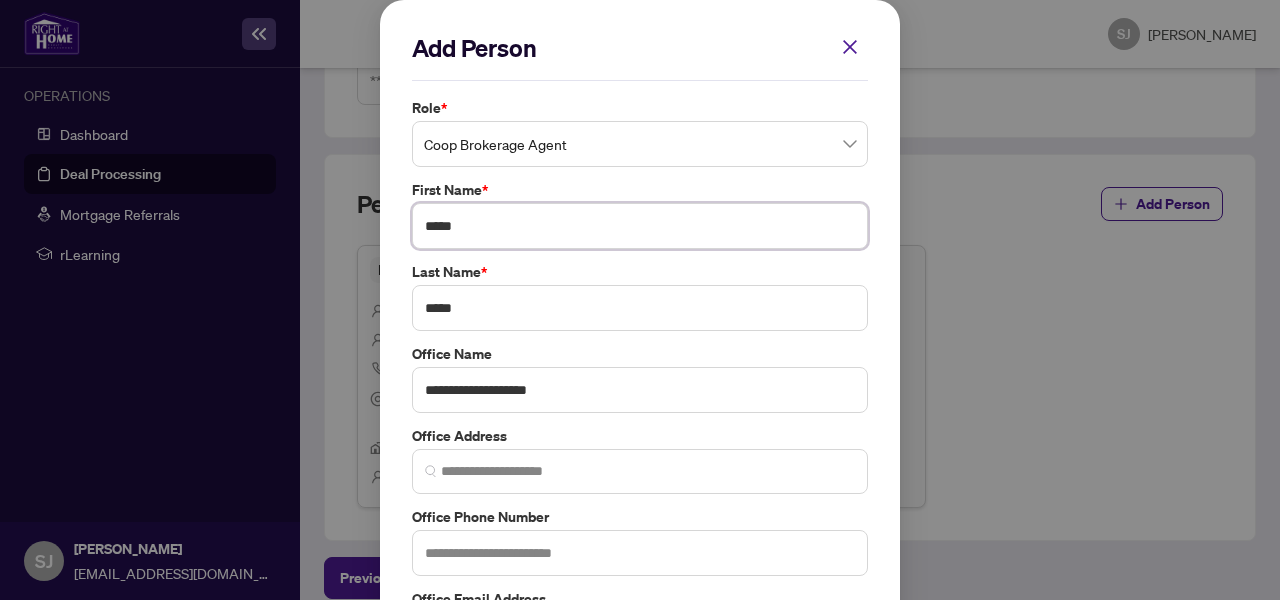 click on "*****" at bounding box center [640, 226] 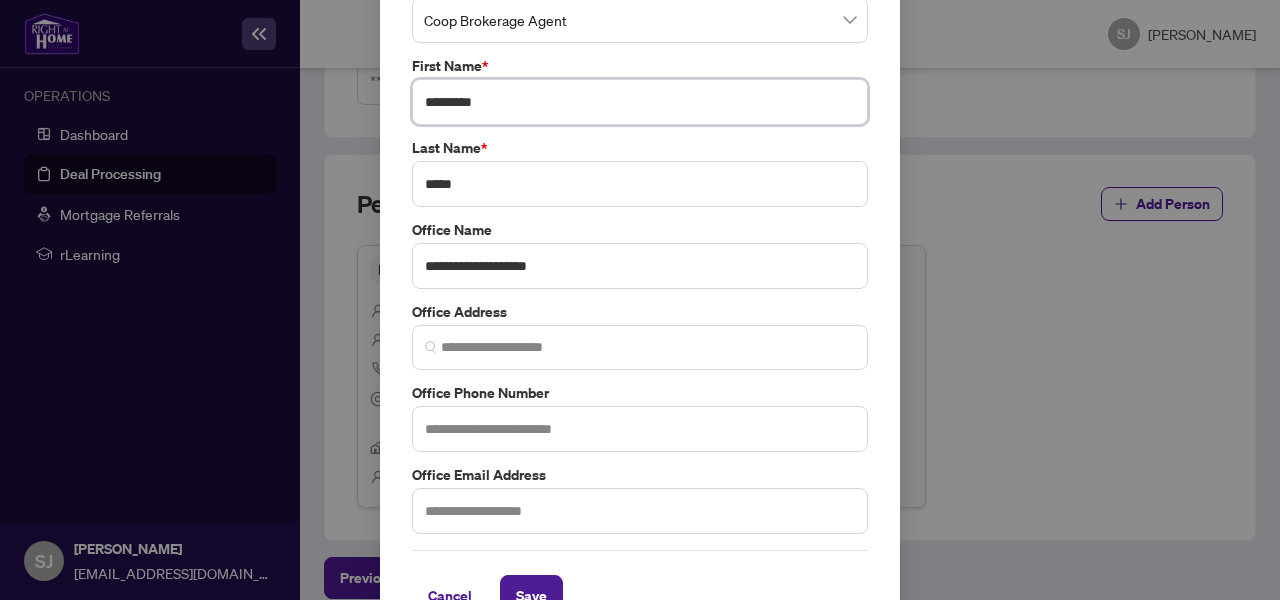 scroll, scrollTop: 173, scrollLeft: 0, axis: vertical 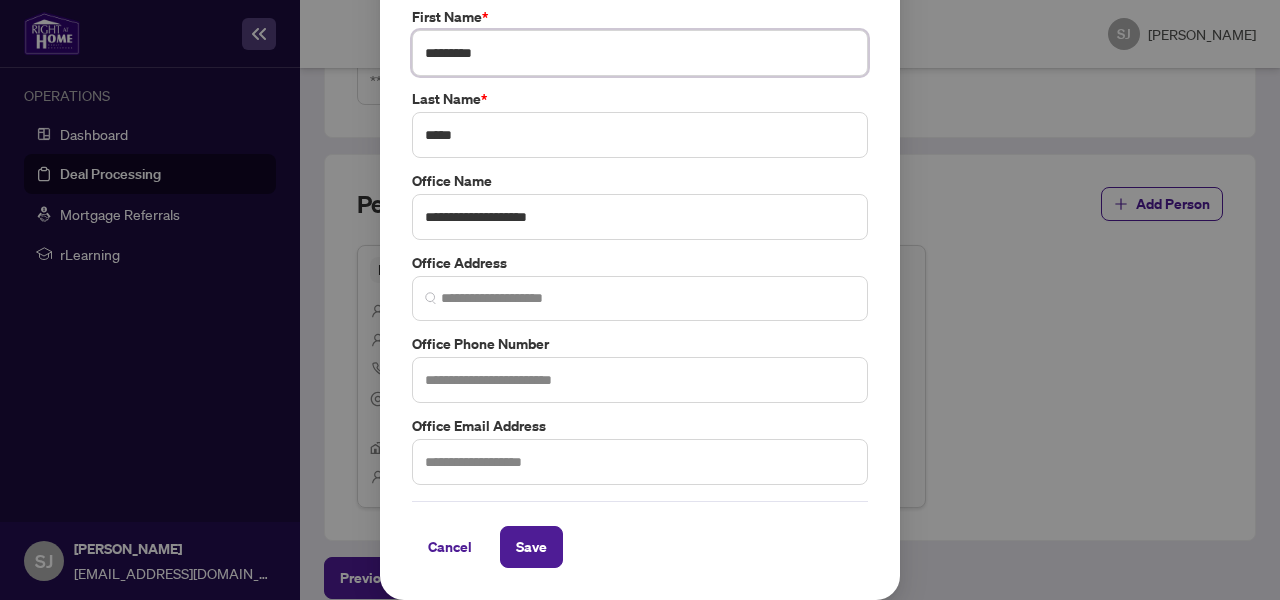 type on "*********" 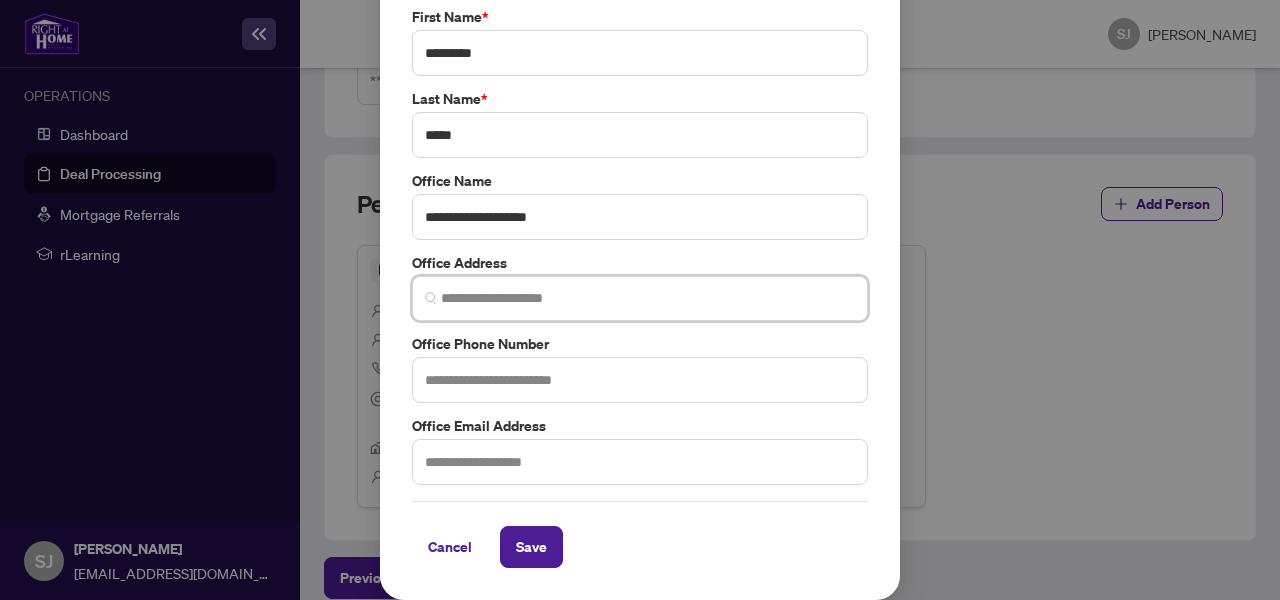 click at bounding box center [648, 298] 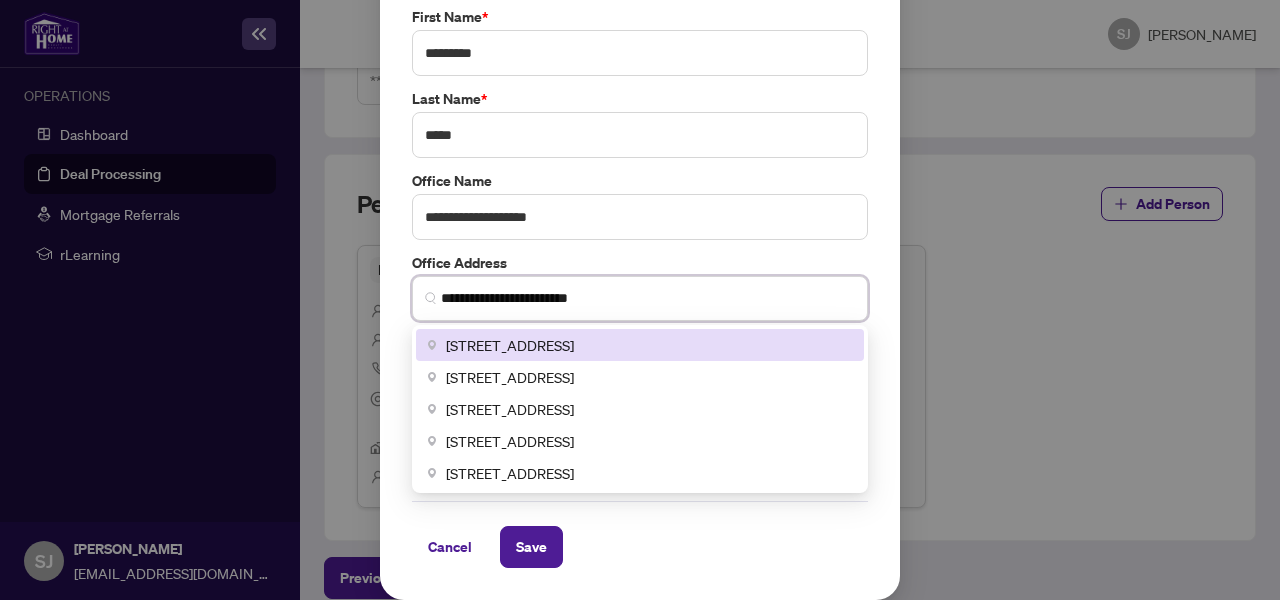 type on "**********" 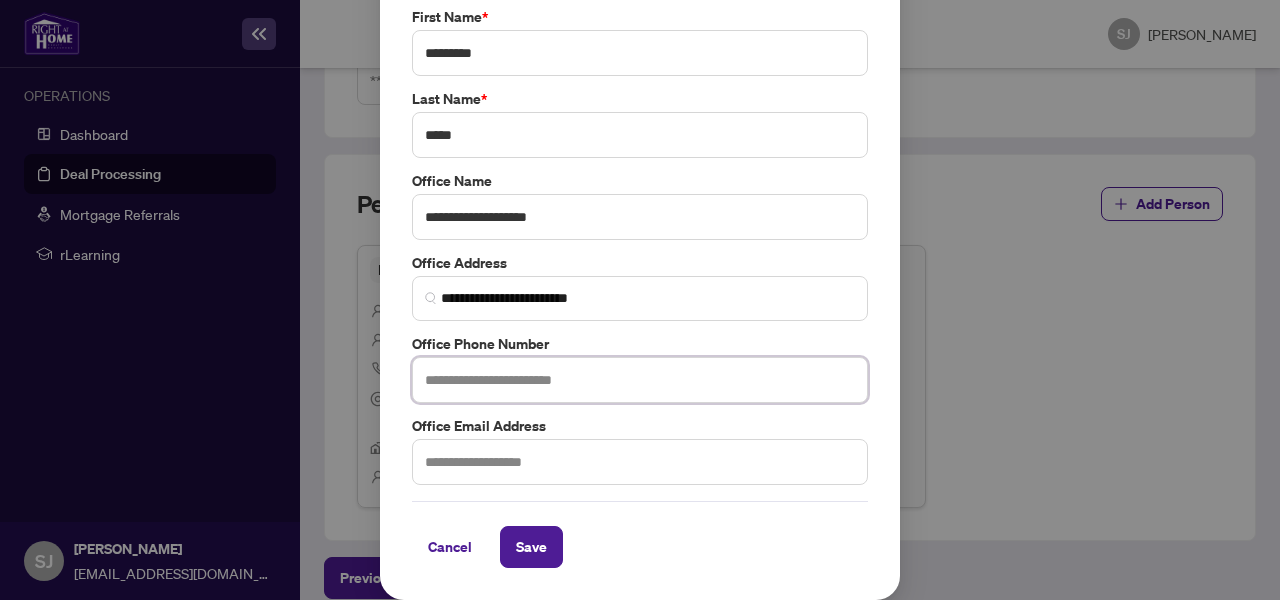 click at bounding box center [640, 380] 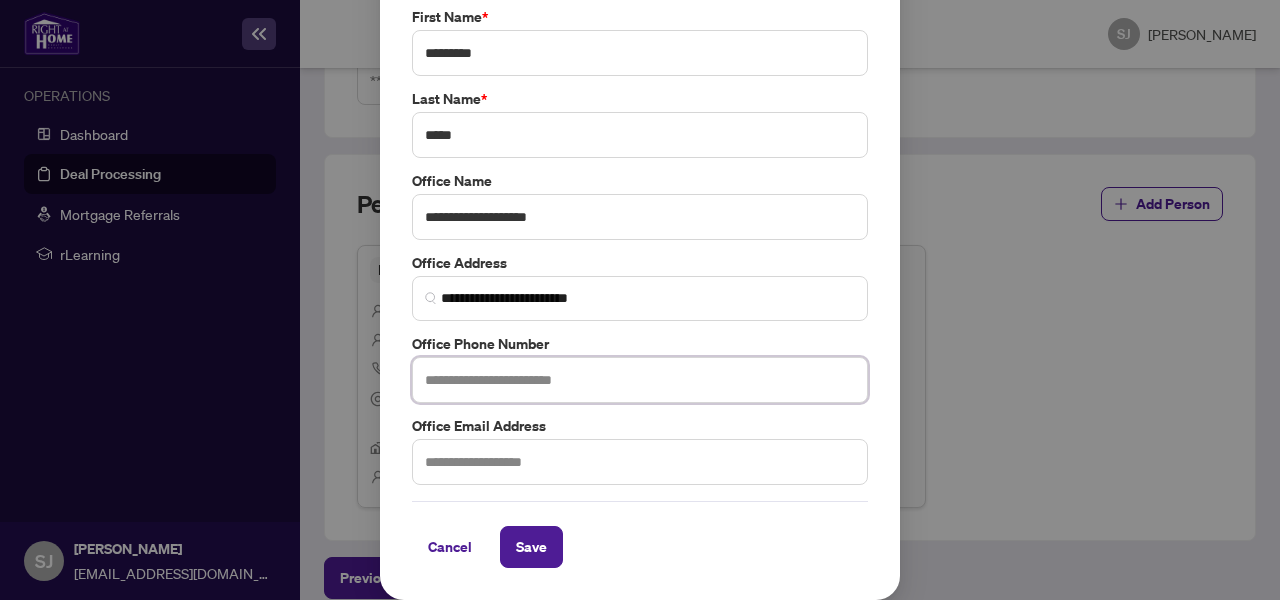 paste on "**********" 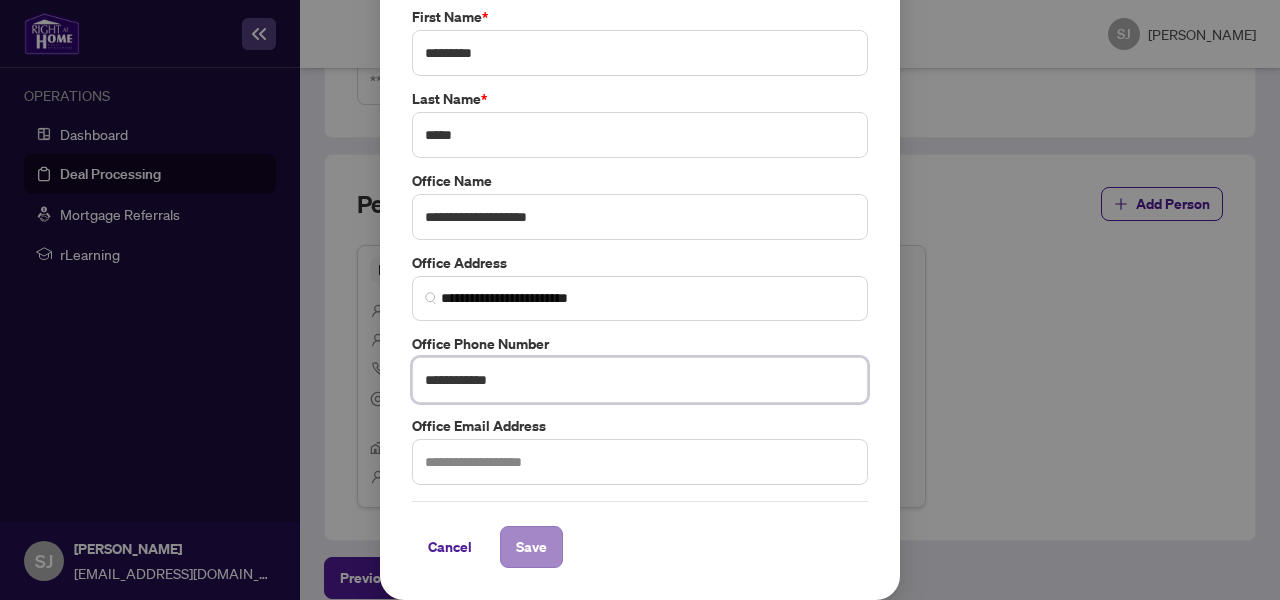 type on "**********" 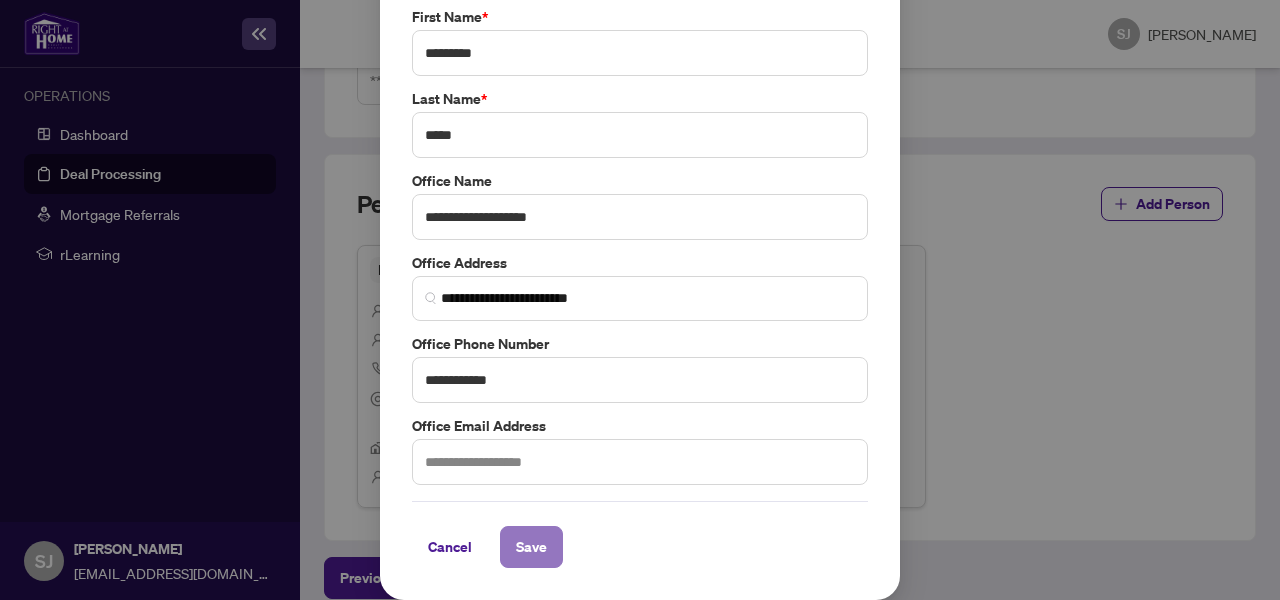 click on "Save" at bounding box center [531, 547] 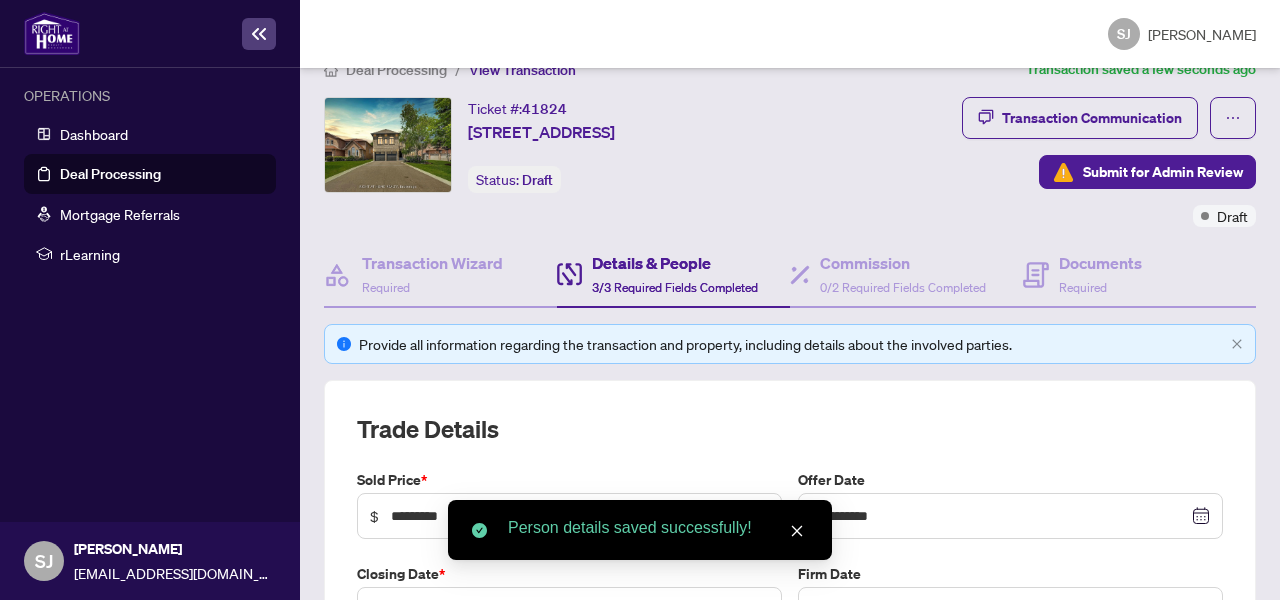 scroll, scrollTop: 0, scrollLeft: 0, axis: both 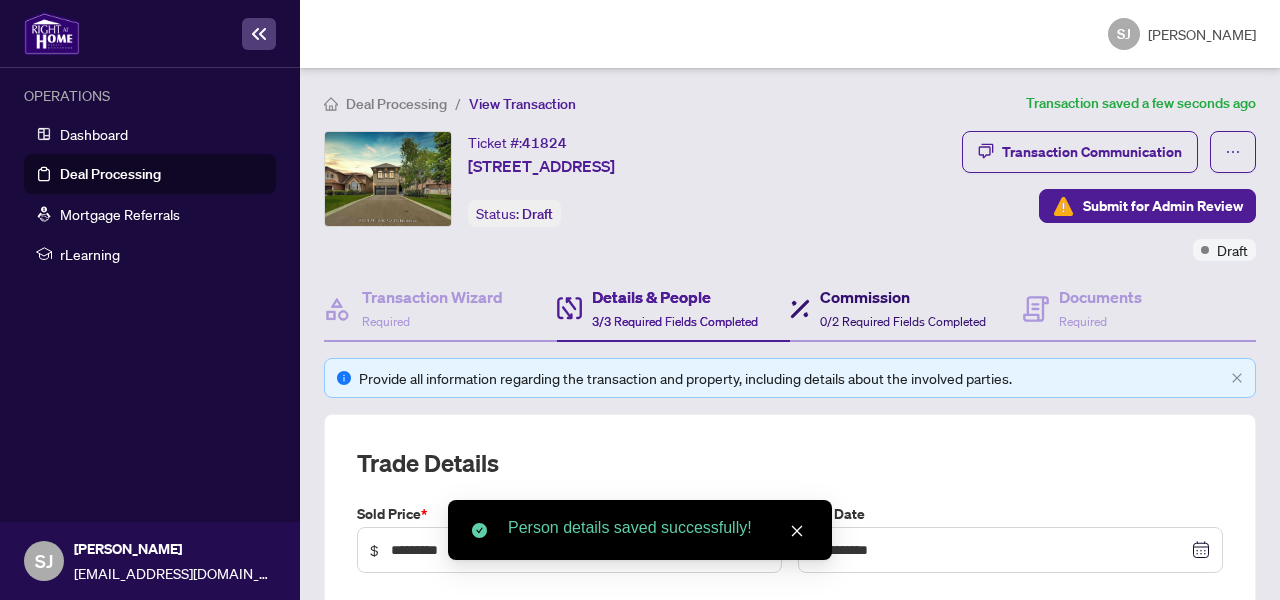 click on "Commission" at bounding box center [903, 297] 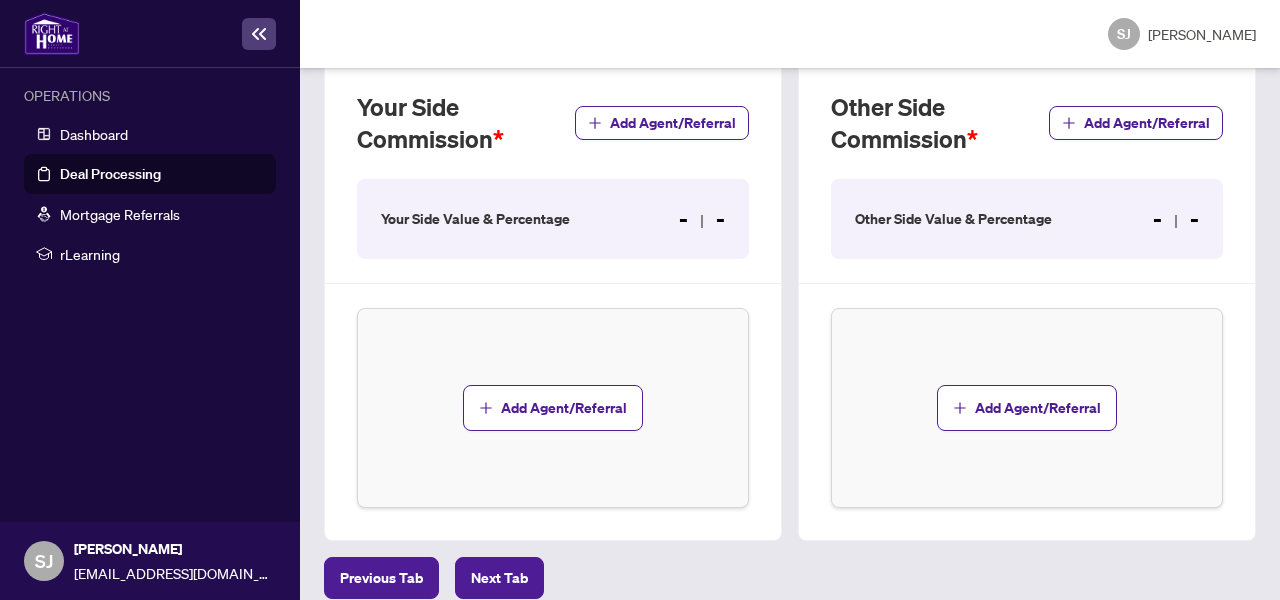 scroll, scrollTop: 689, scrollLeft: 0, axis: vertical 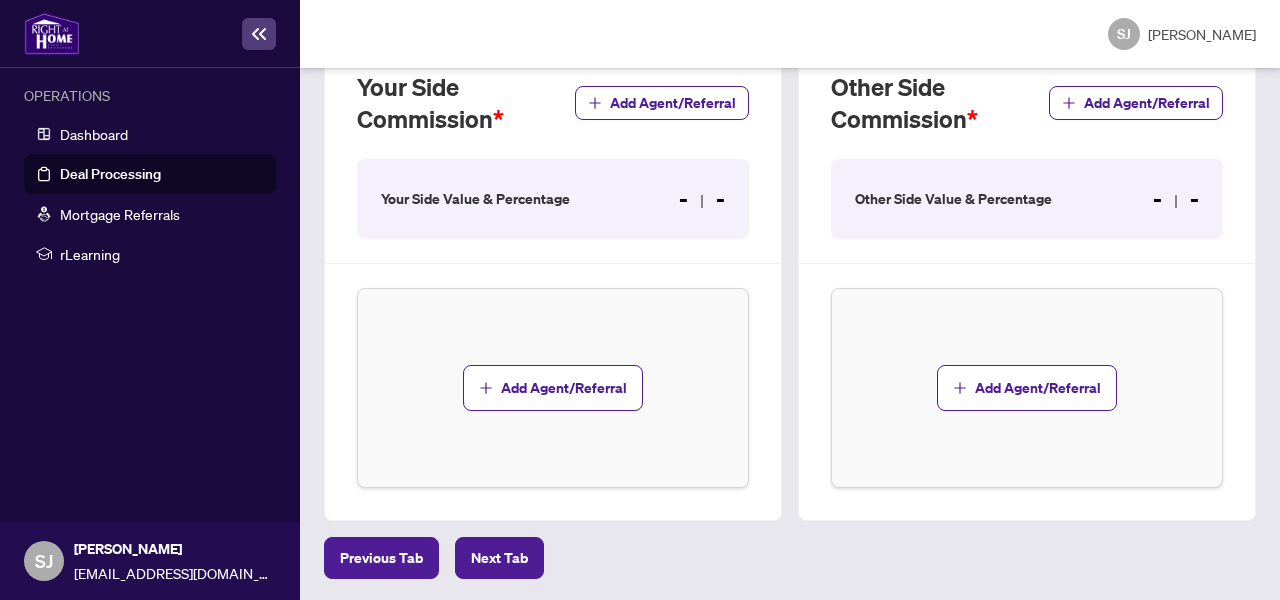 click on "Add Agent/Referral" at bounding box center (1136, 115) 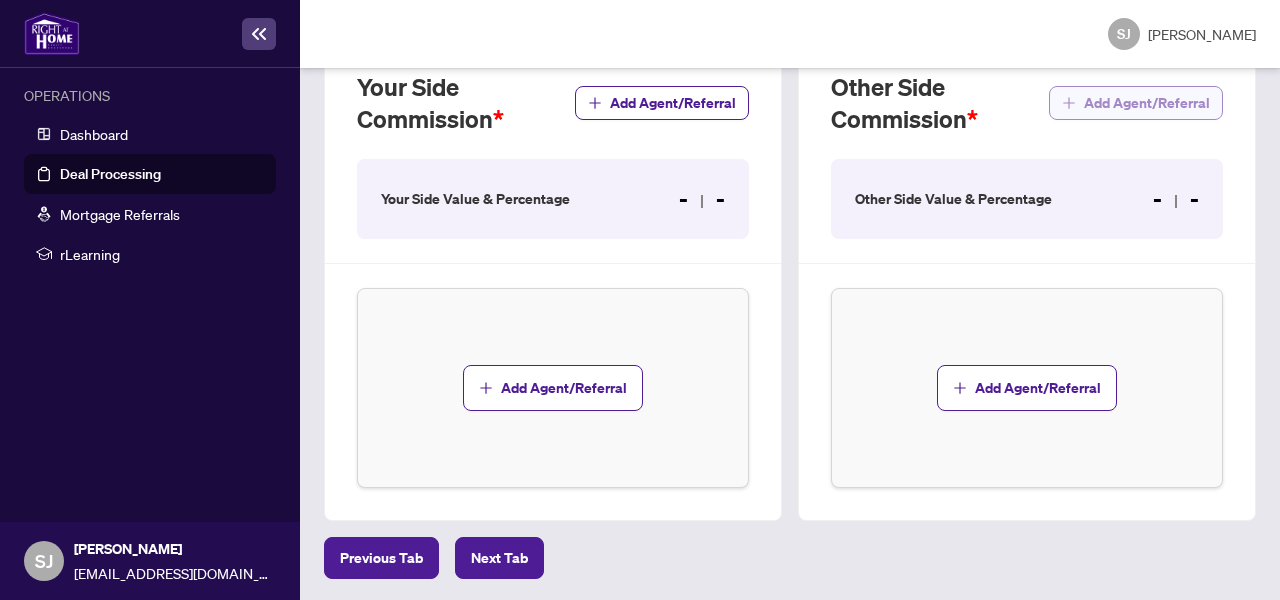 click 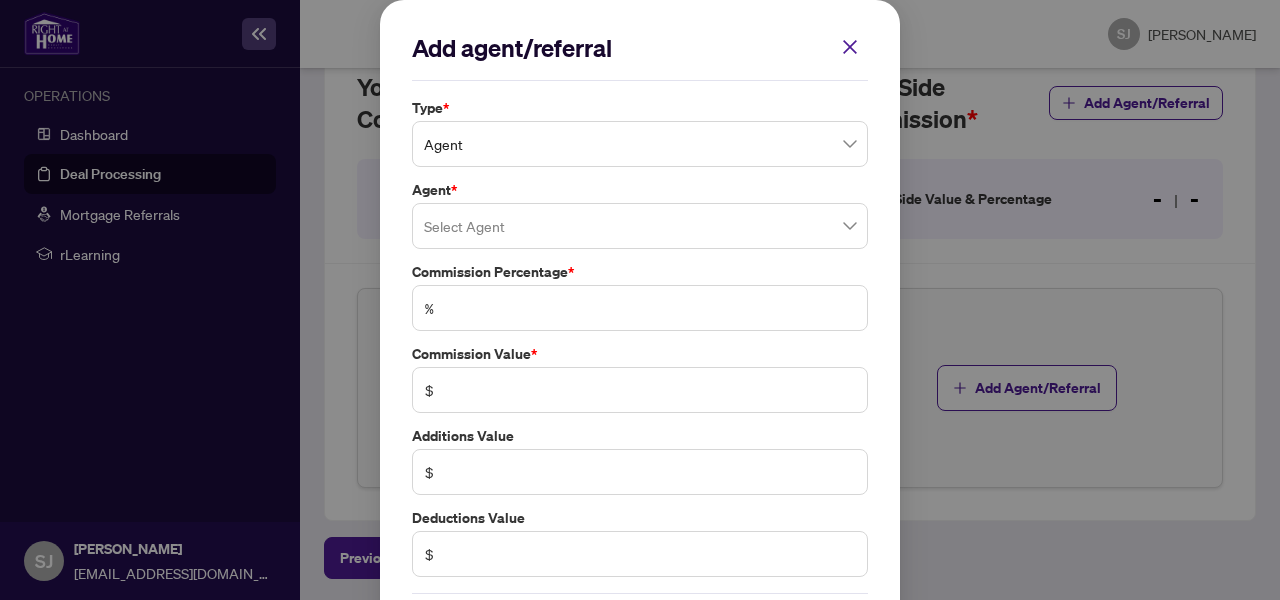 click at bounding box center [640, 226] 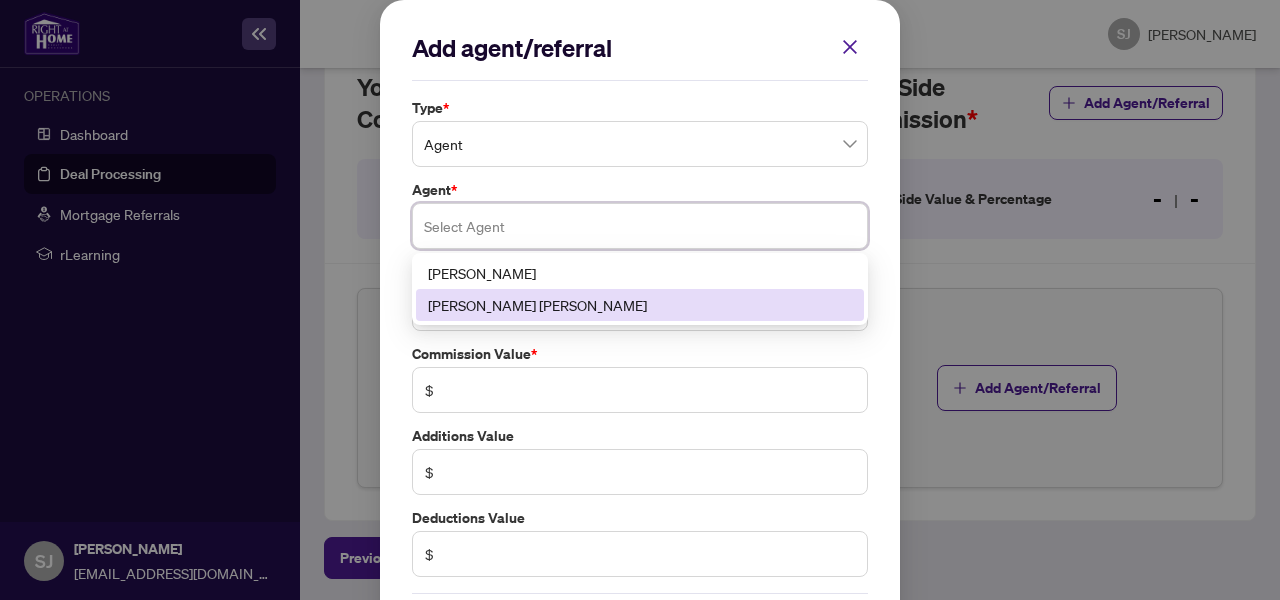 click on "[PERSON_NAME] [PERSON_NAME]" at bounding box center (640, 305) 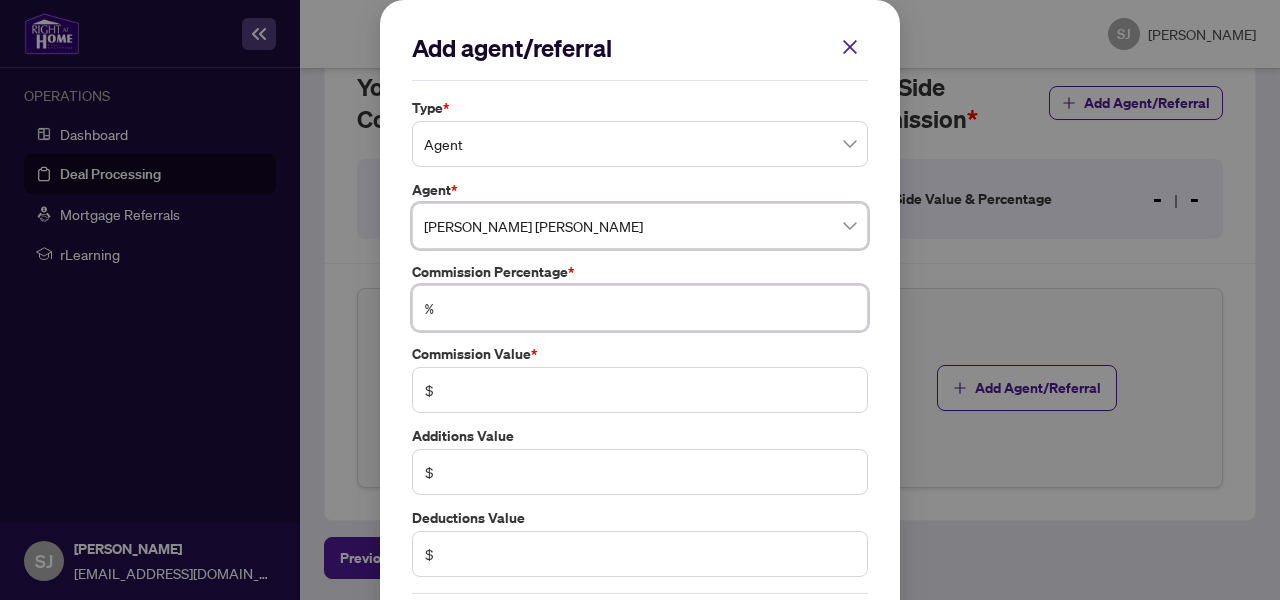 click at bounding box center [650, 308] 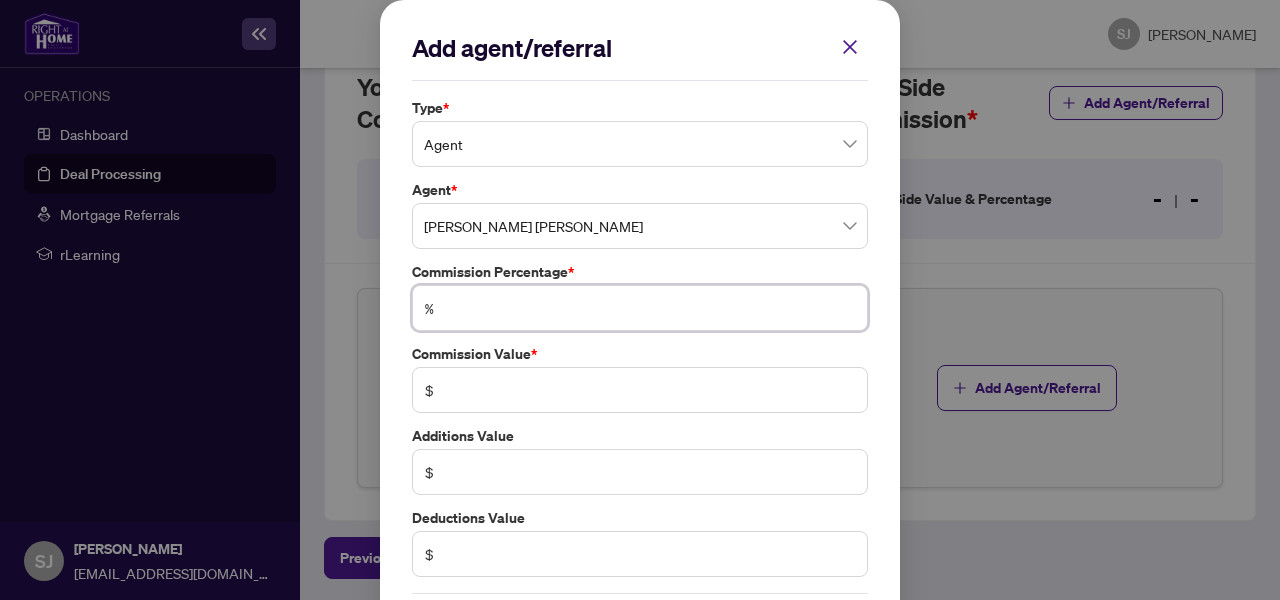 type on "*" 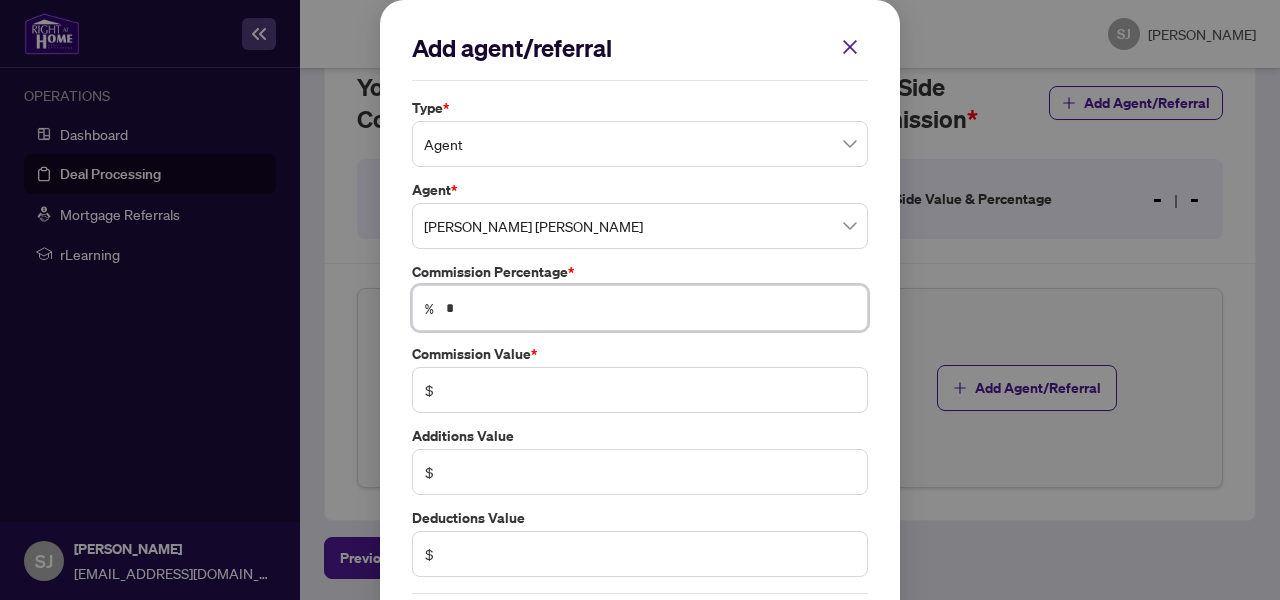 type on "******" 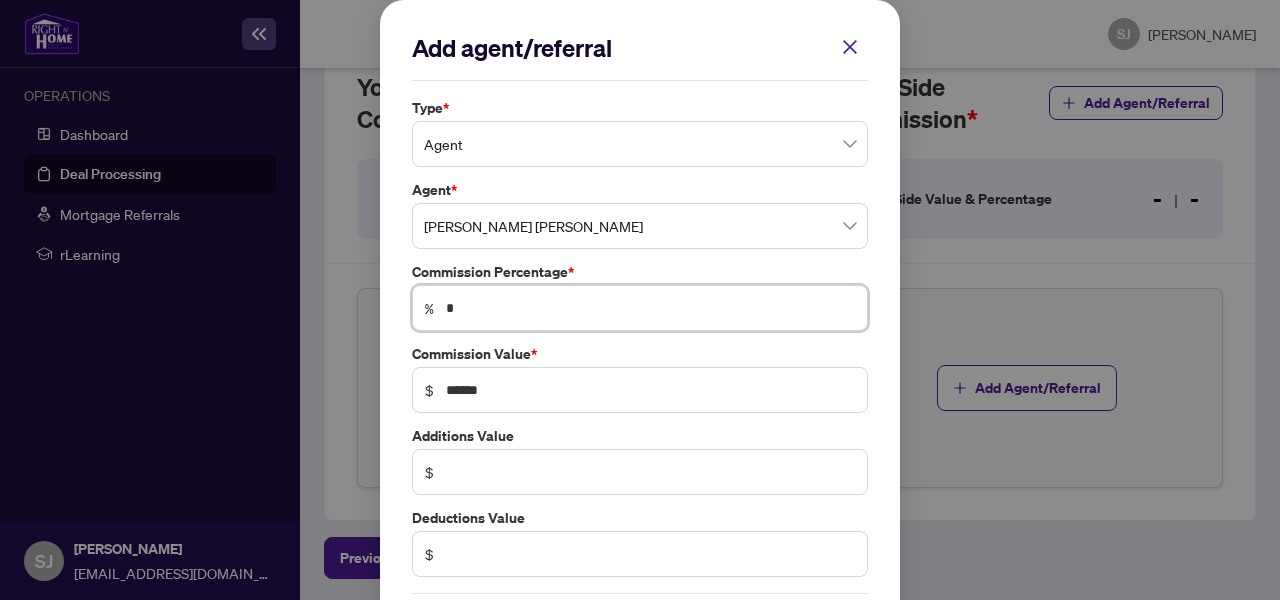 type 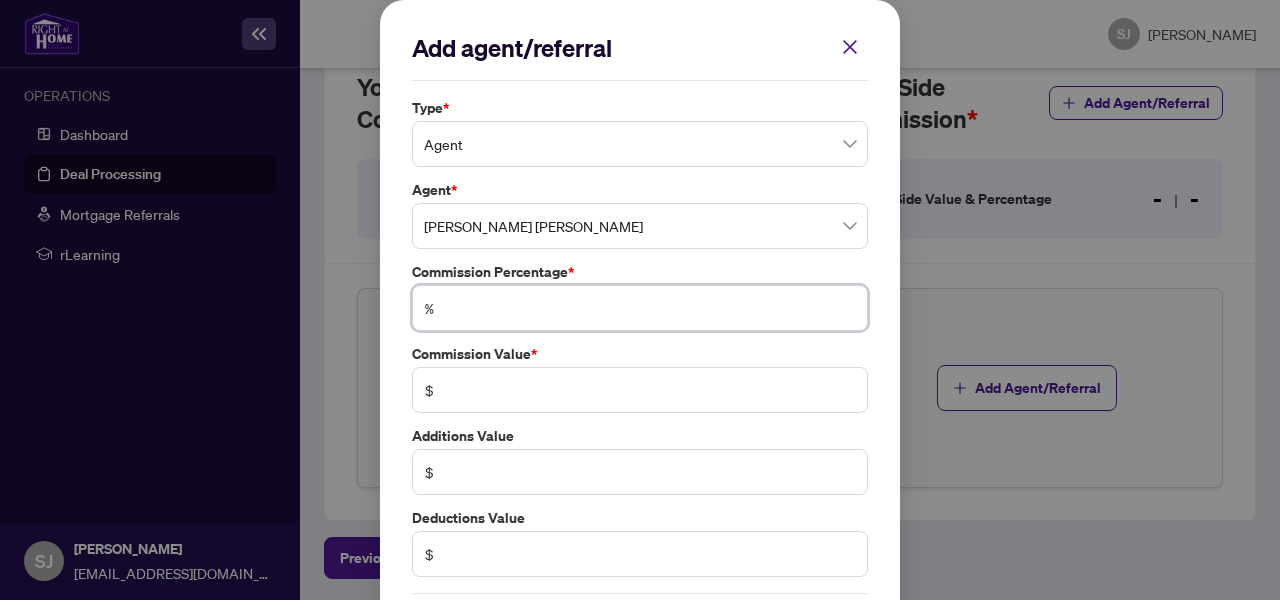 type on "*" 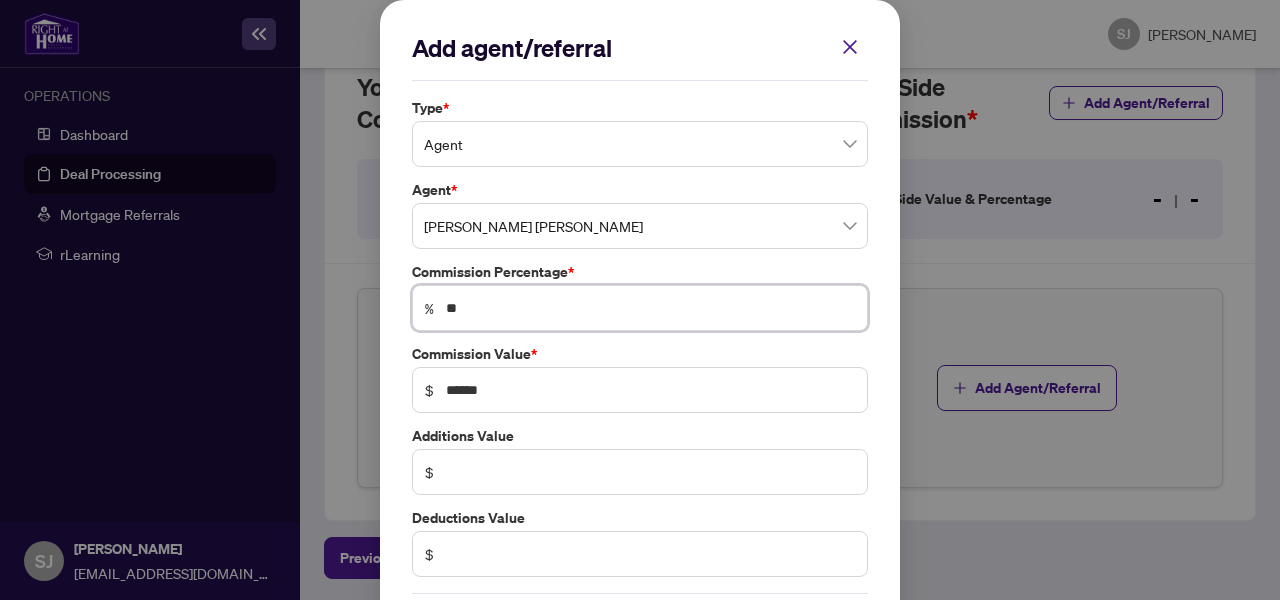type on "***" 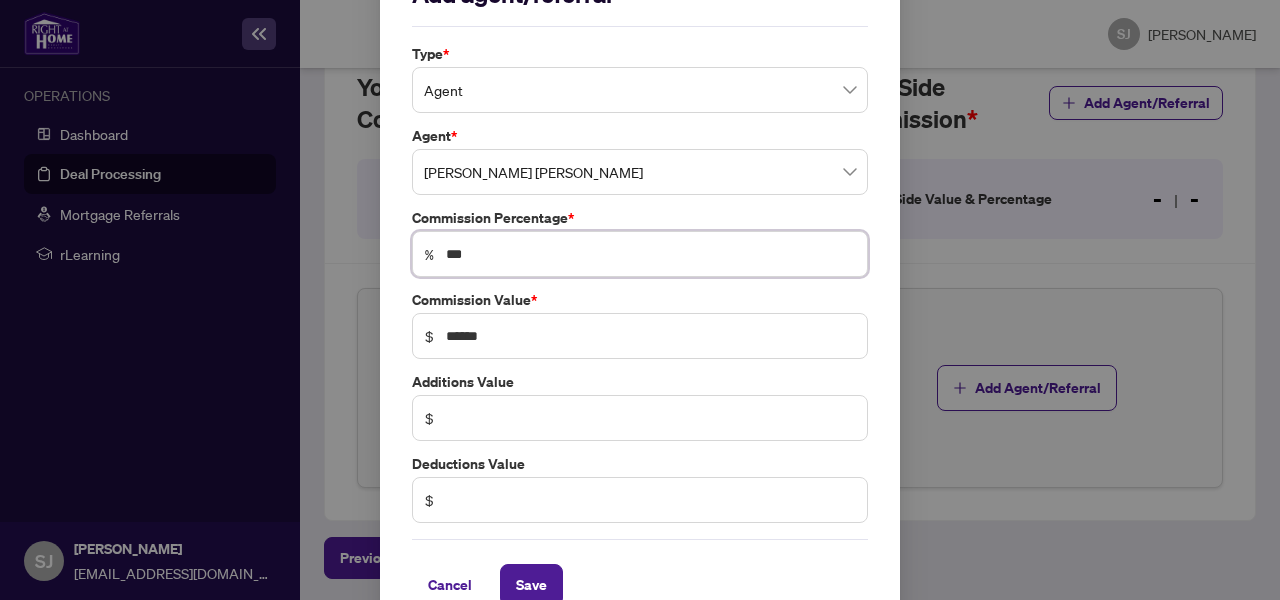 scroll, scrollTop: 92, scrollLeft: 0, axis: vertical 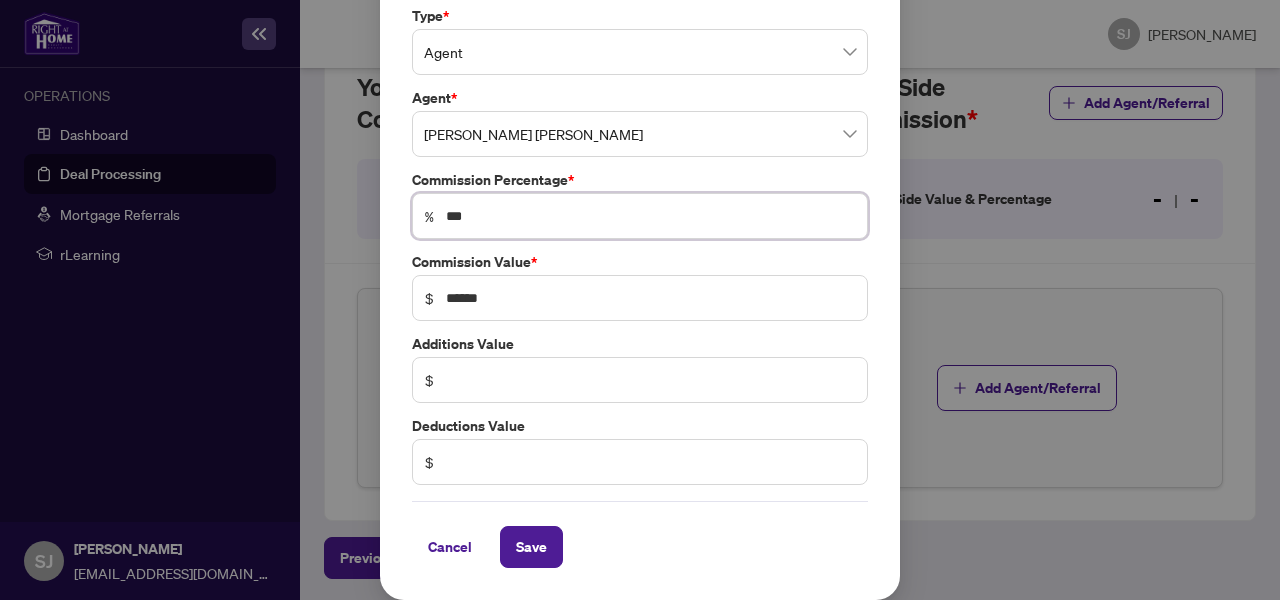 type on "***" 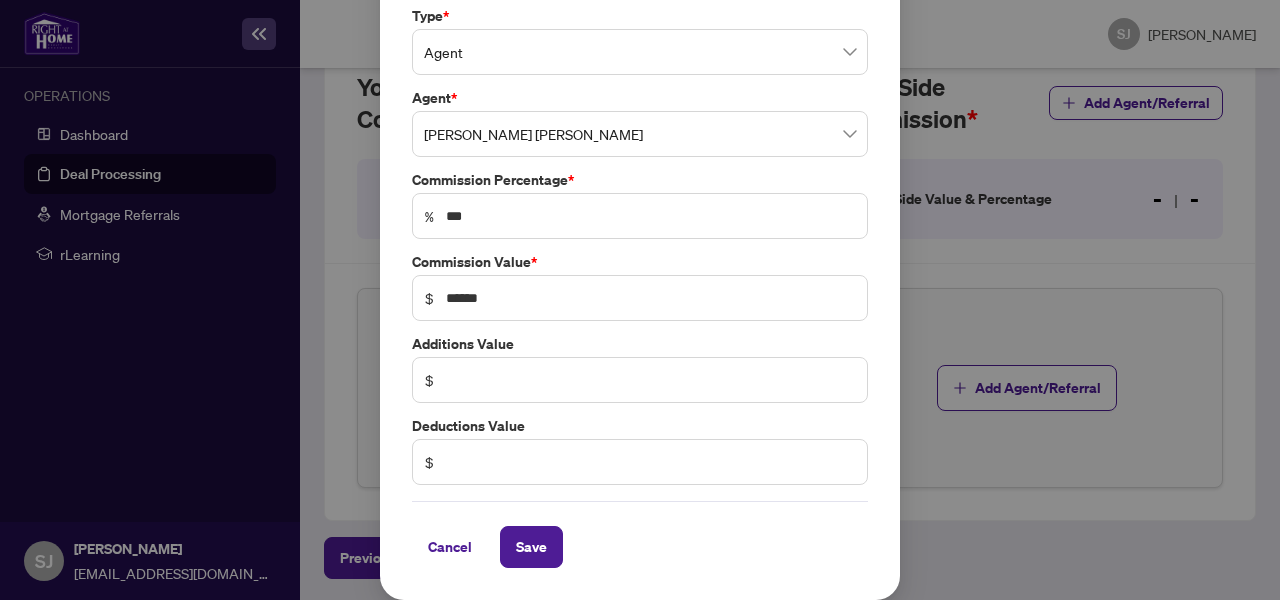drag, startPoint x: 511, startPoint y: 506, endPoint x: 524, endPoint y: 532, distance: 29.068884 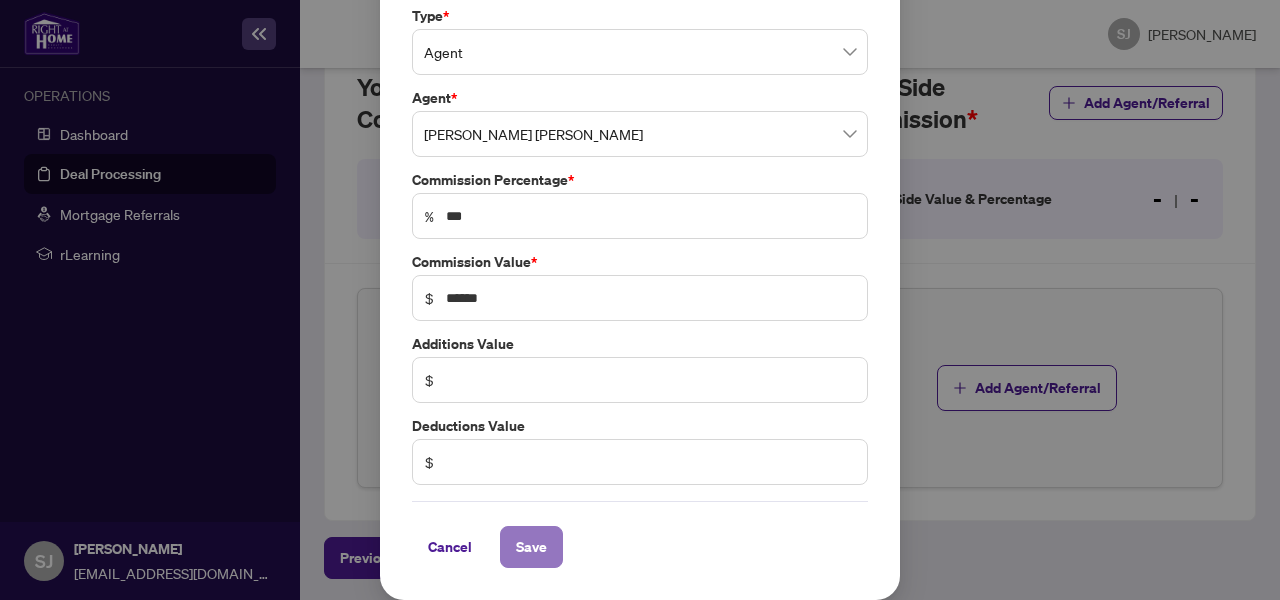 click on "Save" at bounding box center [531, 547] 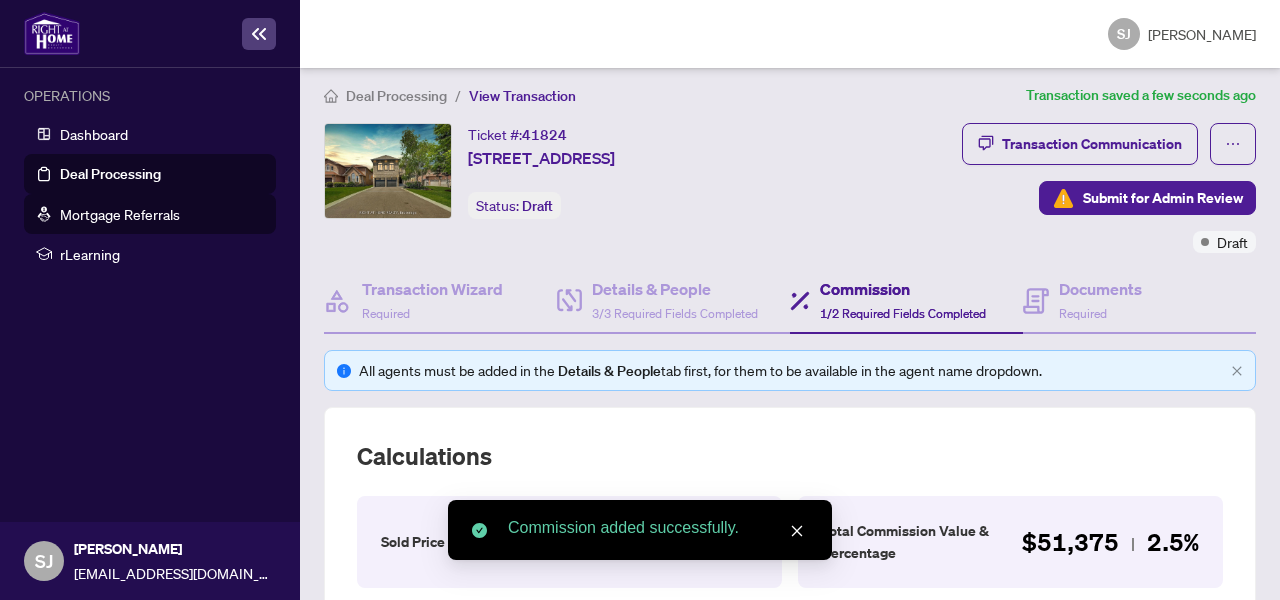 scroll, scrollTop: 0, scrollLeft: 0, axis: both 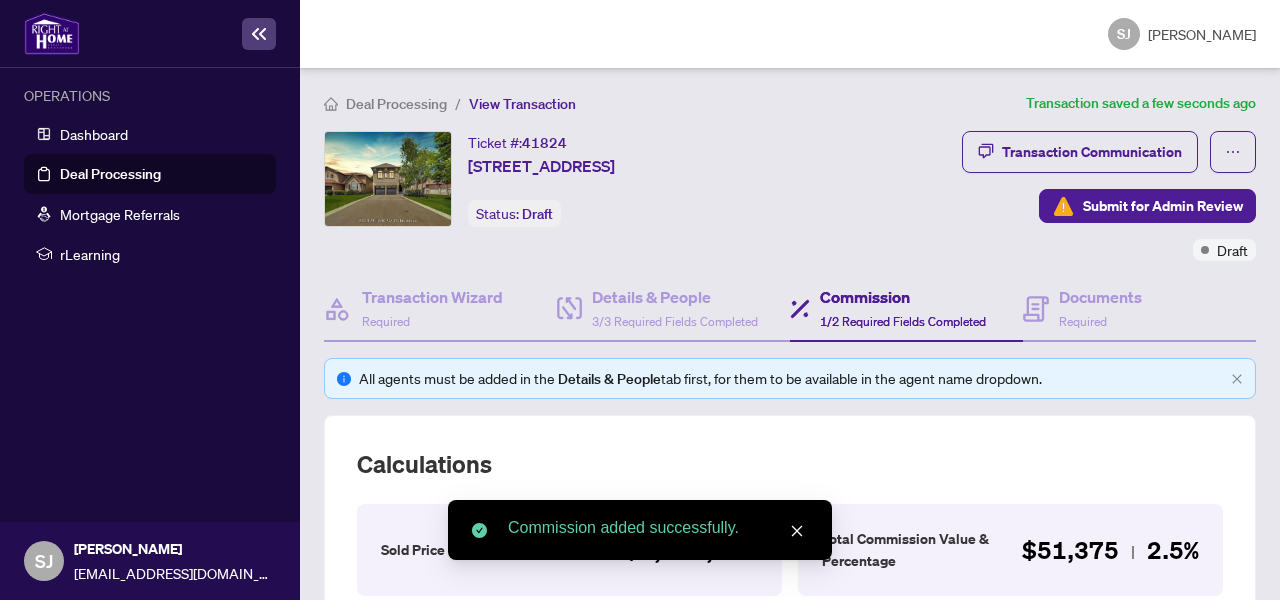 click on "Deal Processing" at bounding box center (110, 174) 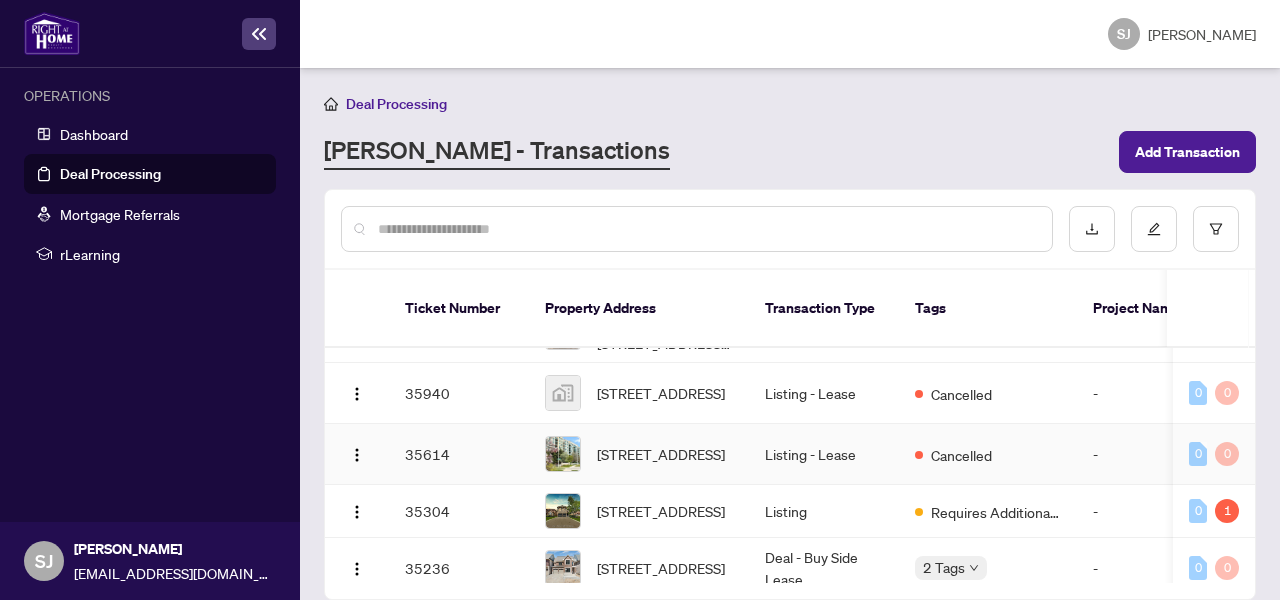 scroll, scrollTop: 294, scrollLeft: 0, axis: vertical 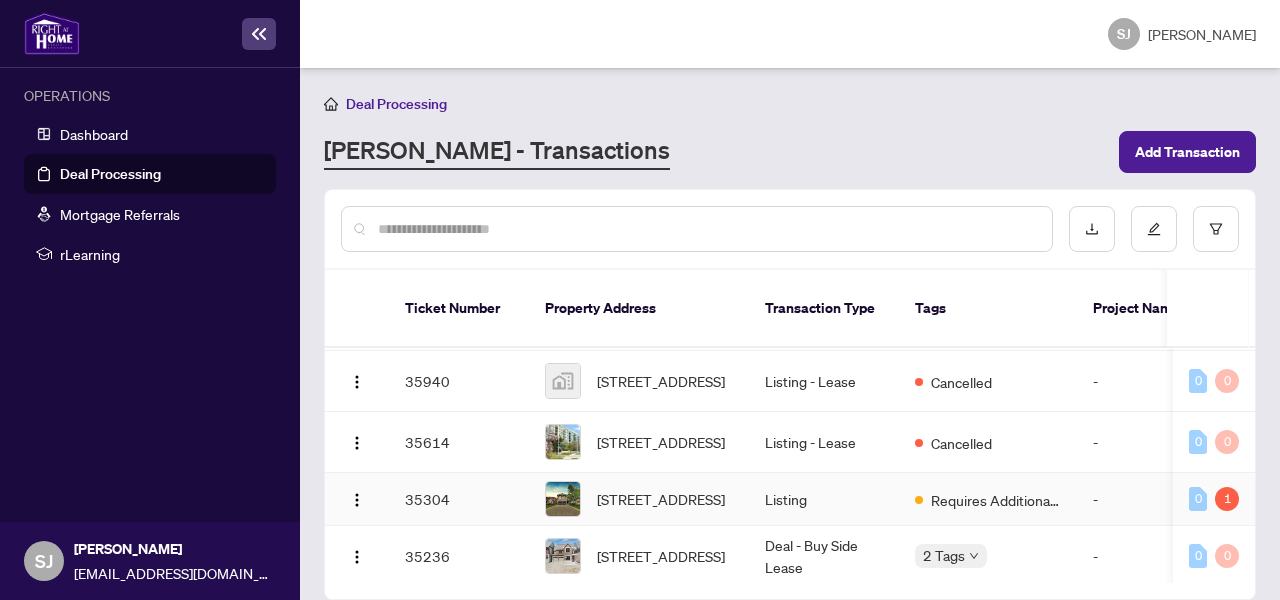 click on "Requires Additional Docs" at bounding box center (988, 499) 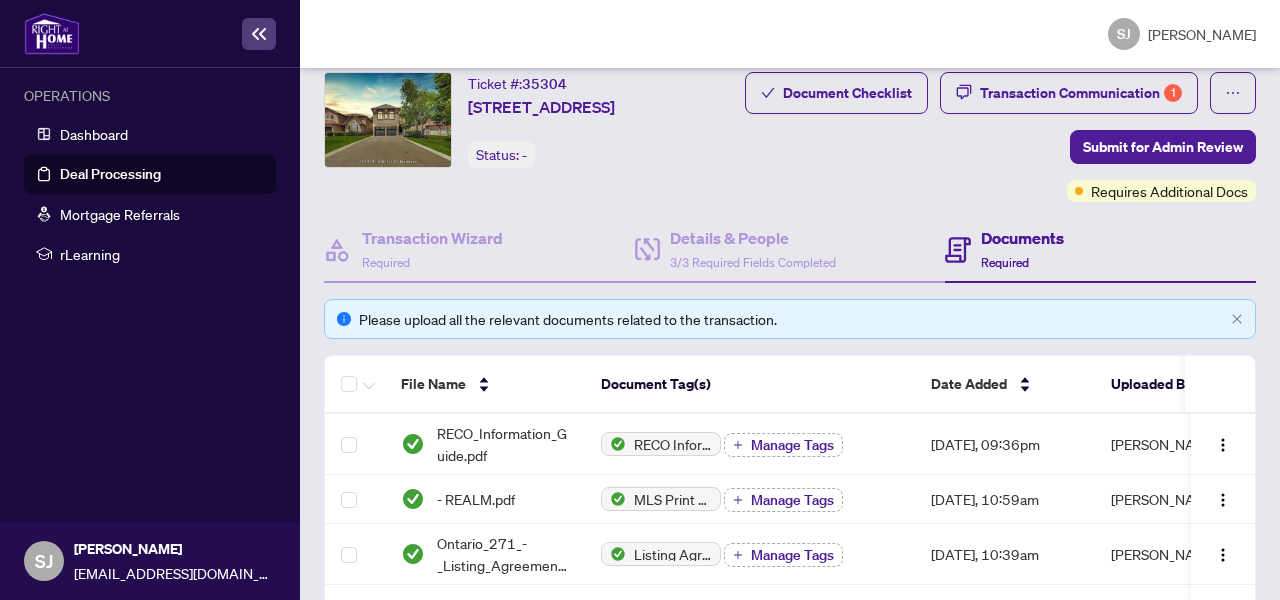 scroll, scrollTop: 171, scrollLeft: 0, axis: vertical 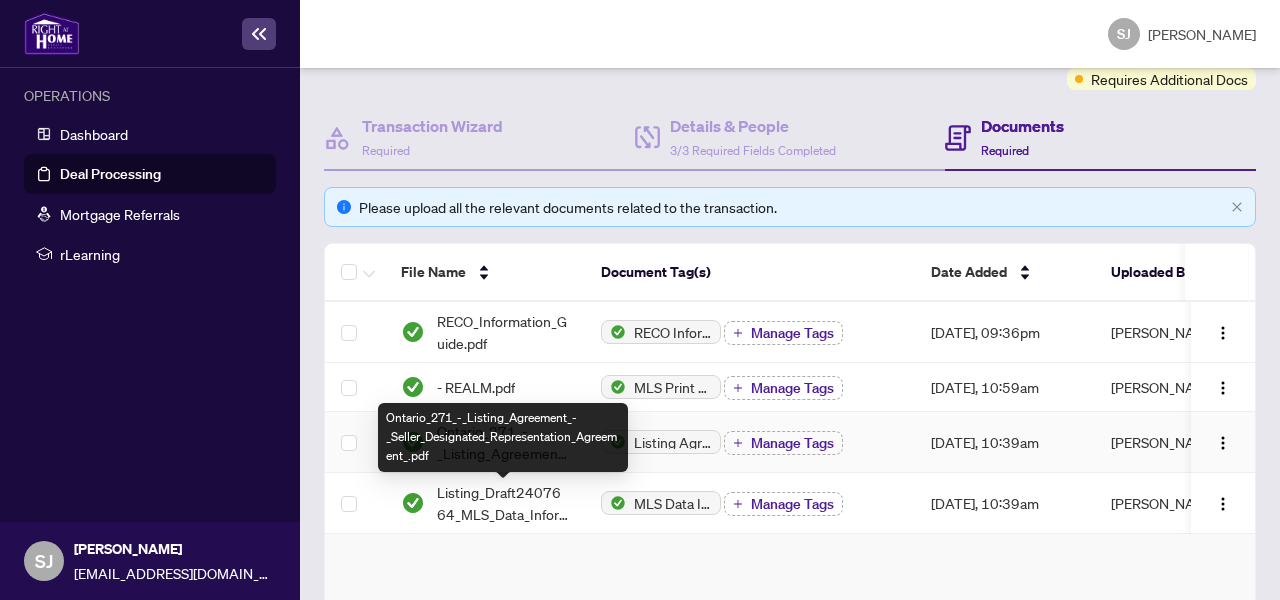 click on "Ontario_271_-_Listing_Agreement_-_Seller_Designated_Representation_Agreement_.pdf" at bounding box center [503, 442] 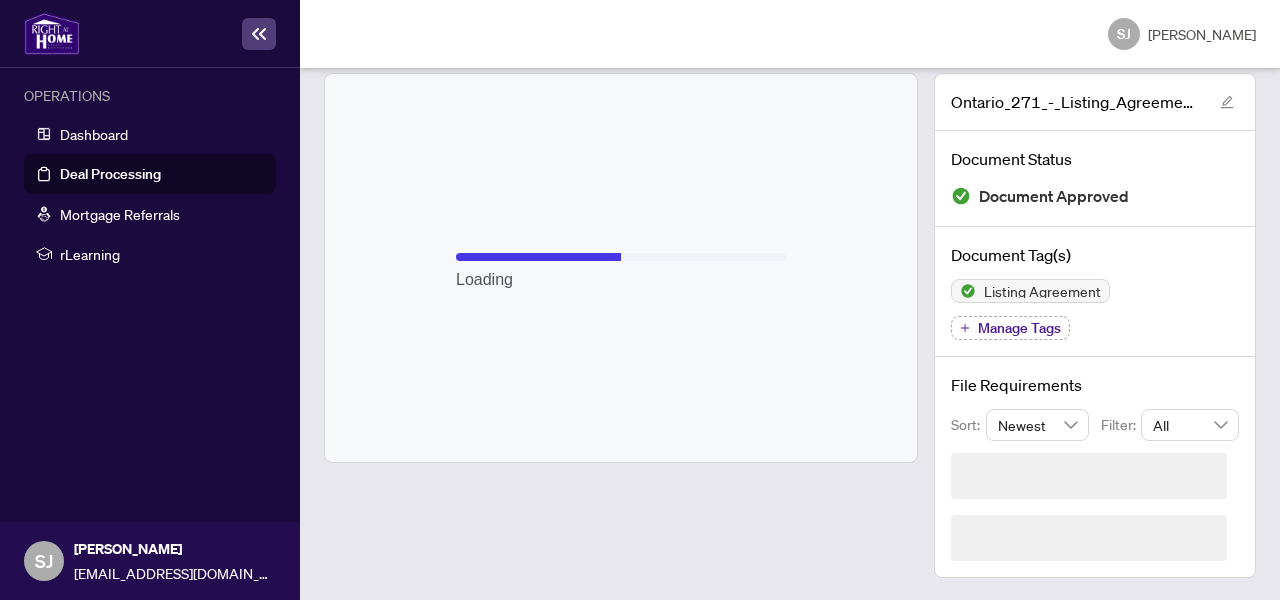 scroll, scrollTop: 52, scrollLeft: 0, axis: vertical 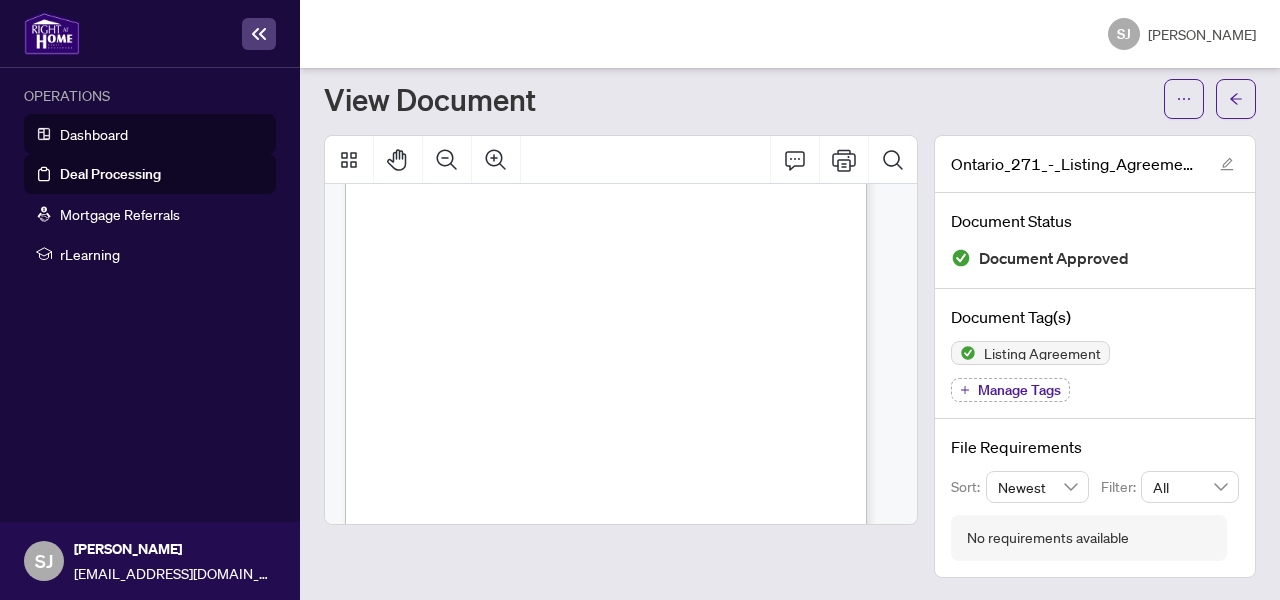 click on "Dashboard" at bounding box center (94, 134) 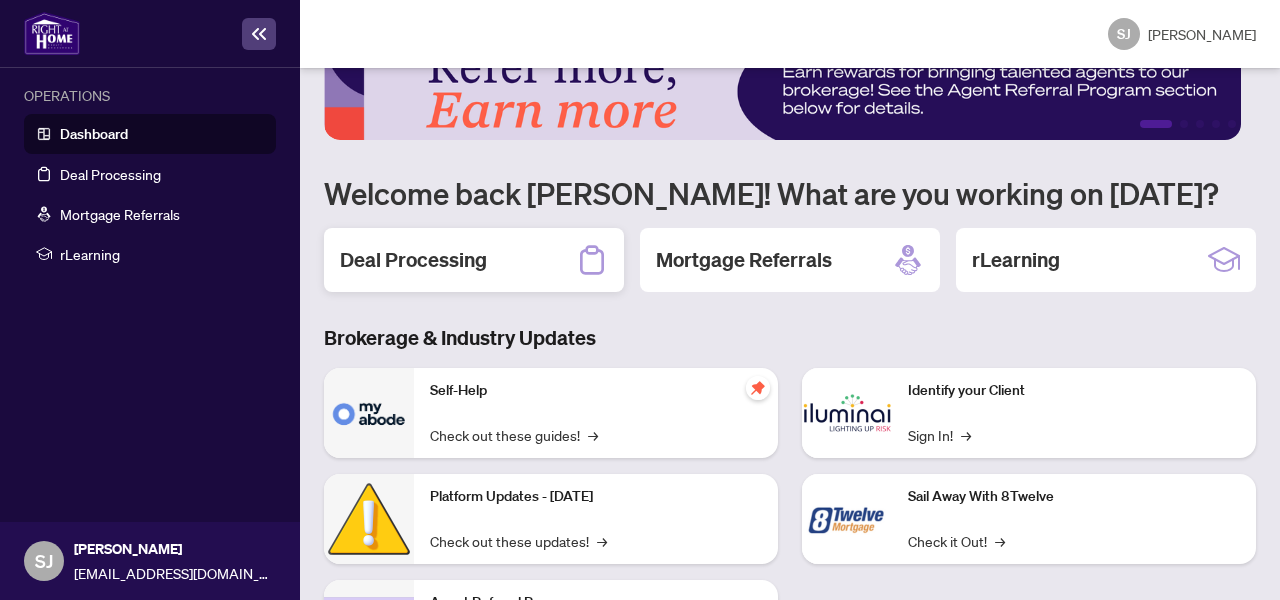 click on "Deal Processing" at bounding box center (474, 260) 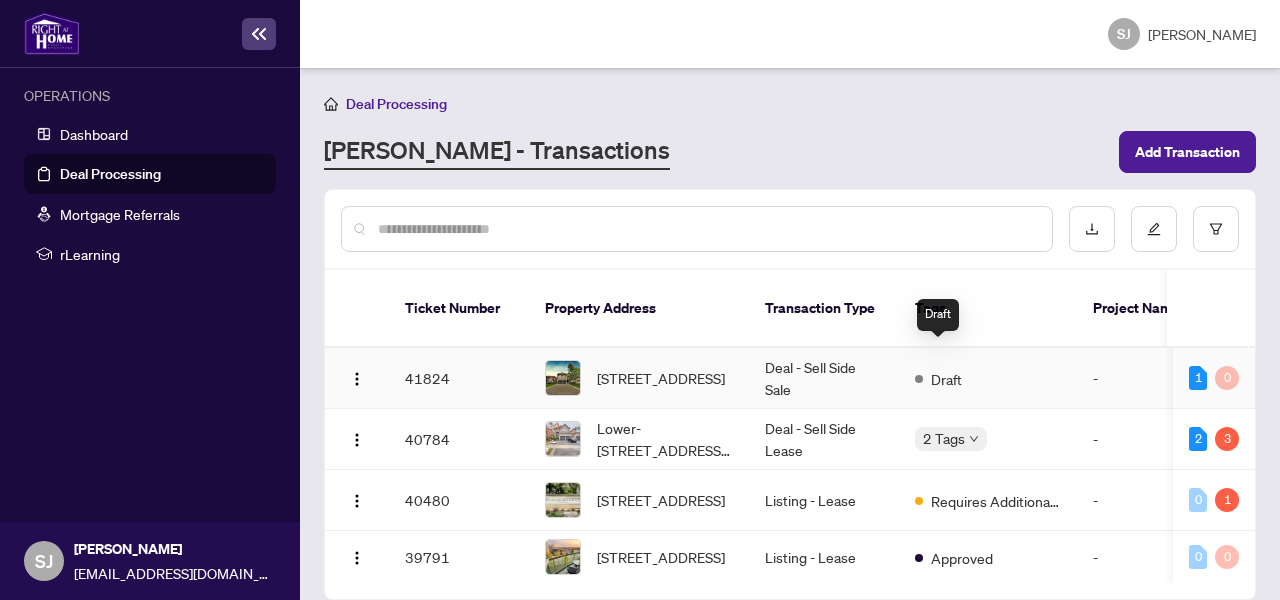 click on "Draft" at bounding box center (946, 379) 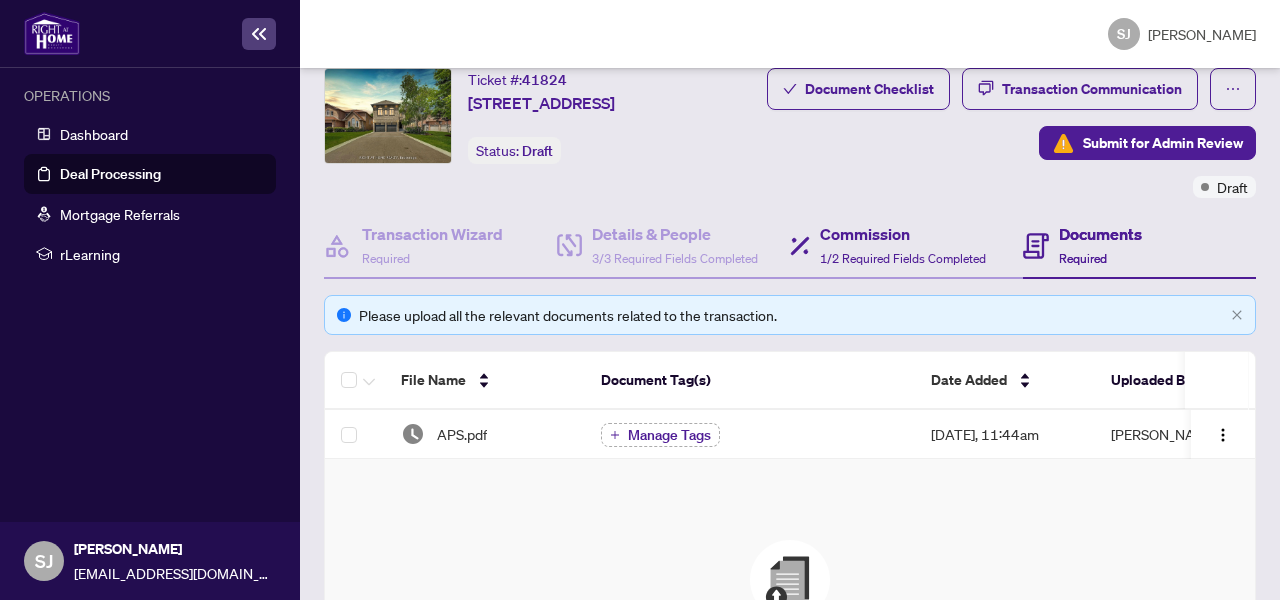 scroll, scrollTop: 162, scrollLeft: 0, axis: vertical 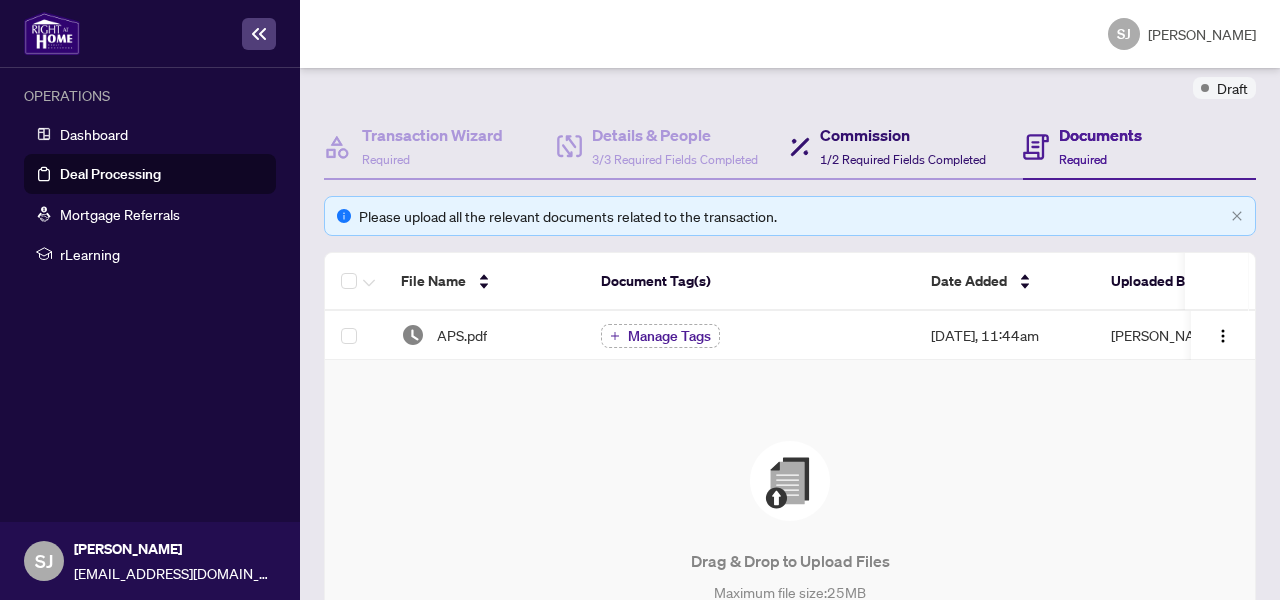 click on "1/2 Required Fields Completed" at bounding box center [903, 159] 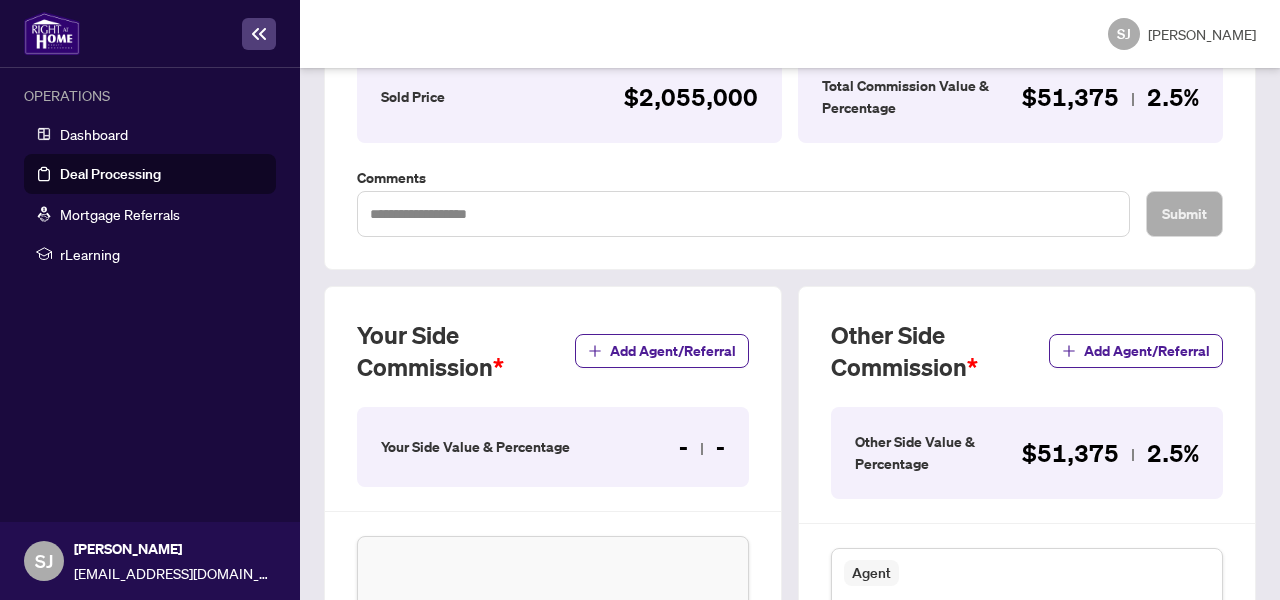 scroll, scrollTop: 513, scrollLeft: 0, axis: vertical 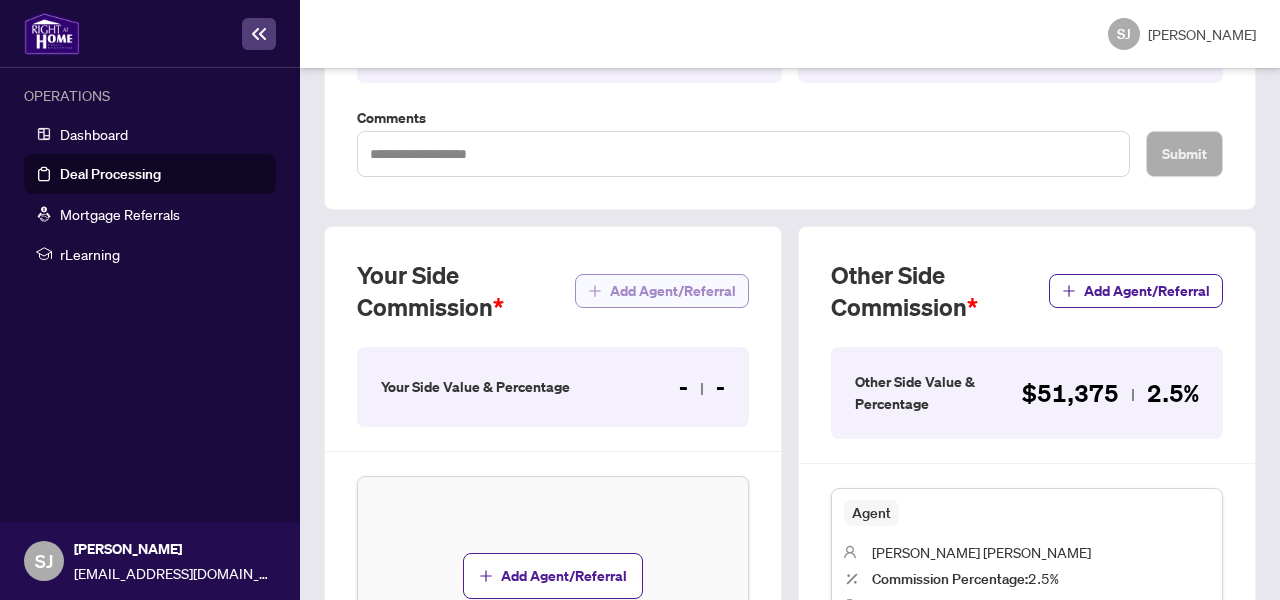 click on "Add Agent/Referral" at bounding box center [673, 291] 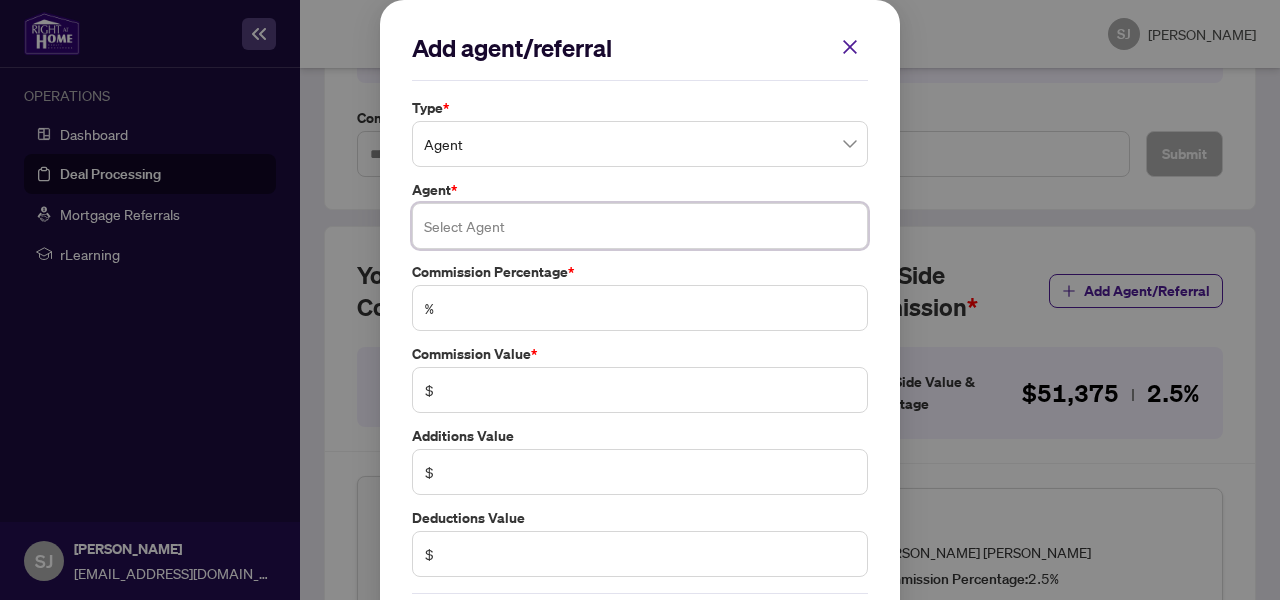click at bounding box center (640, 226) 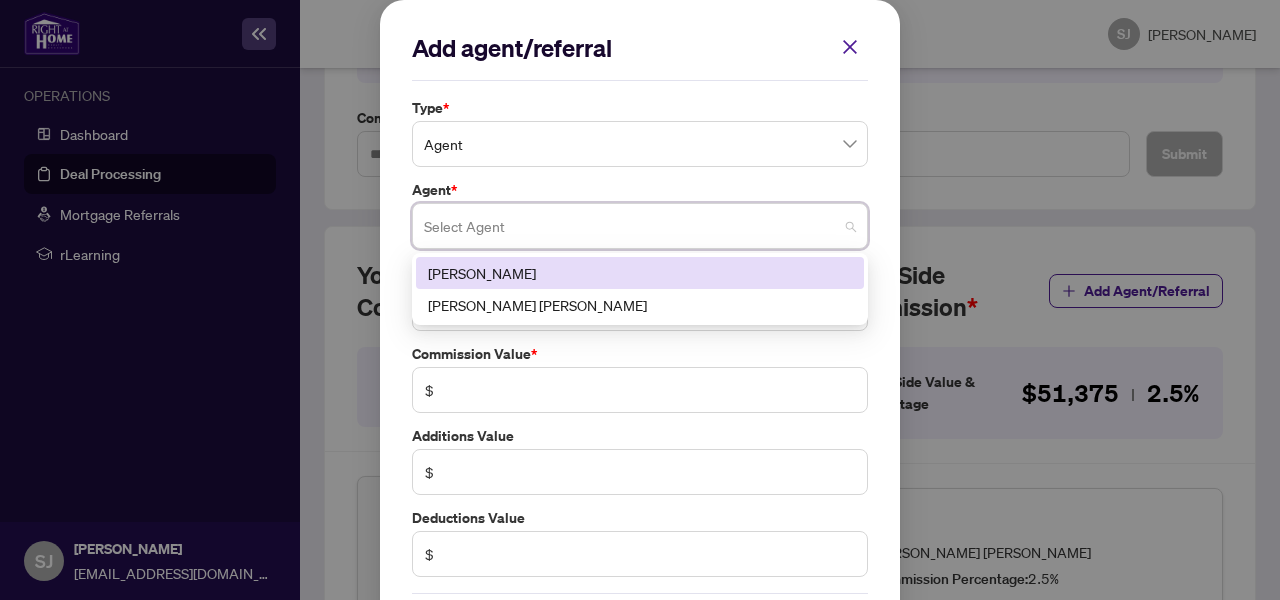 click on "[PERSON_NAME]" at bounding box center (640, 273) 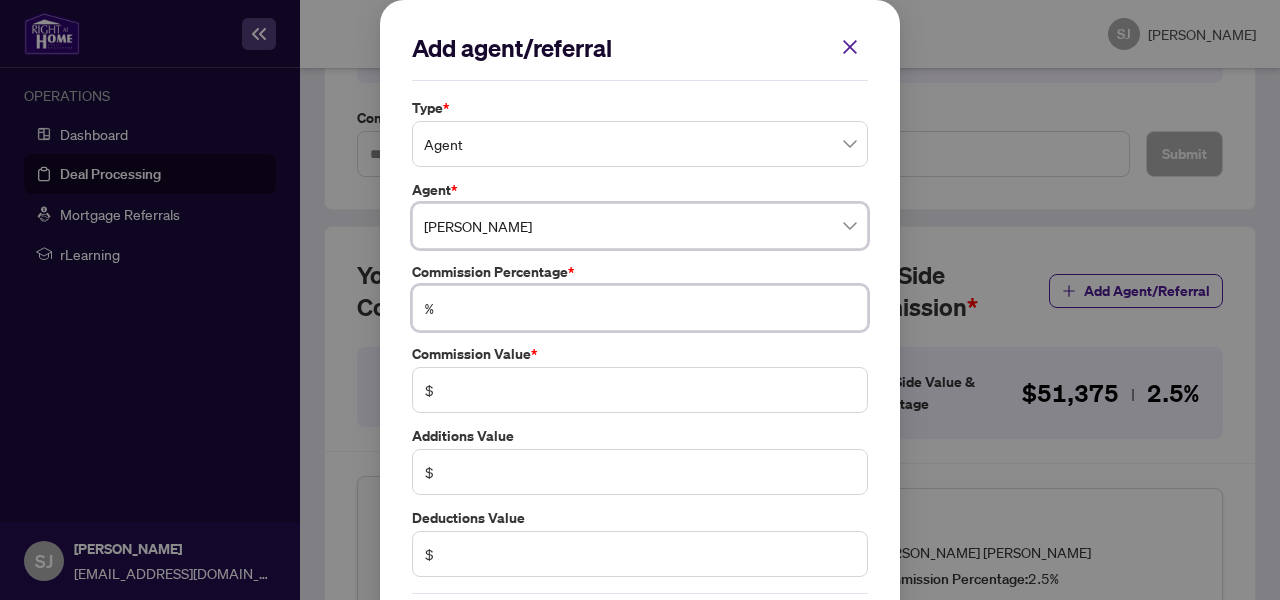 click at bounding box center (650, 308) 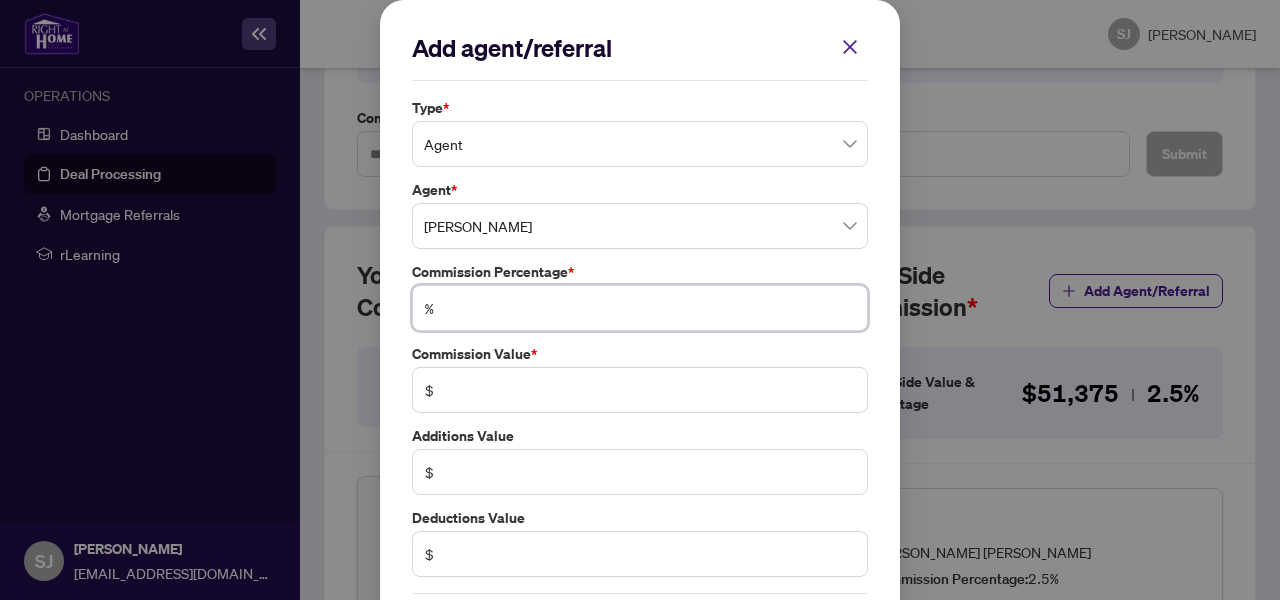 type on "*" 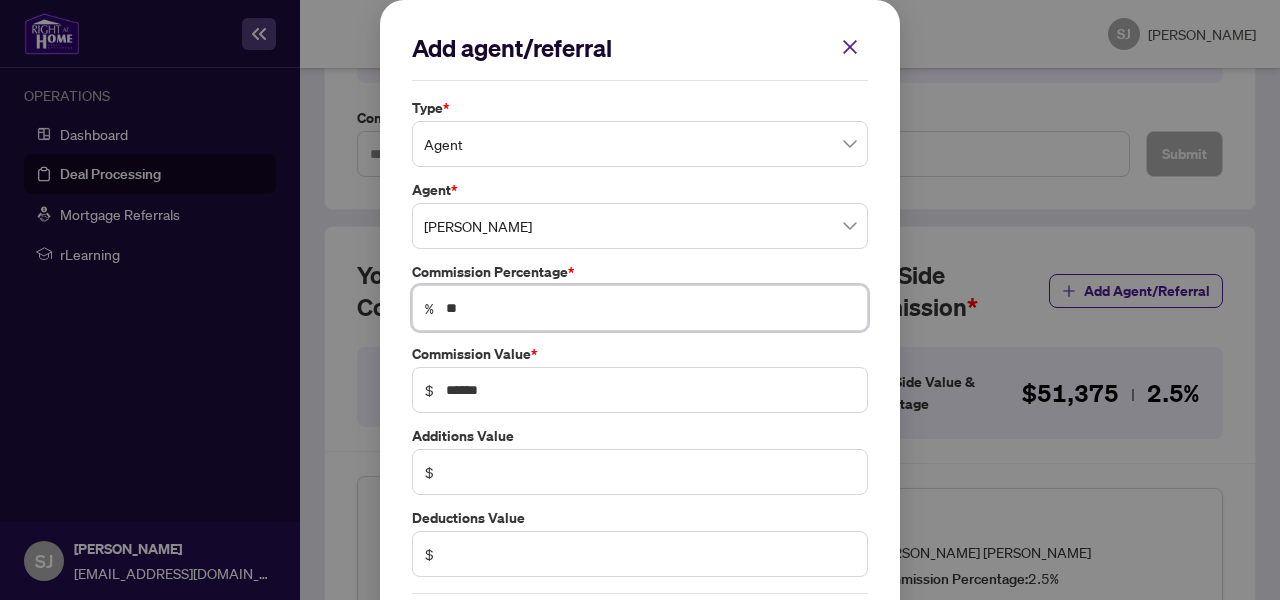 type on "***" 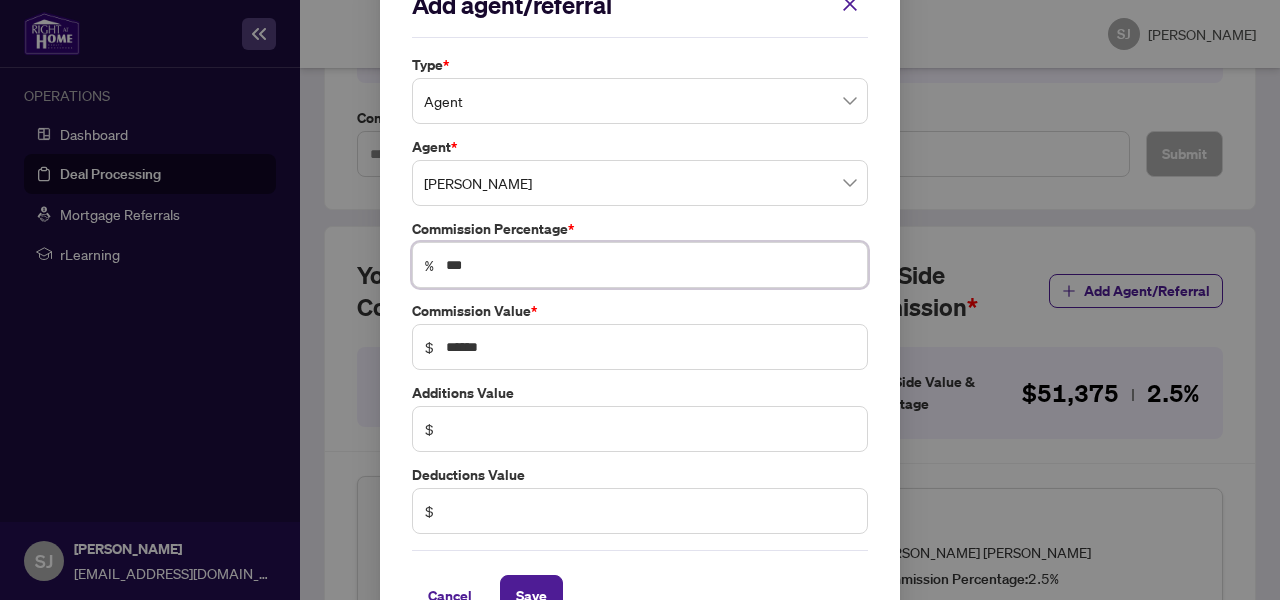 scroll, scrollTop: 92, scrollLeft: 0, axis: vertical 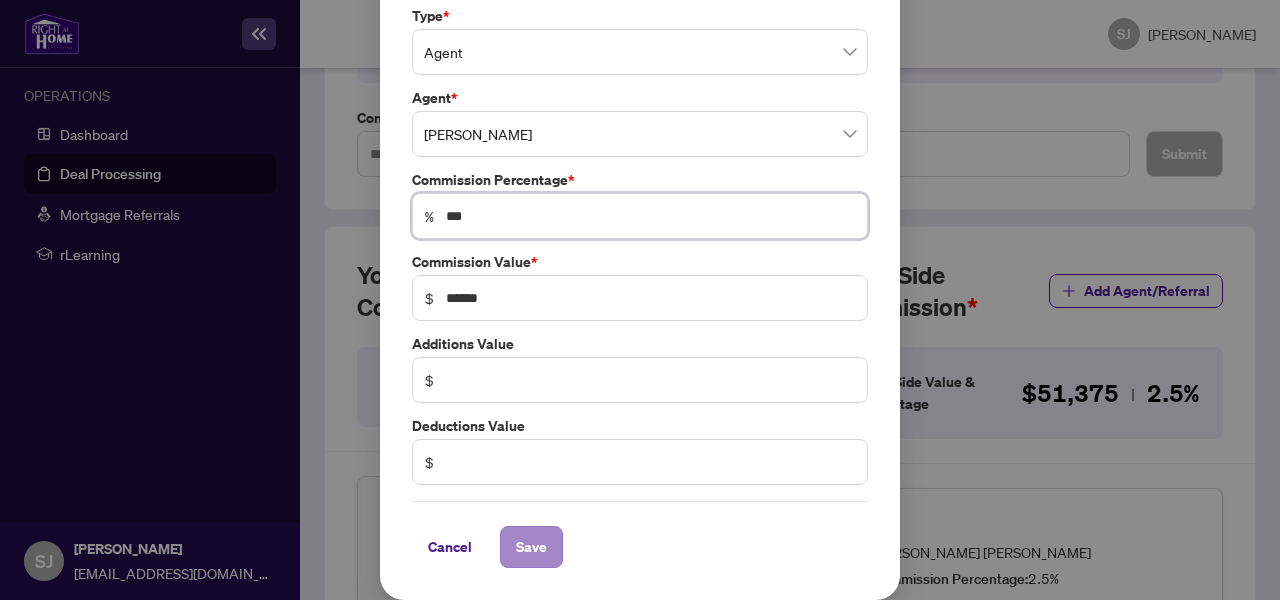 type on "***" 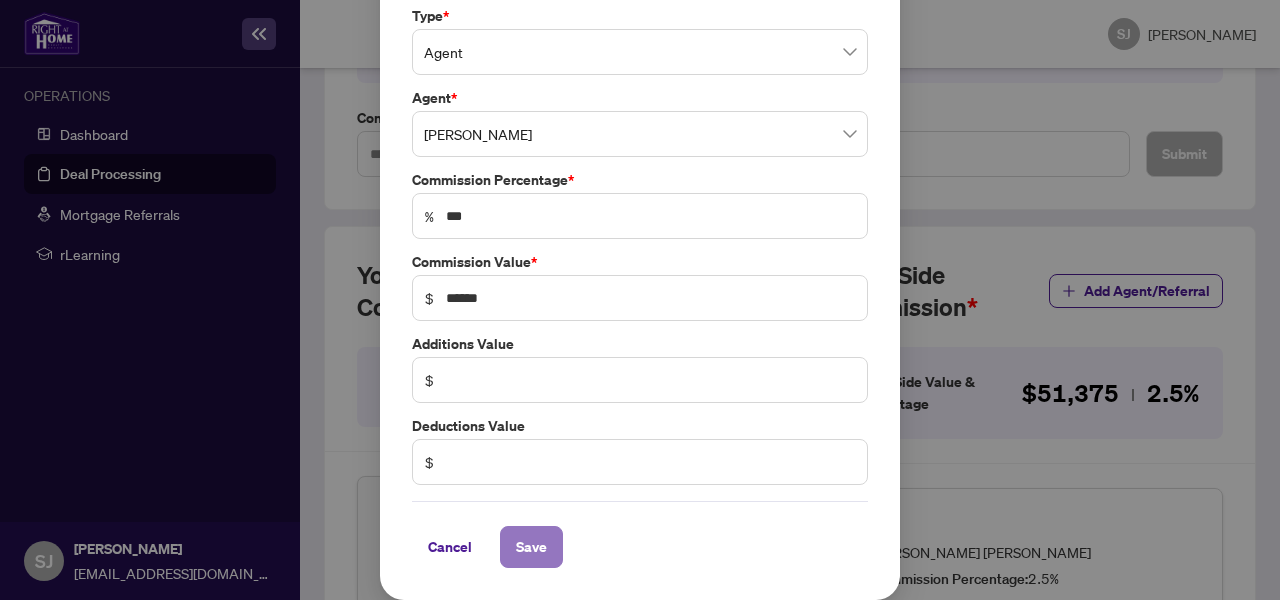 click on "Save" at bounding box center [531, 547] 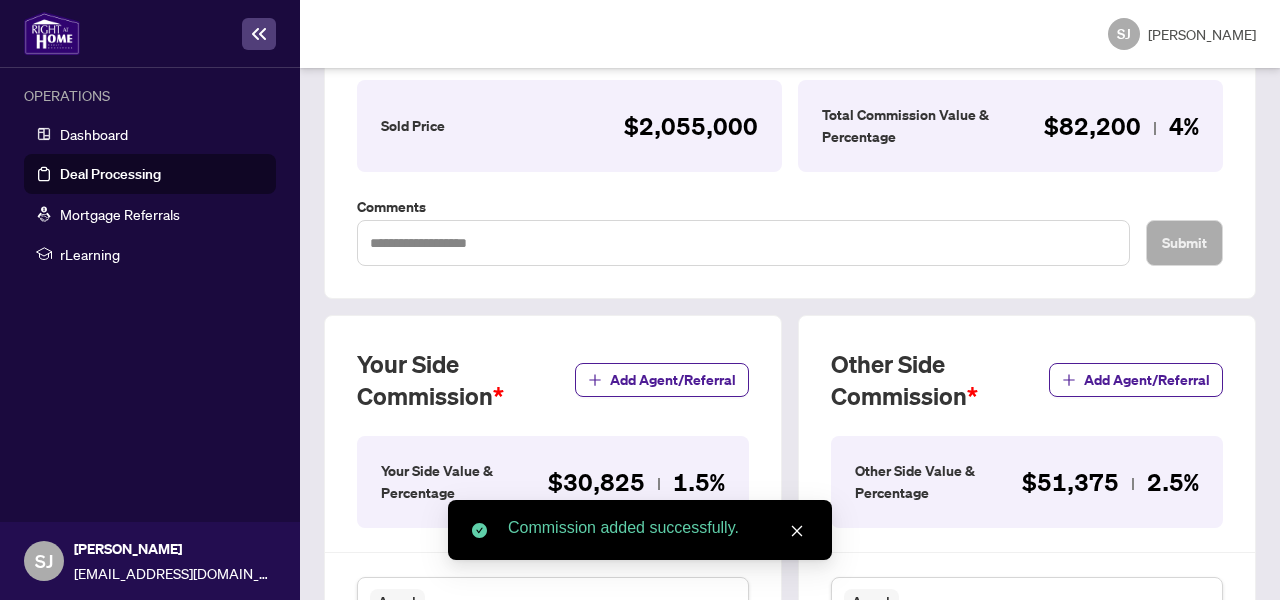 scroll, scrollTop: 0, scrollLeft: 0, axis: both 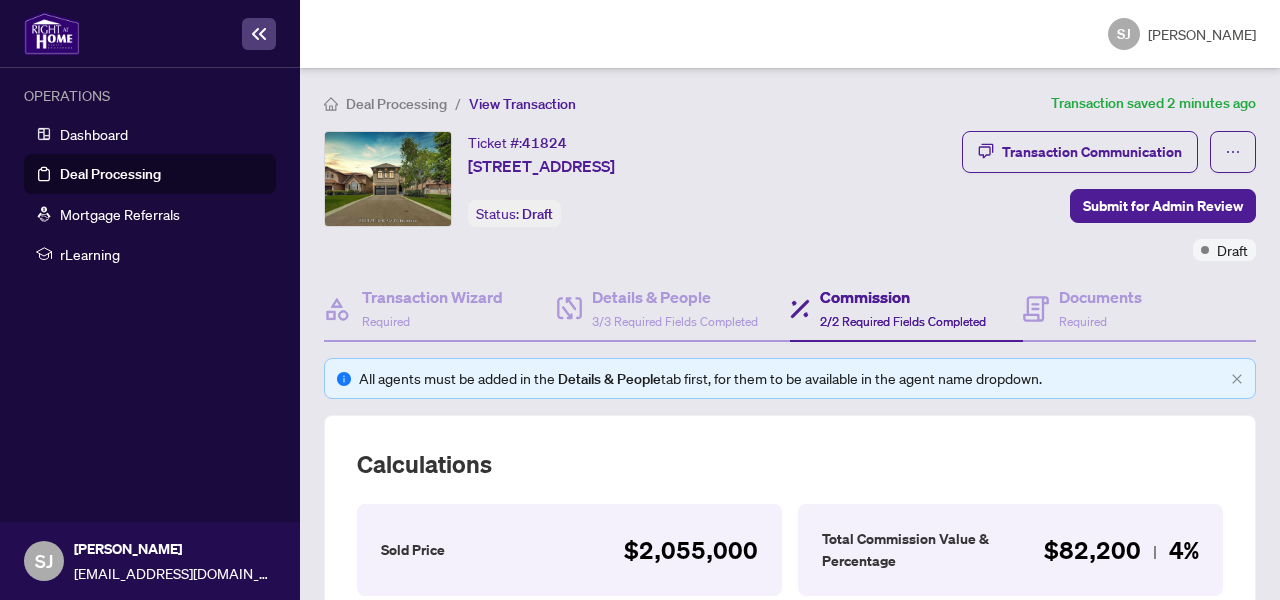 click on "Deal Processing" at bounding box center (110, 174) 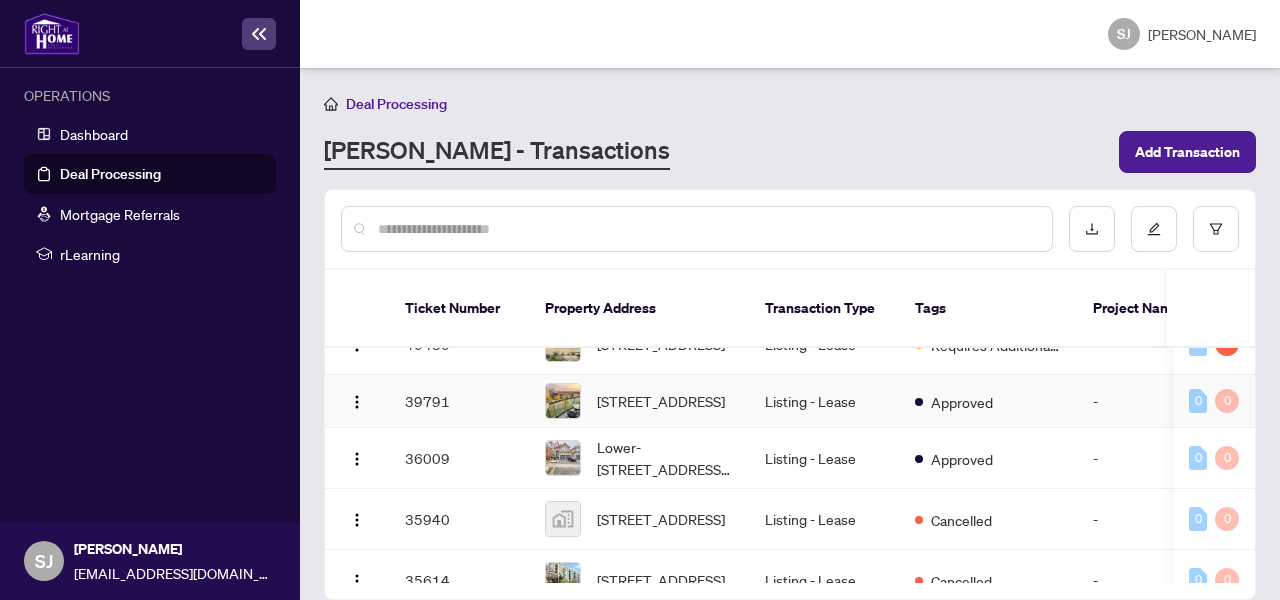 scroll, scrollTop: 243, scrollLeft: 0, axis: vertical 